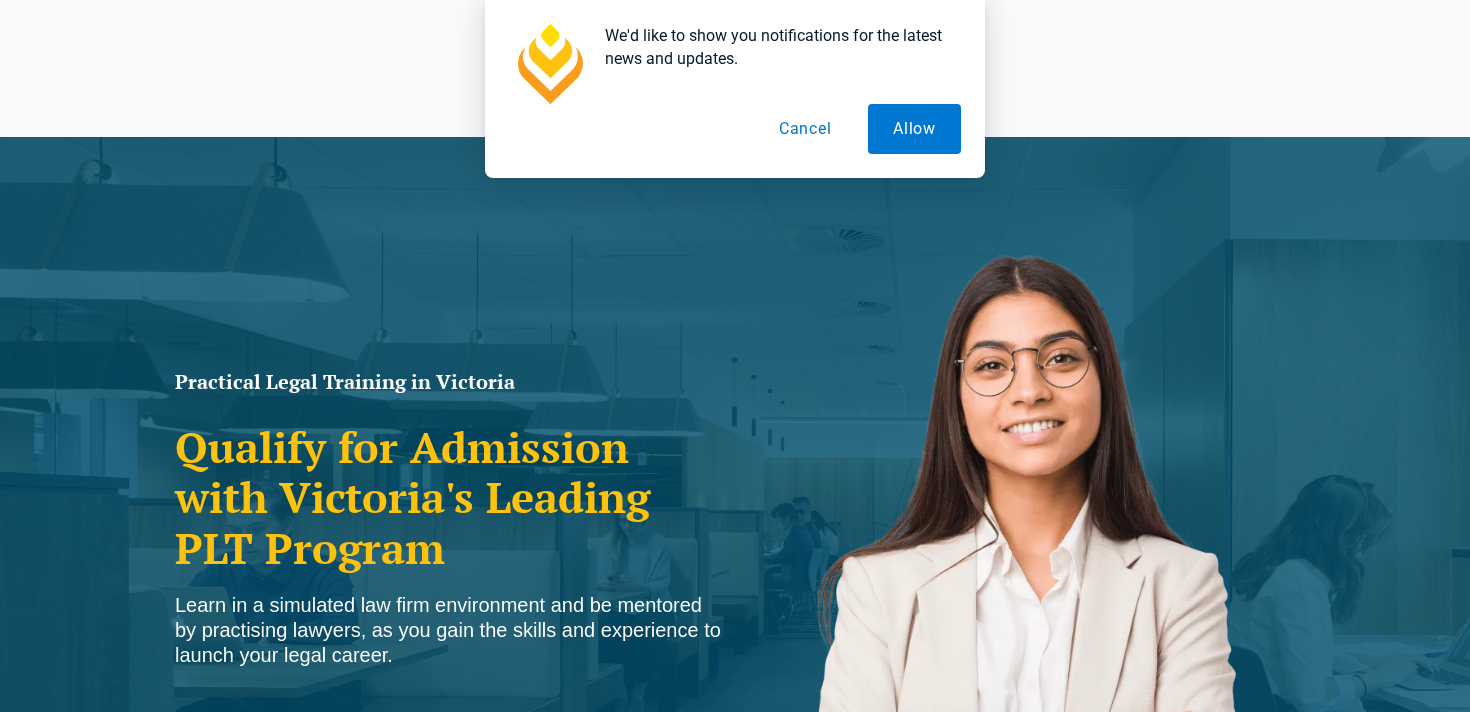 scroll, scrollTop: 0, scrollLeft: 0, axis: both 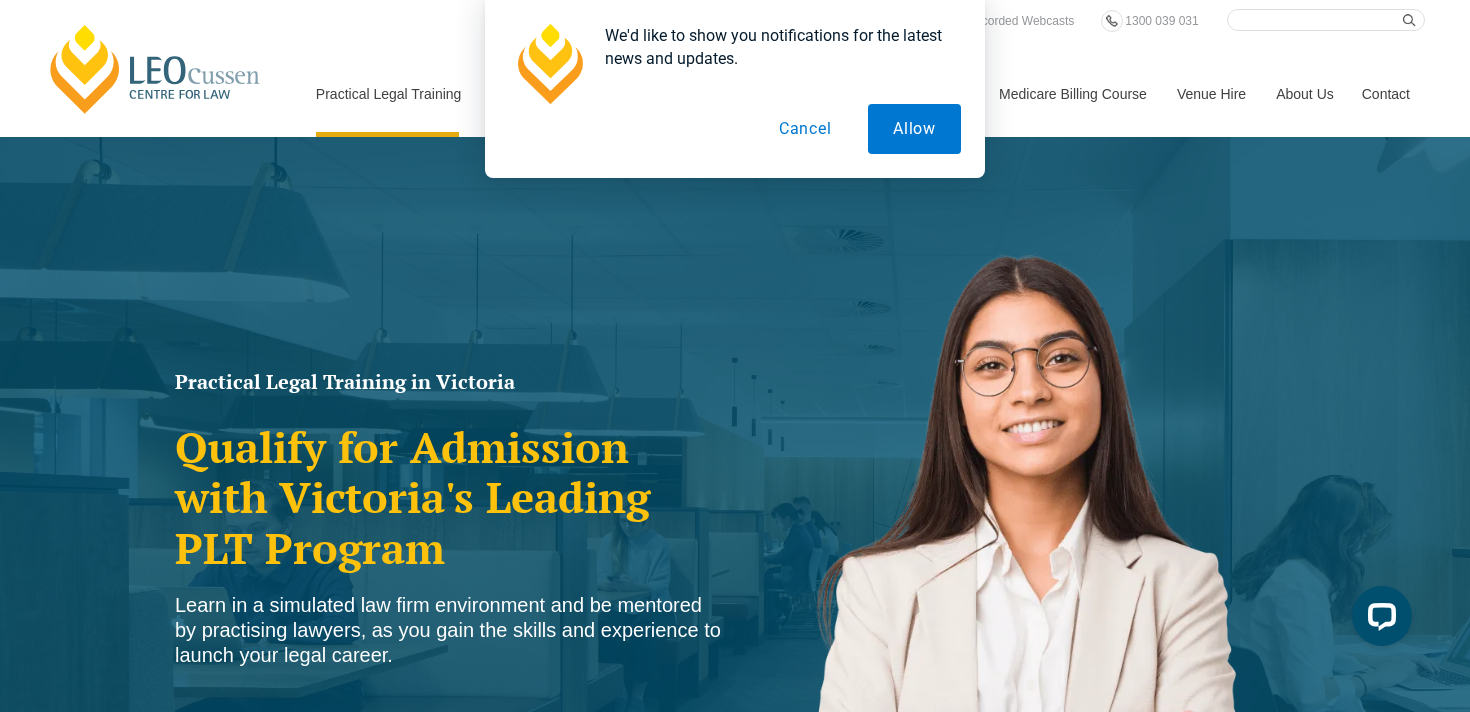 click on "Cancel" at bounding box center (805, 129) 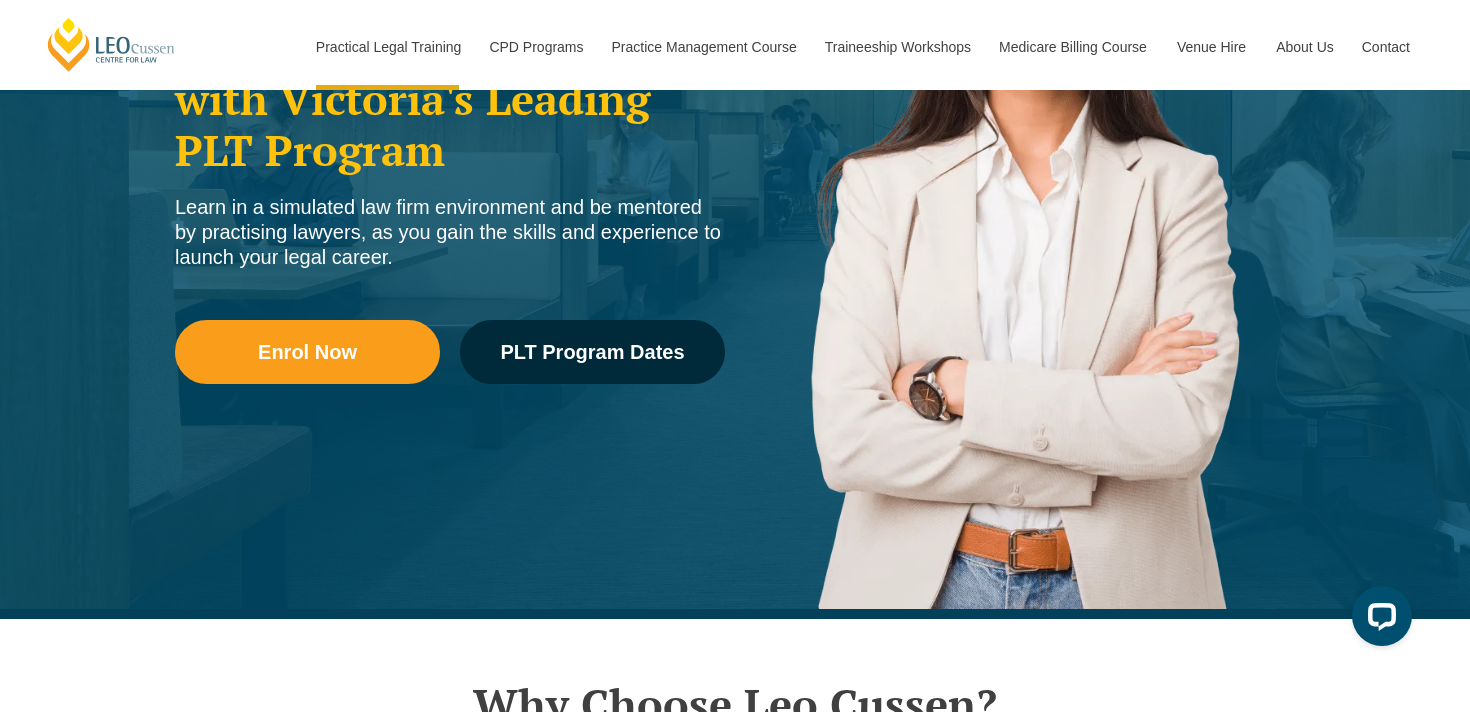 scroll, scrollTop: 444, scrollLeft: 0, axis: vertical 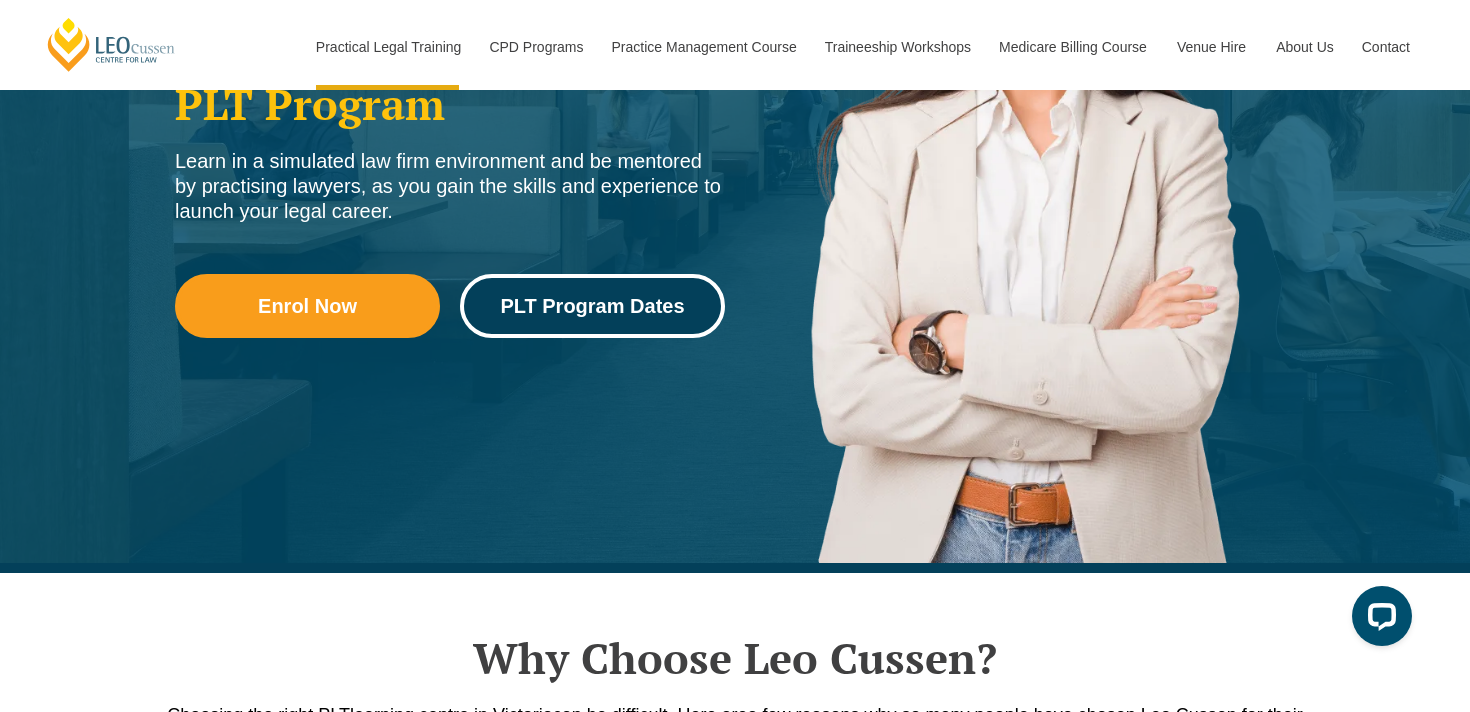 click on "PLT Program Dates" at bounding box center (592, 306) 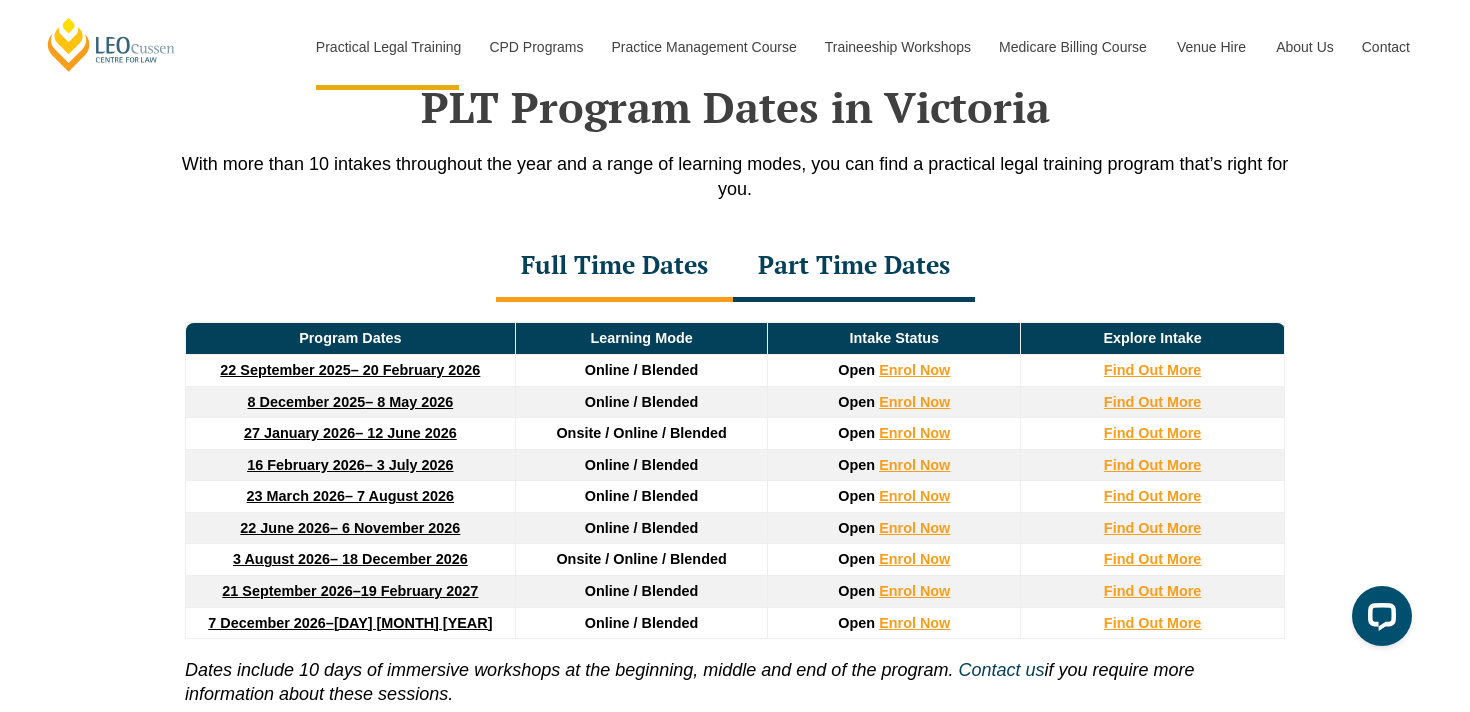 scroll, scrollTop: 2610, scrollLeft: 0, axis: vertical 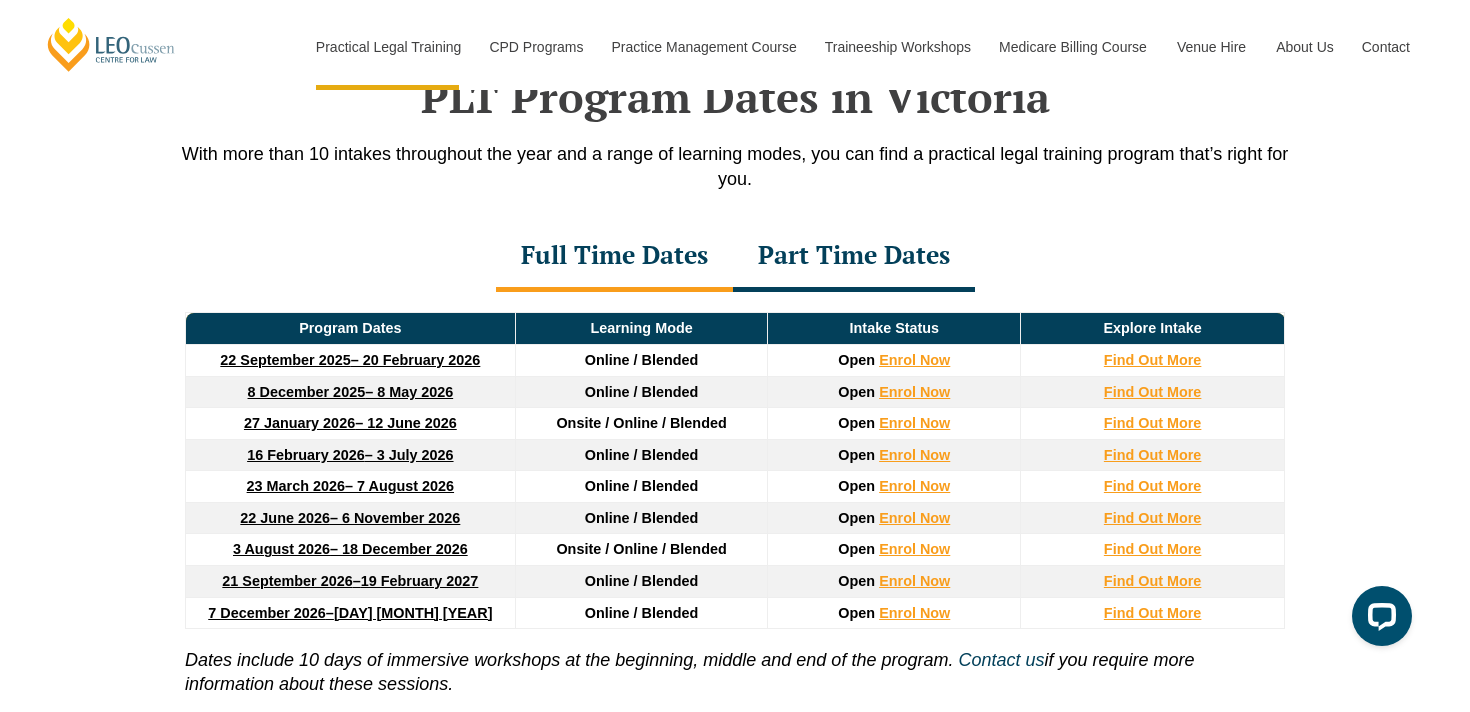 click on "16 February 2026  – 3 July 2026" at bounding box center [350, 455] 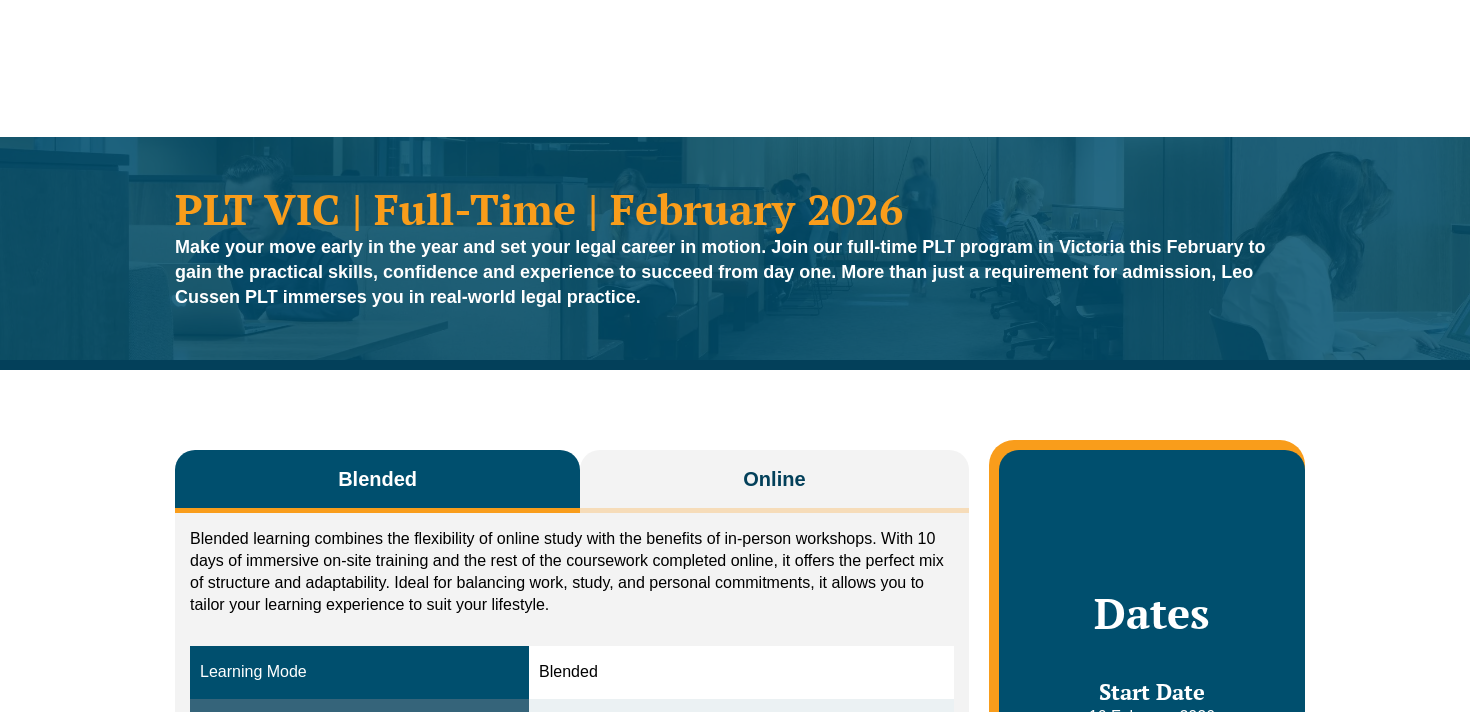 scroll, scrollTop: 146, scrollLeft: 0, axis: vertical 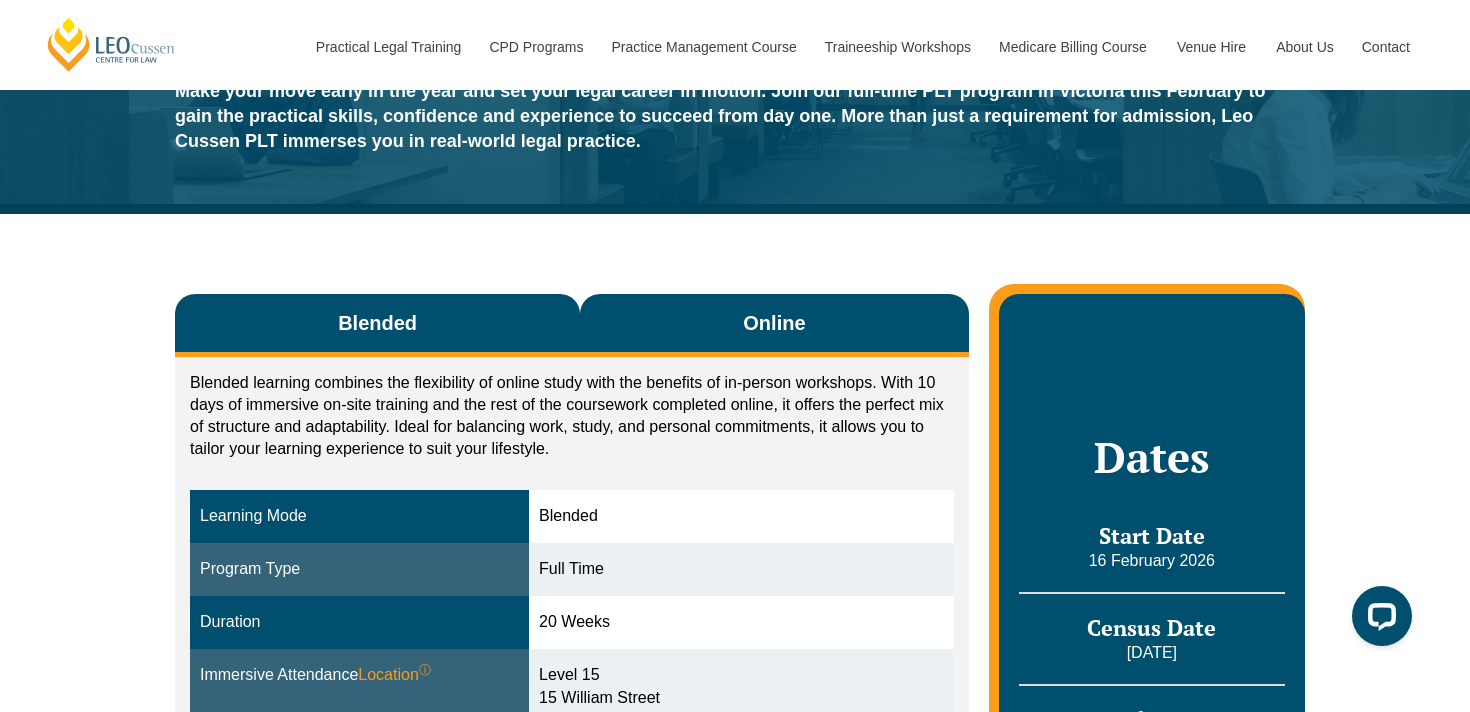 click on "Online" at bounding box center [774, 325] 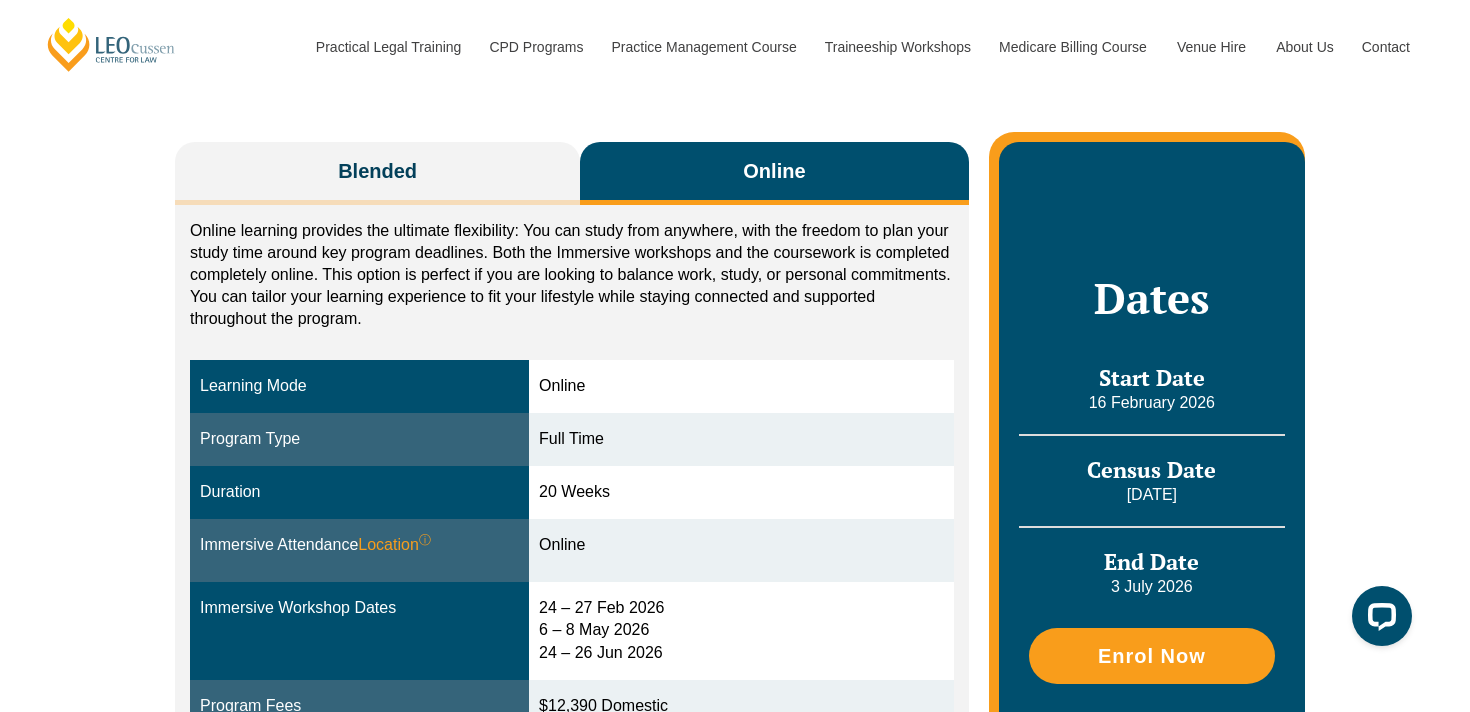 scroll, scrollTop: 303, scrollLeft: 0, axis: vertical 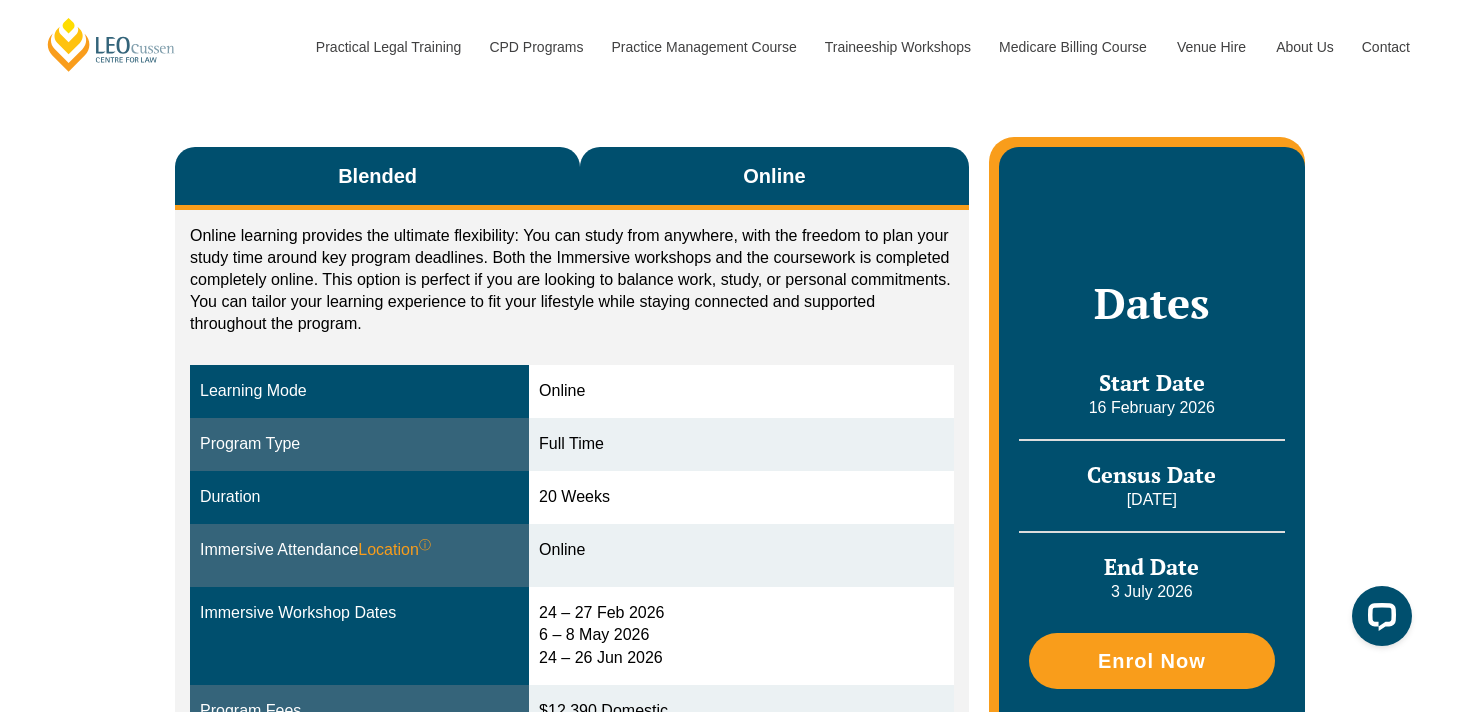 click on "Blended" at bounding box center [377, 178] 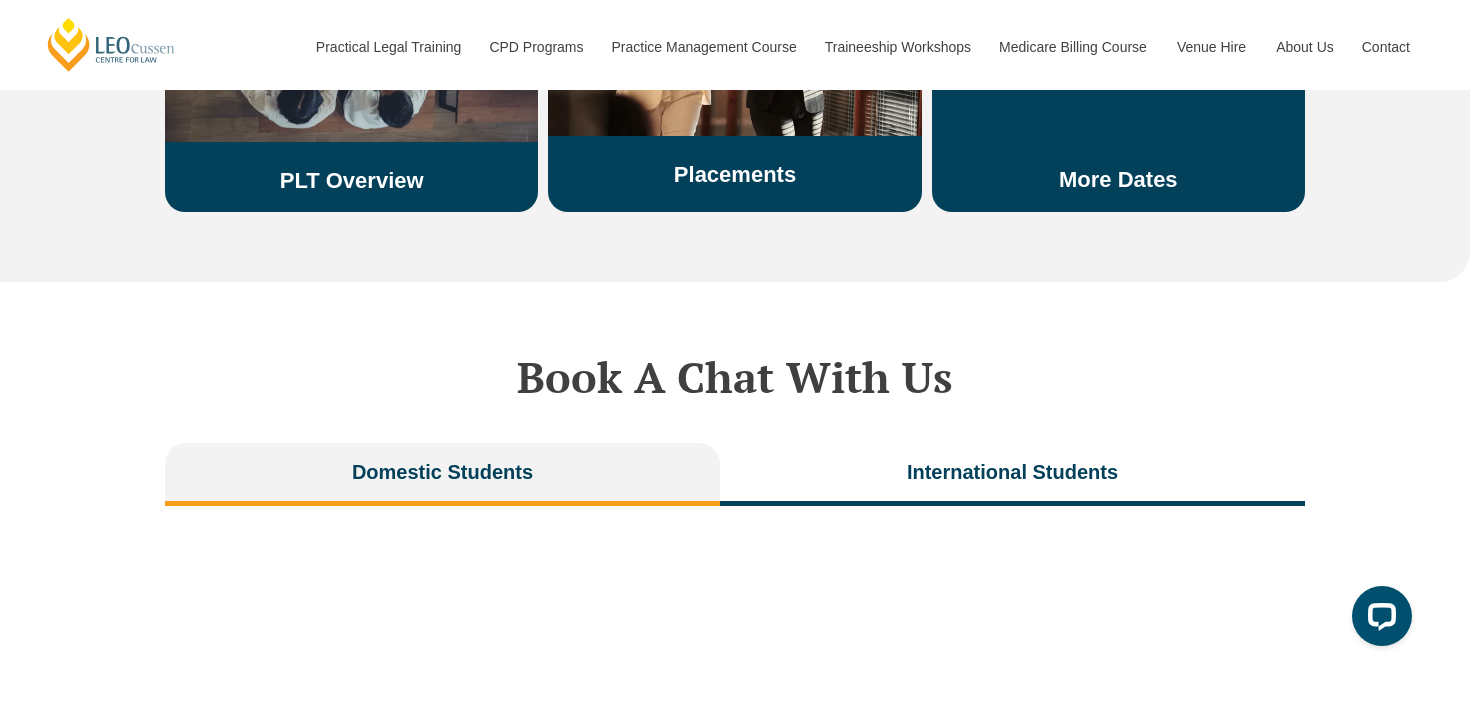 scroll, scrollTop: 3839, scrollLeft: 0, axis: vertical 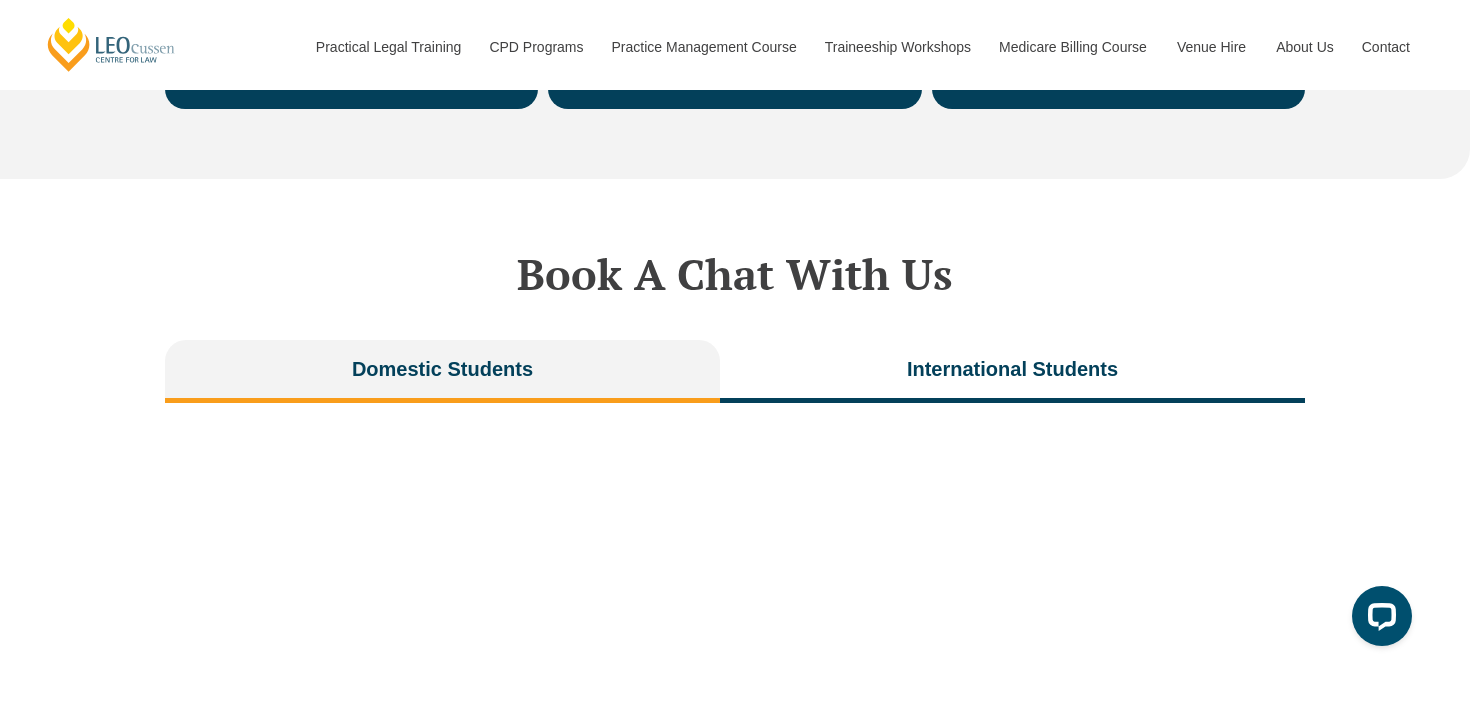 click on "Domestic Students" at bounding box center [442, 369] 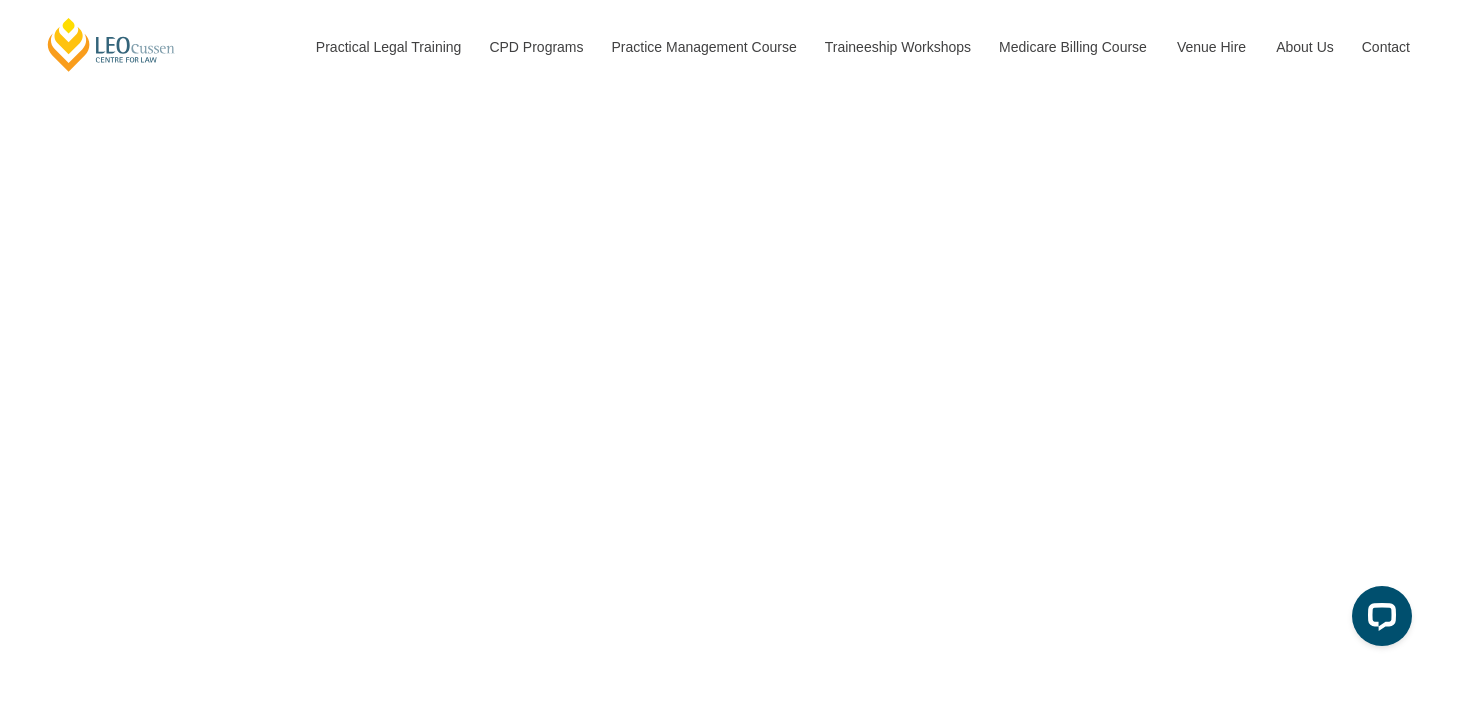 scroll, scrollTop: 4248, scrollLeft: 0, axis: vertical 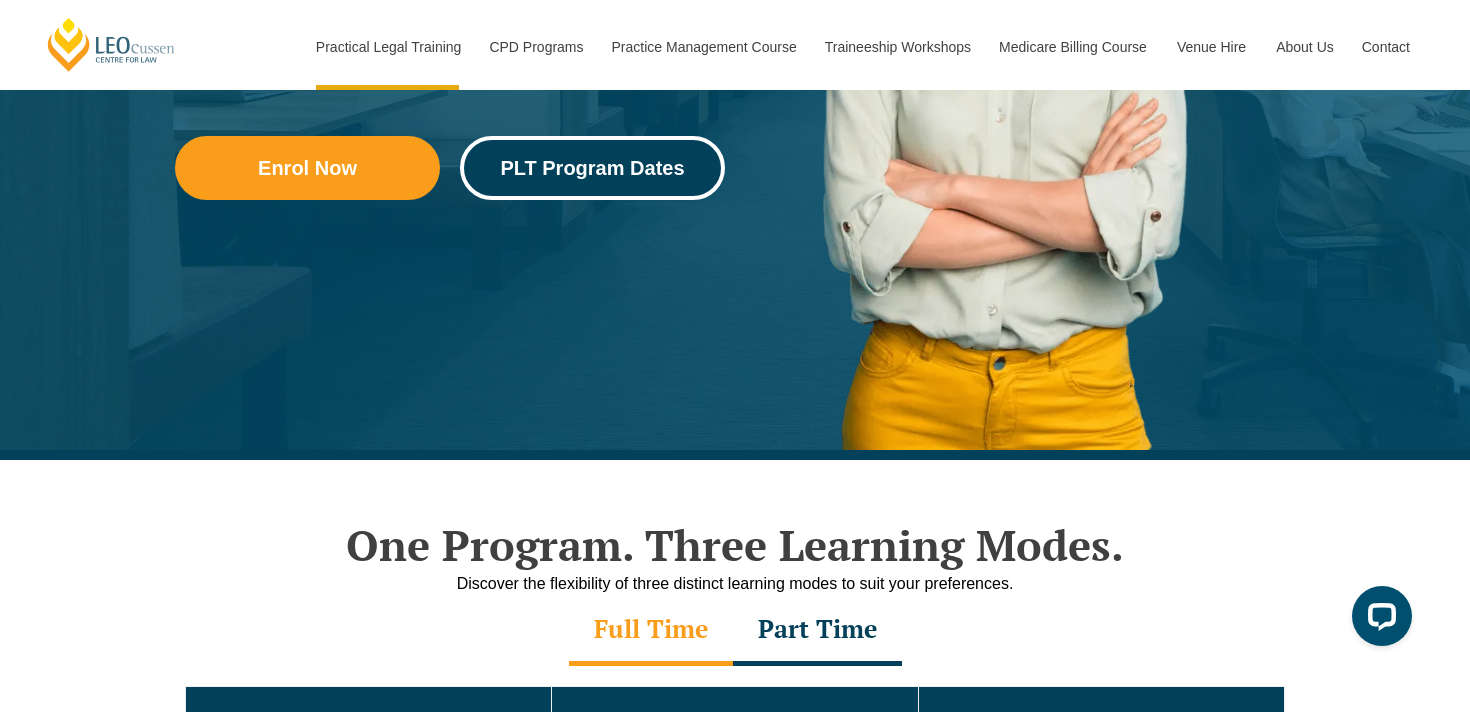 click on "PLT Program Dates" at bounding box center (592, 168) 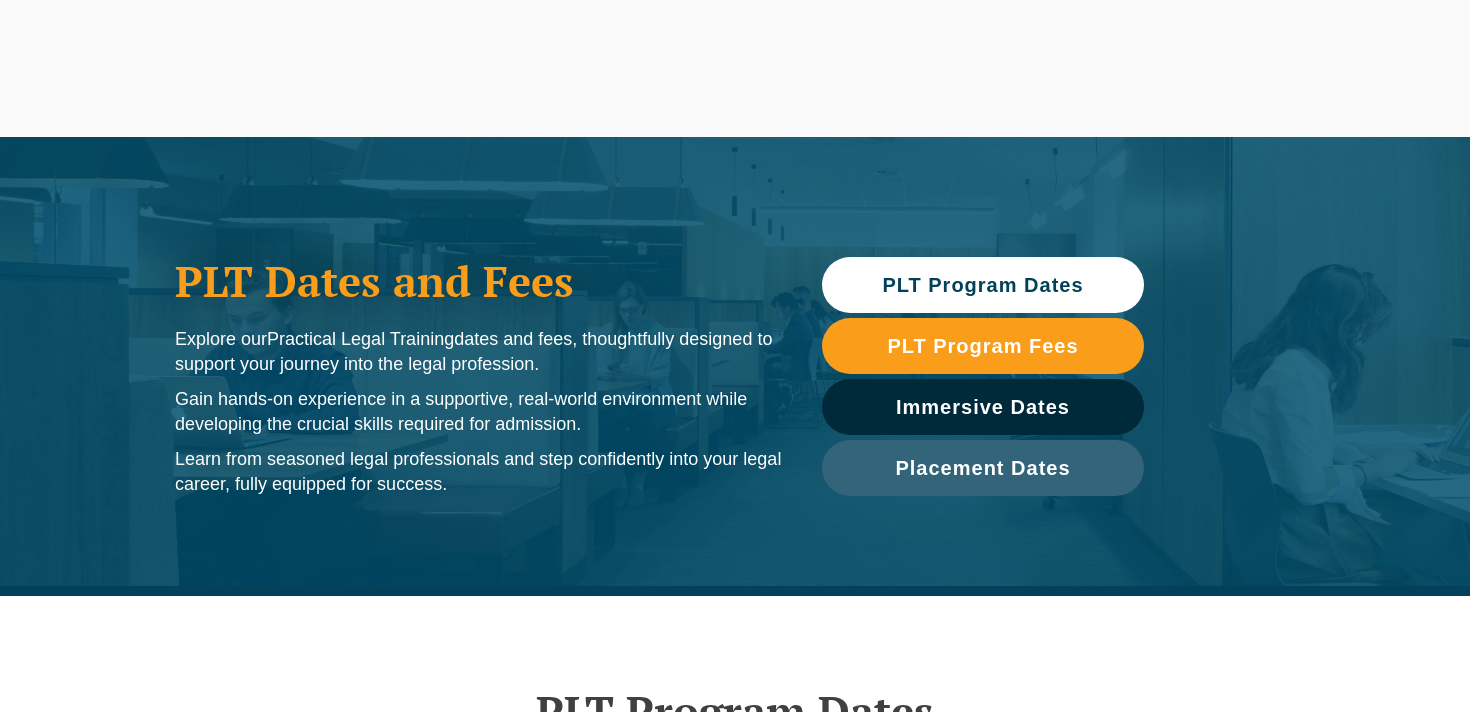 scroll, scrollTop: 358, scrollLeft: 0, axis: vertical 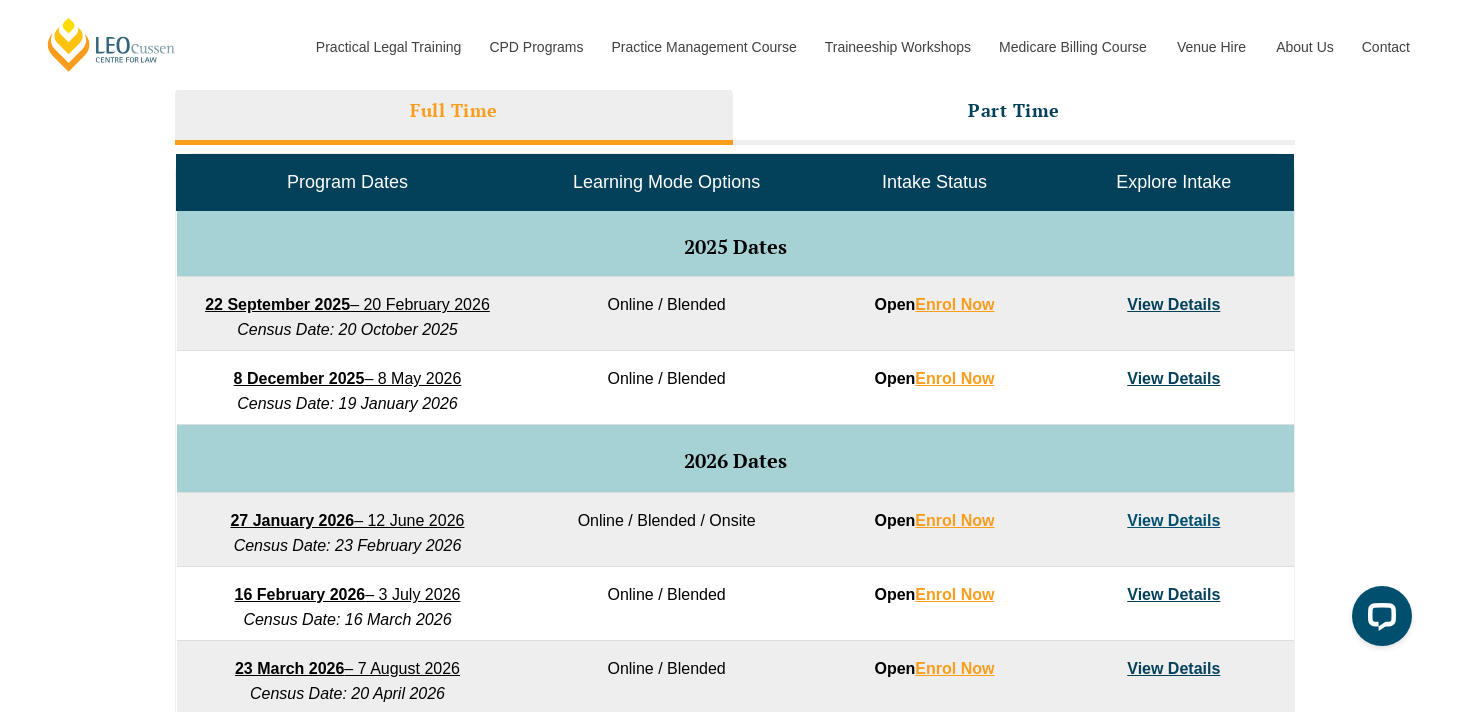 click on "View Details" at bounding box center (1173, 388) 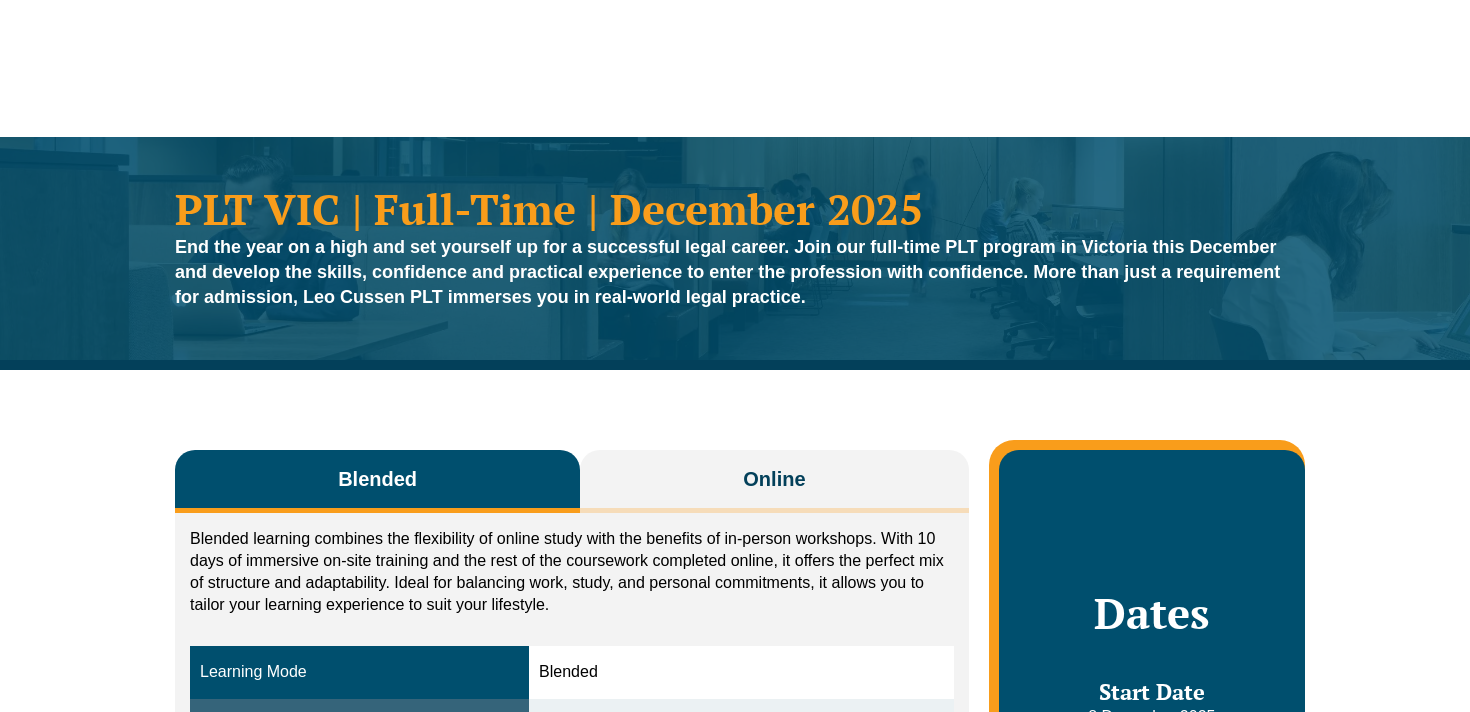 scroll, scrollTop: 0, scrollLeft: 0, axis: both 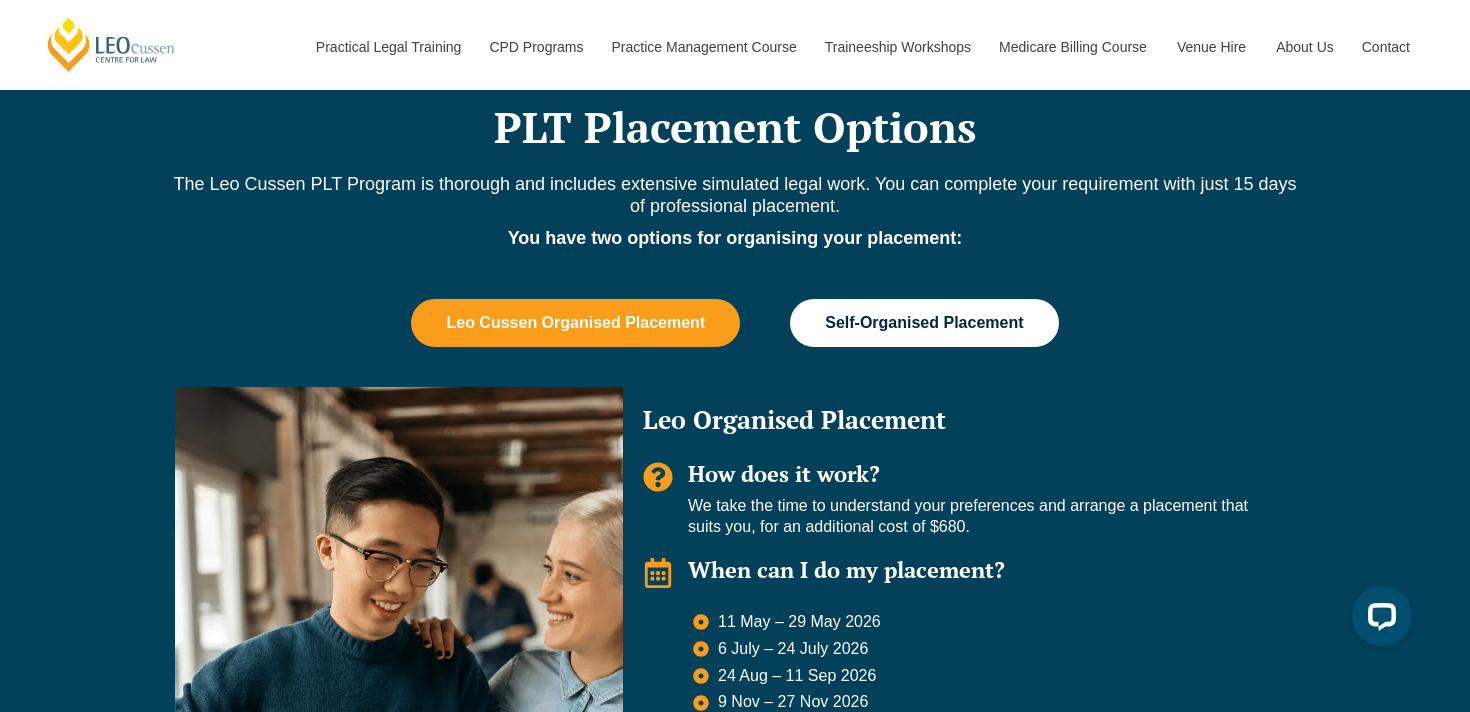 click on "Self-Organised Placement" at bounding box center [924, 323] 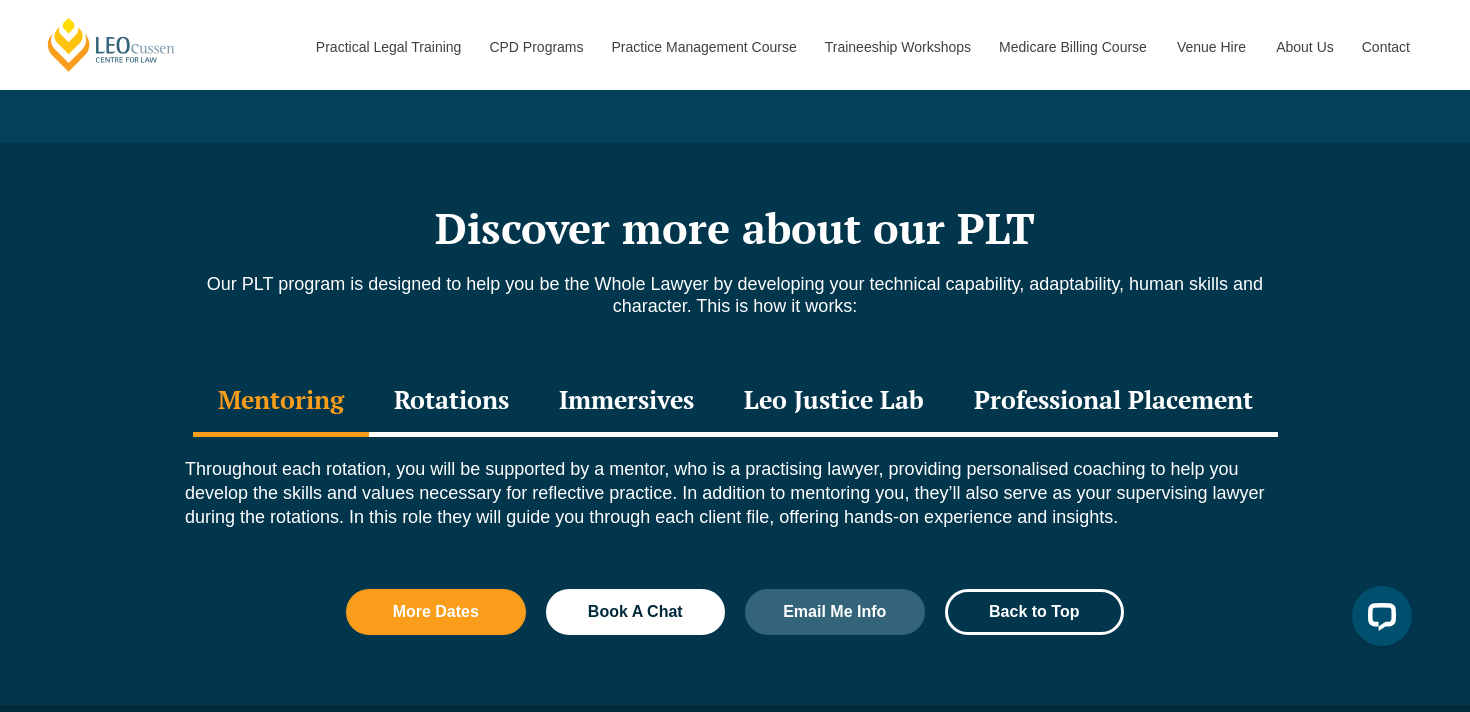 scroll, scrollTop: 2063, scrollLeft: 0, axis: vertical 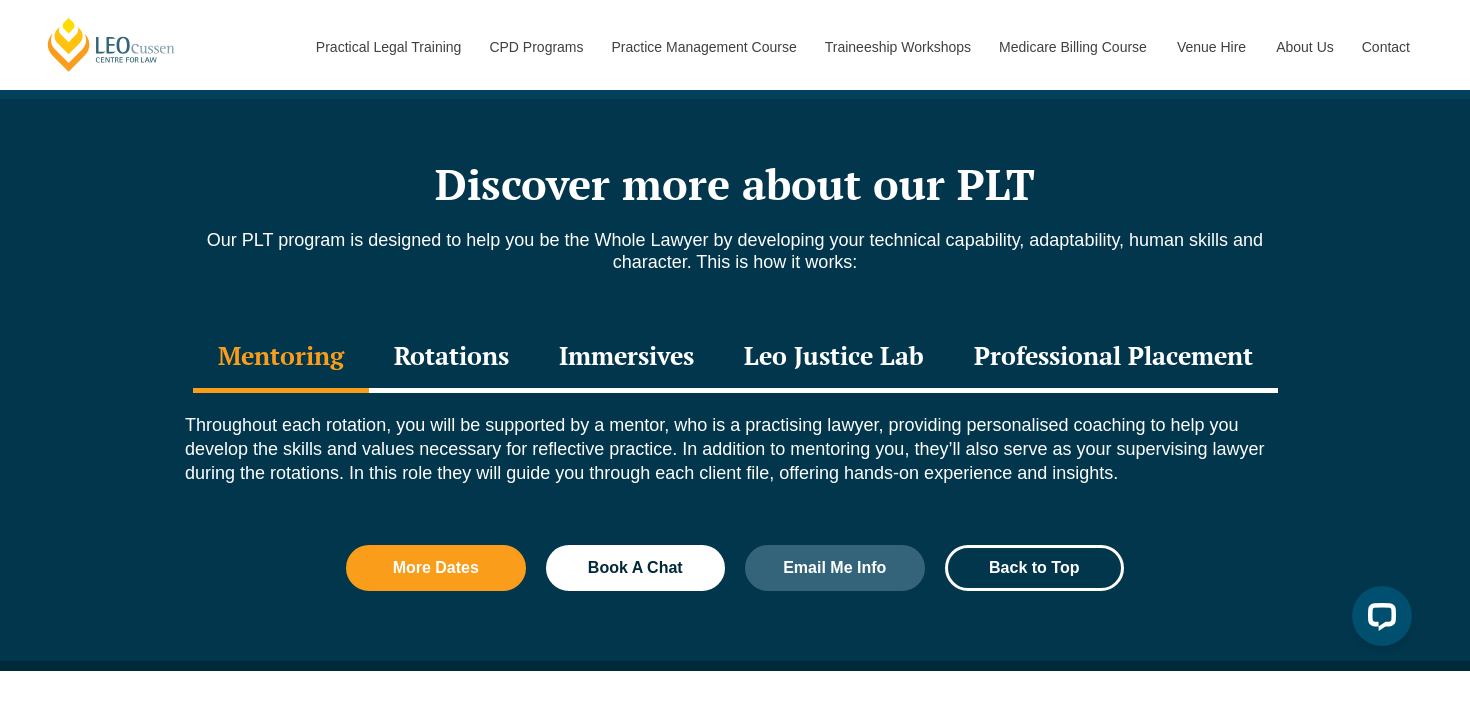 click on "Rotations" at bounding box center (451, 358) 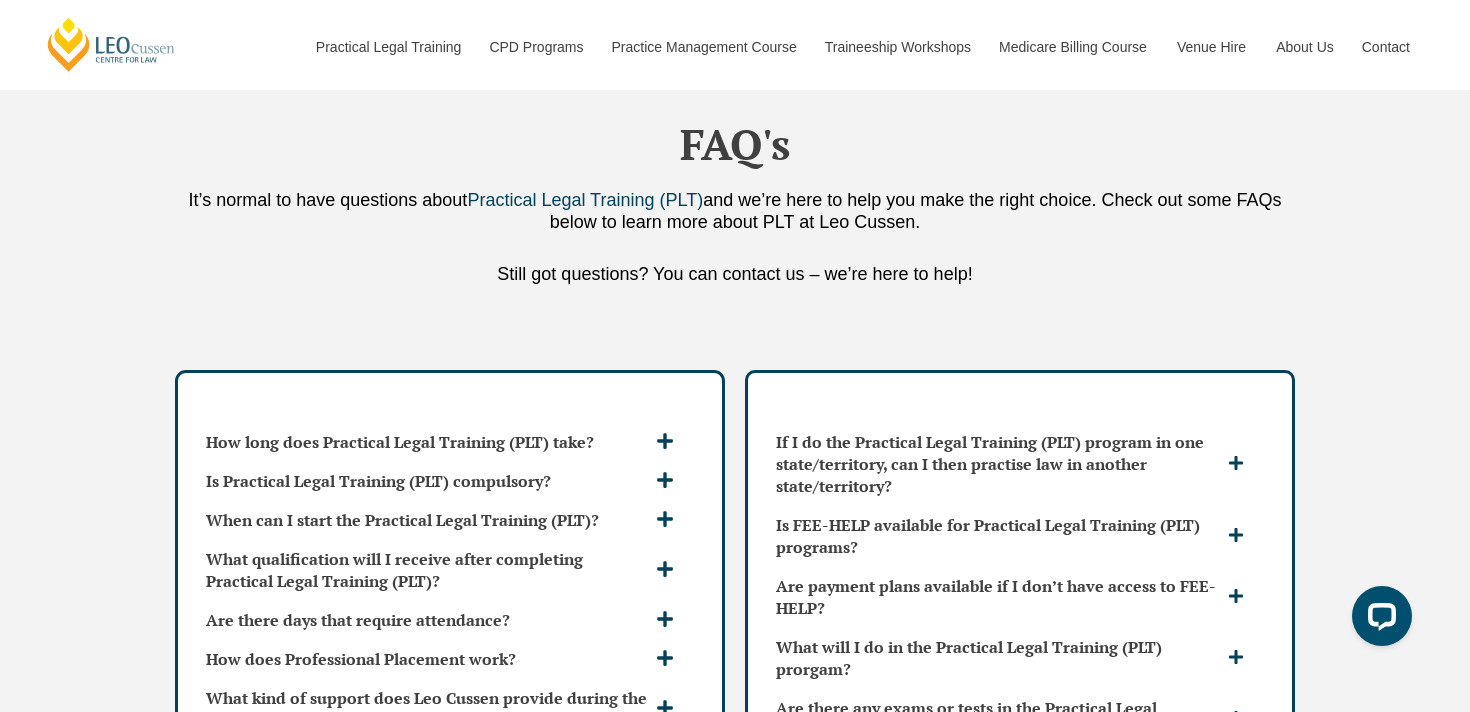 scroll, scrollTop: 5516, scrollLeft: 0, axis: vertical 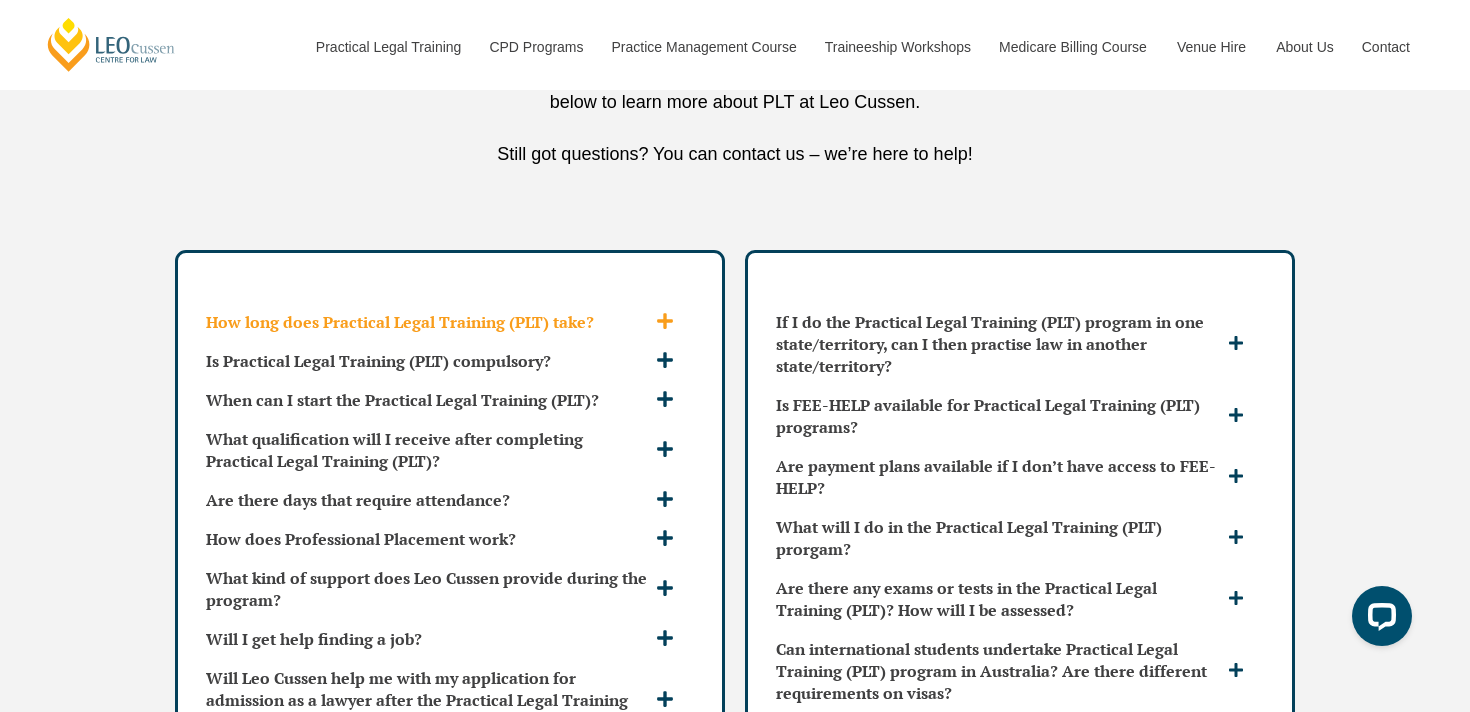 click 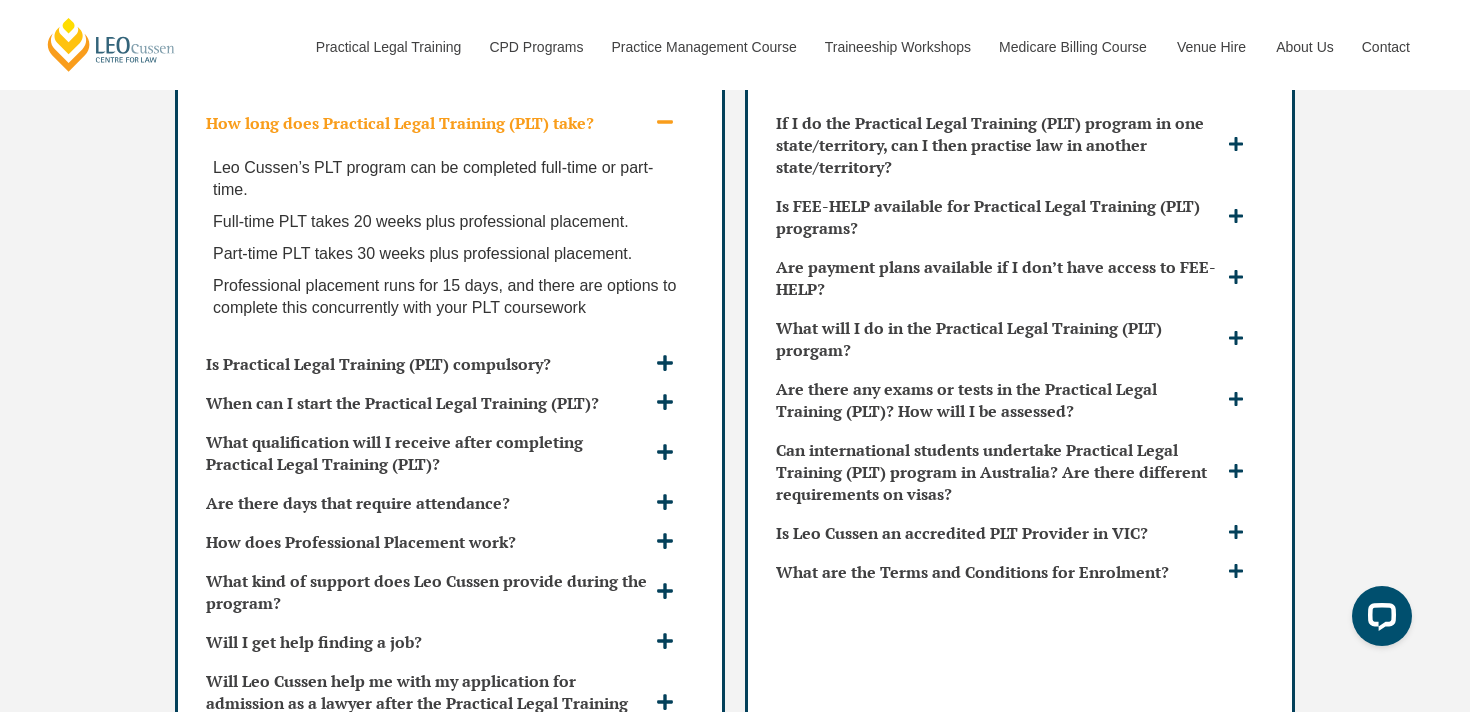scroll, scrollTop: 5718, scrollLeft: 0, axis: vertical 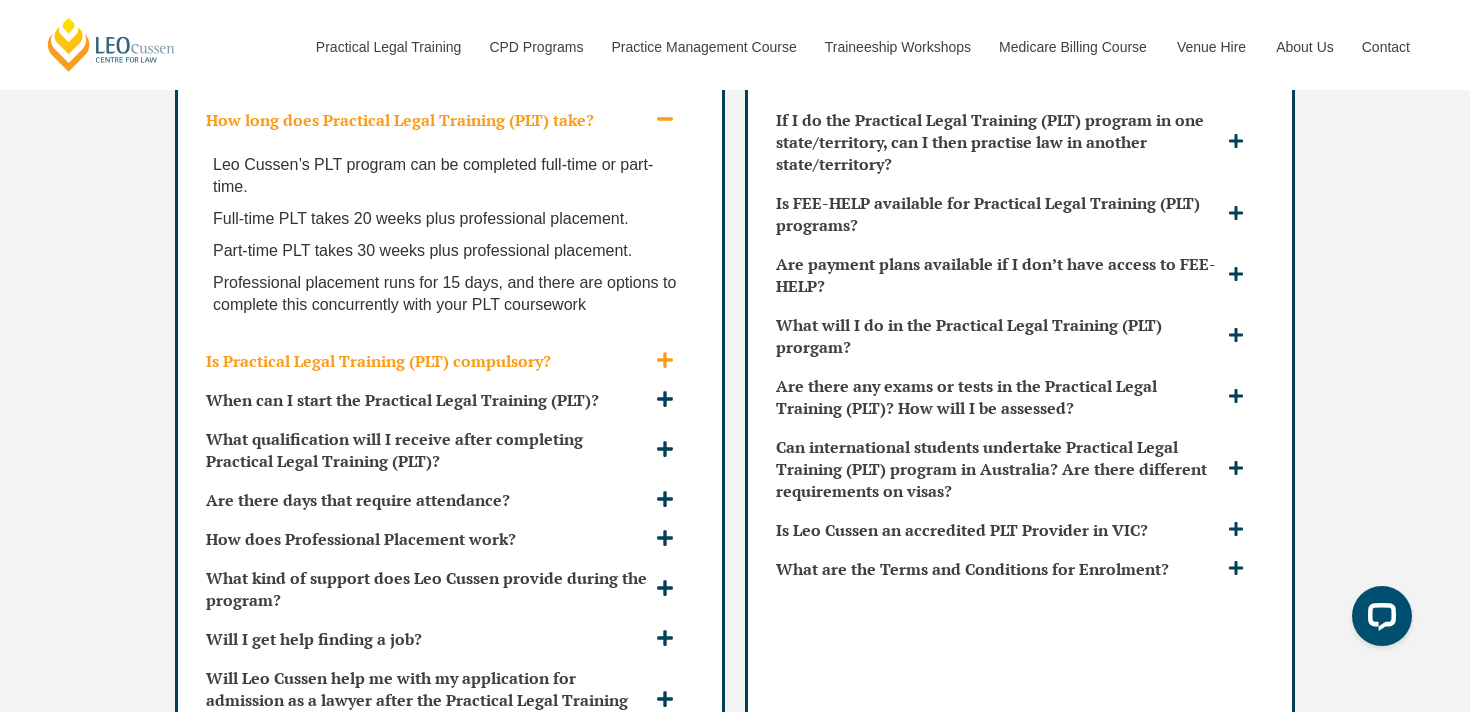click 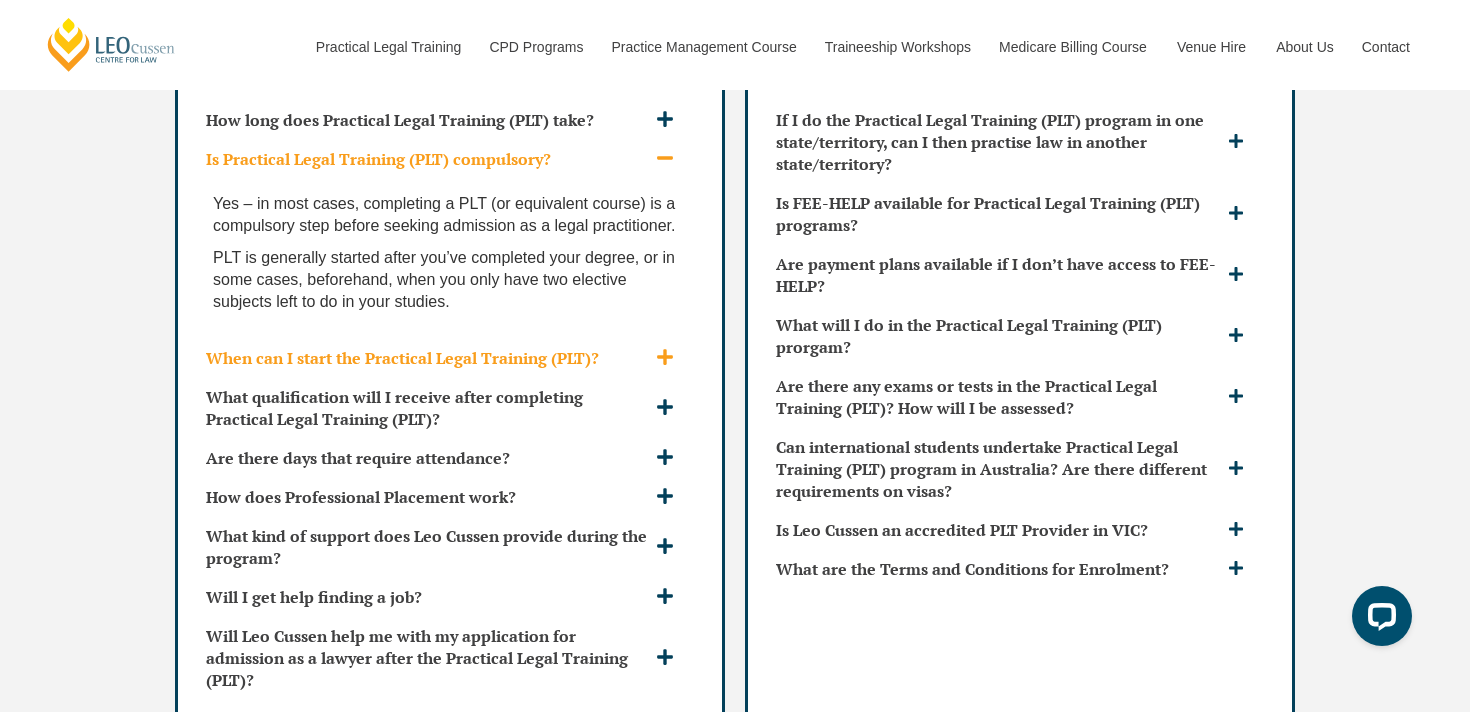 click 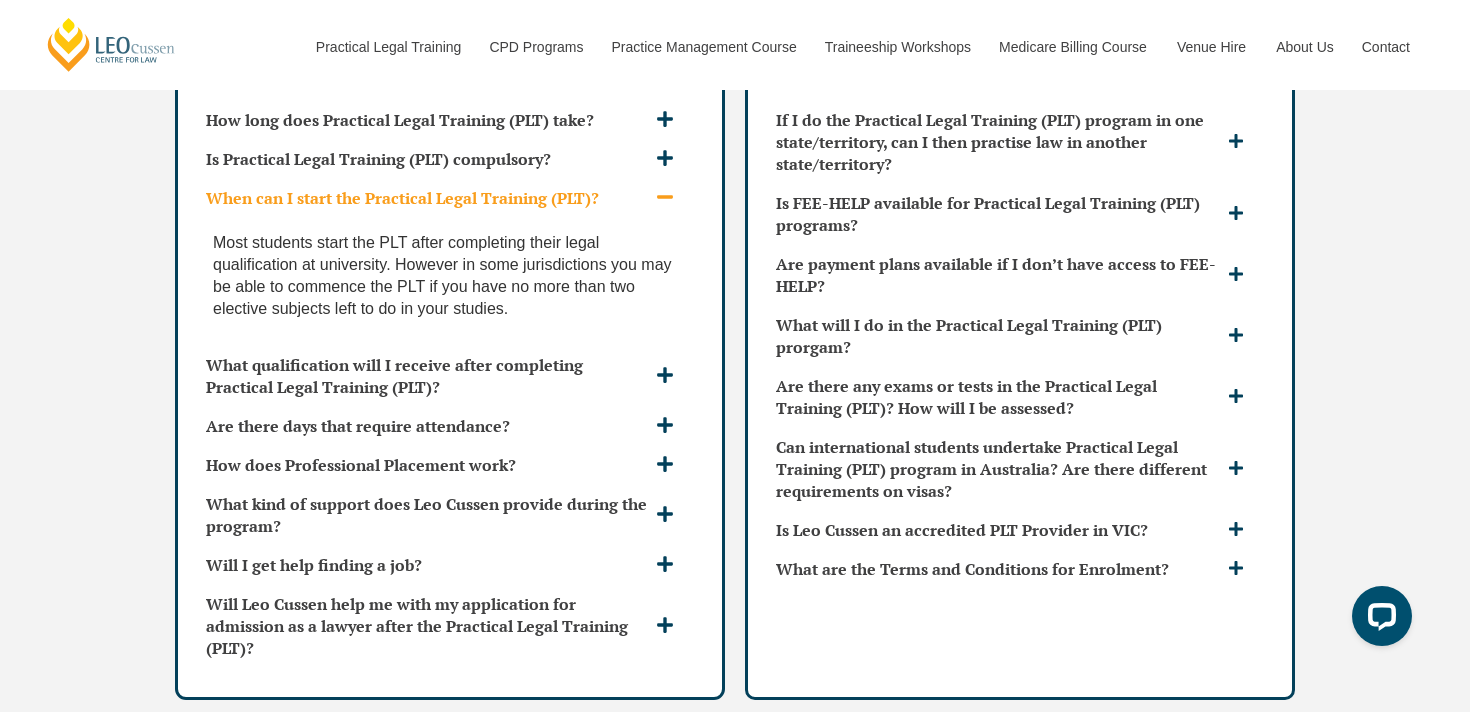 click on "What qualification will I receive after completing Practical Legal Training (PLT)?" at bounding box center [450, 376] 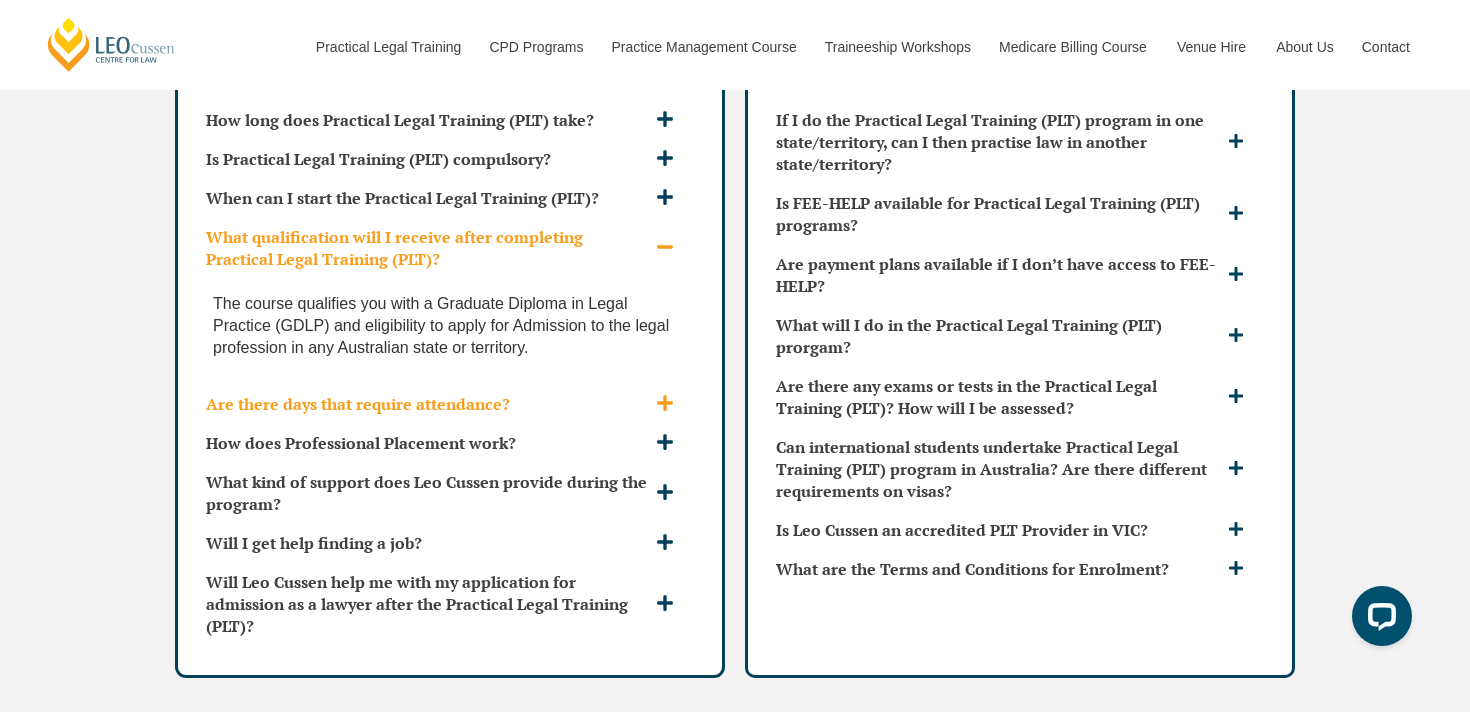 click 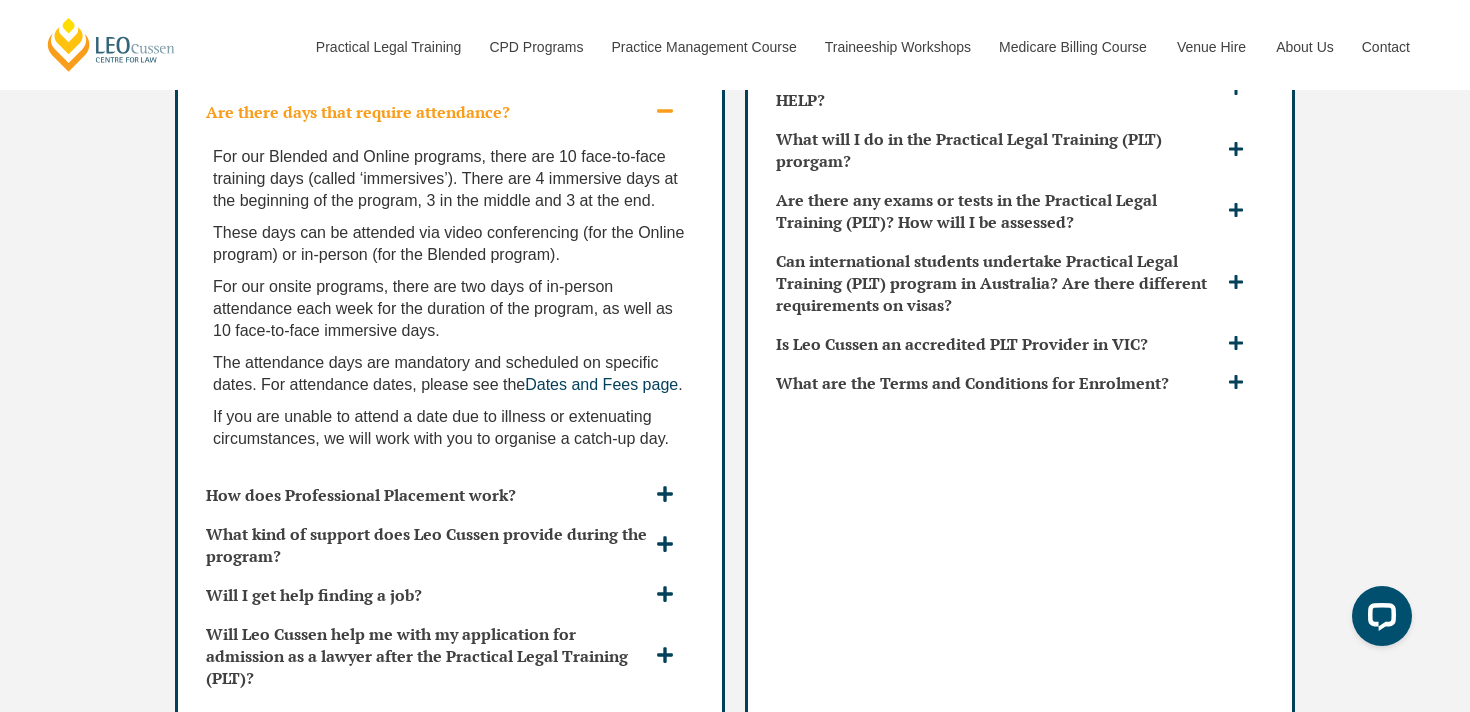 scroll, scrollTop: 5913, scrollLeft: 0, axis: vertical 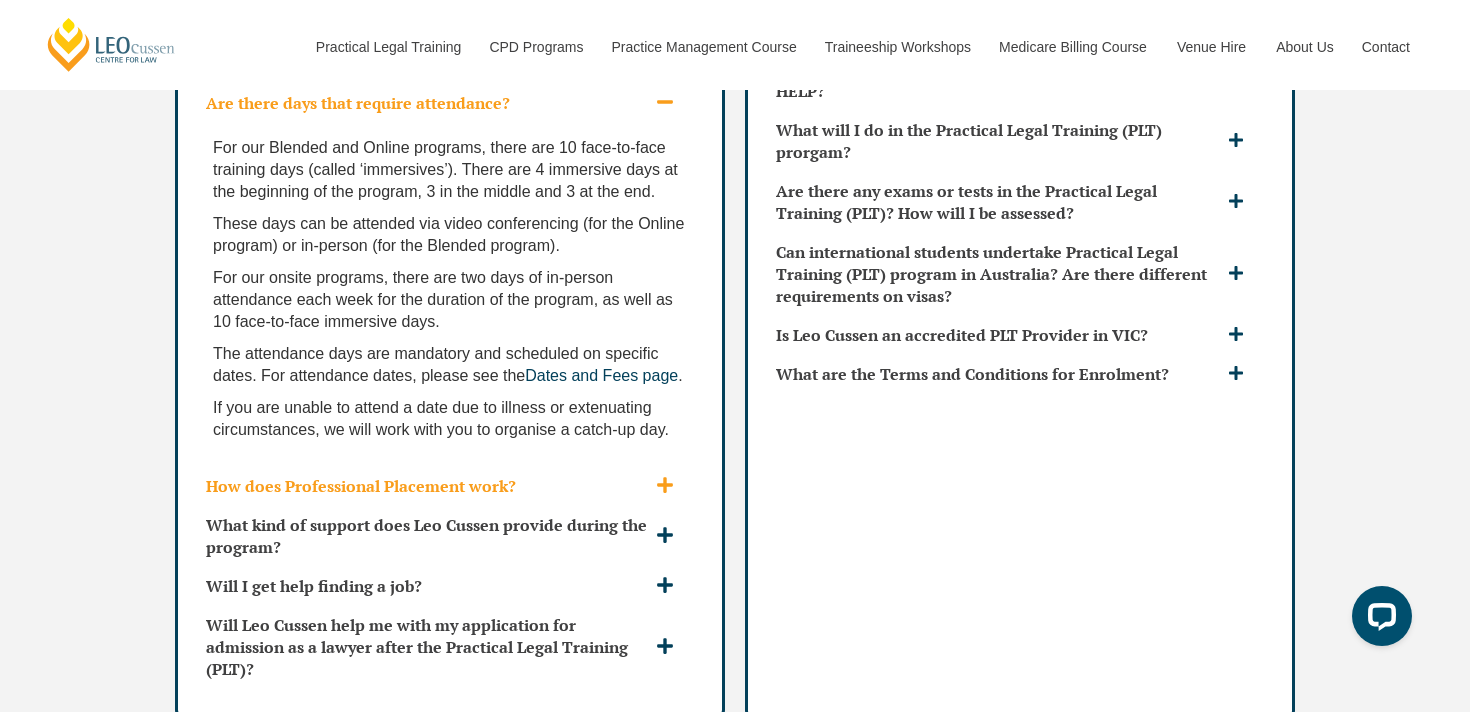click 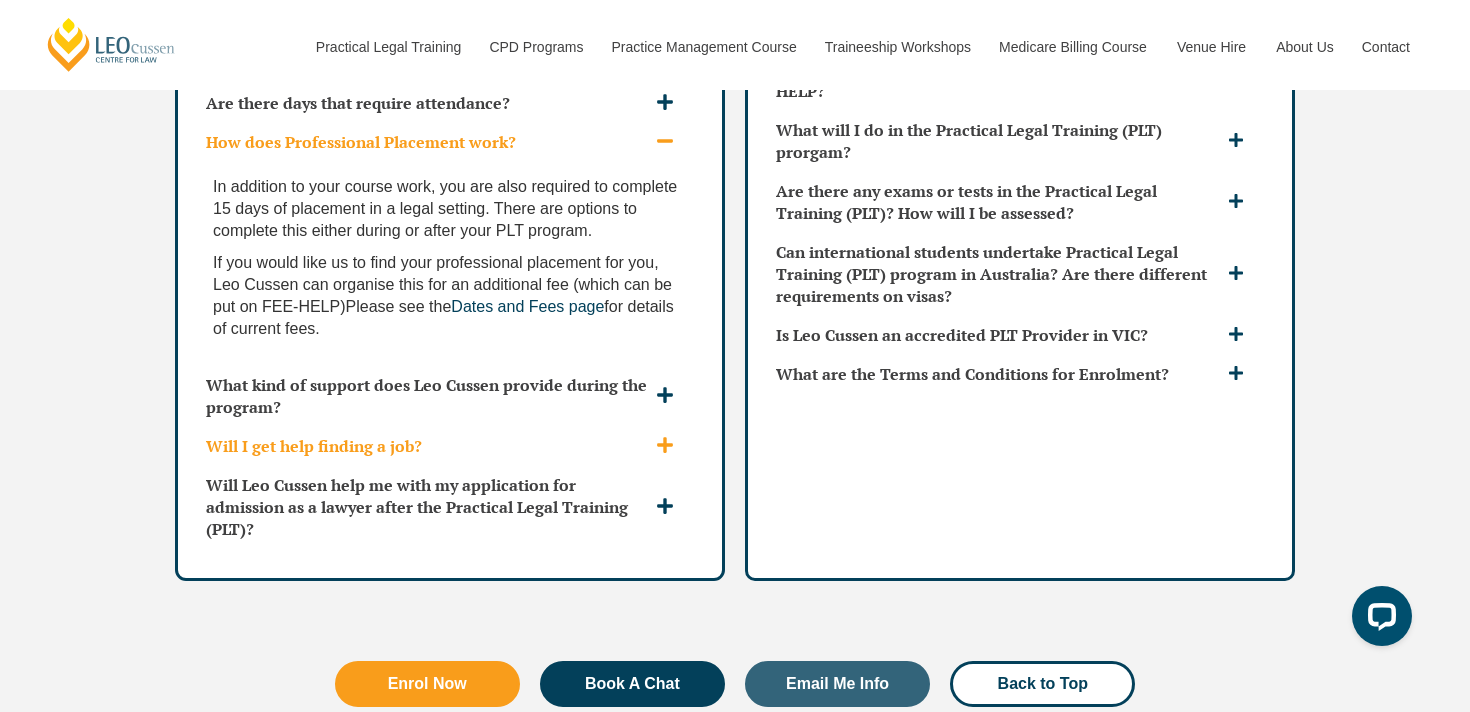 click at bounding box center (667, 446) 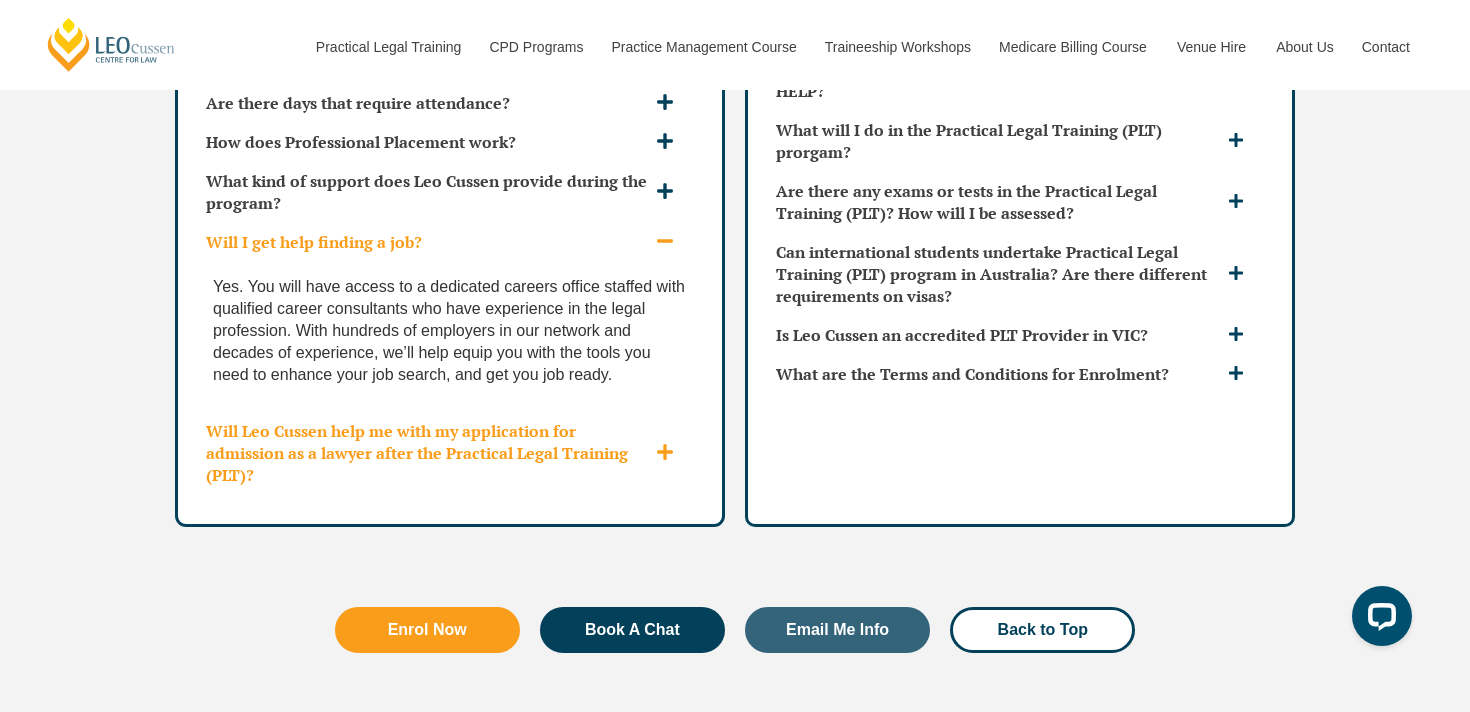 click 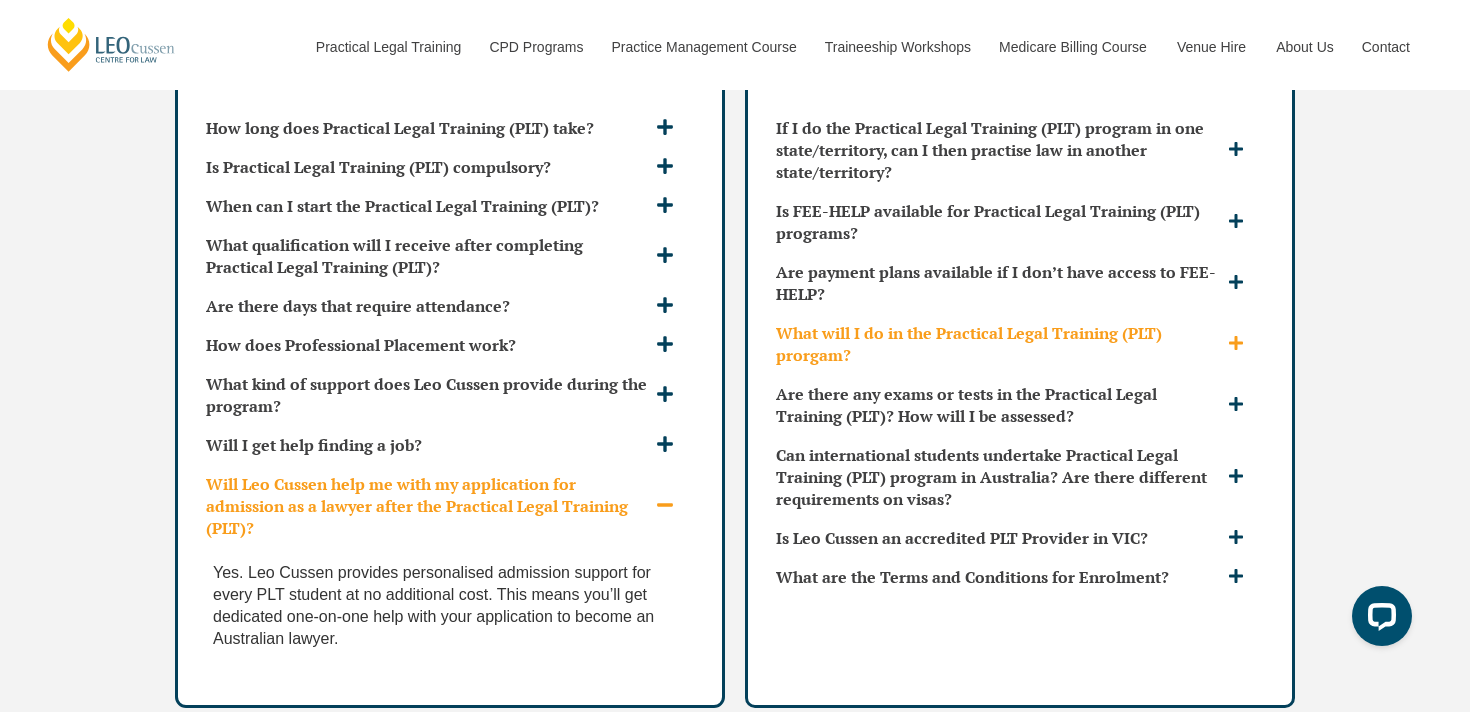 scroll, scrollTop: 5711, scrollLeft: 0, axis: vertical 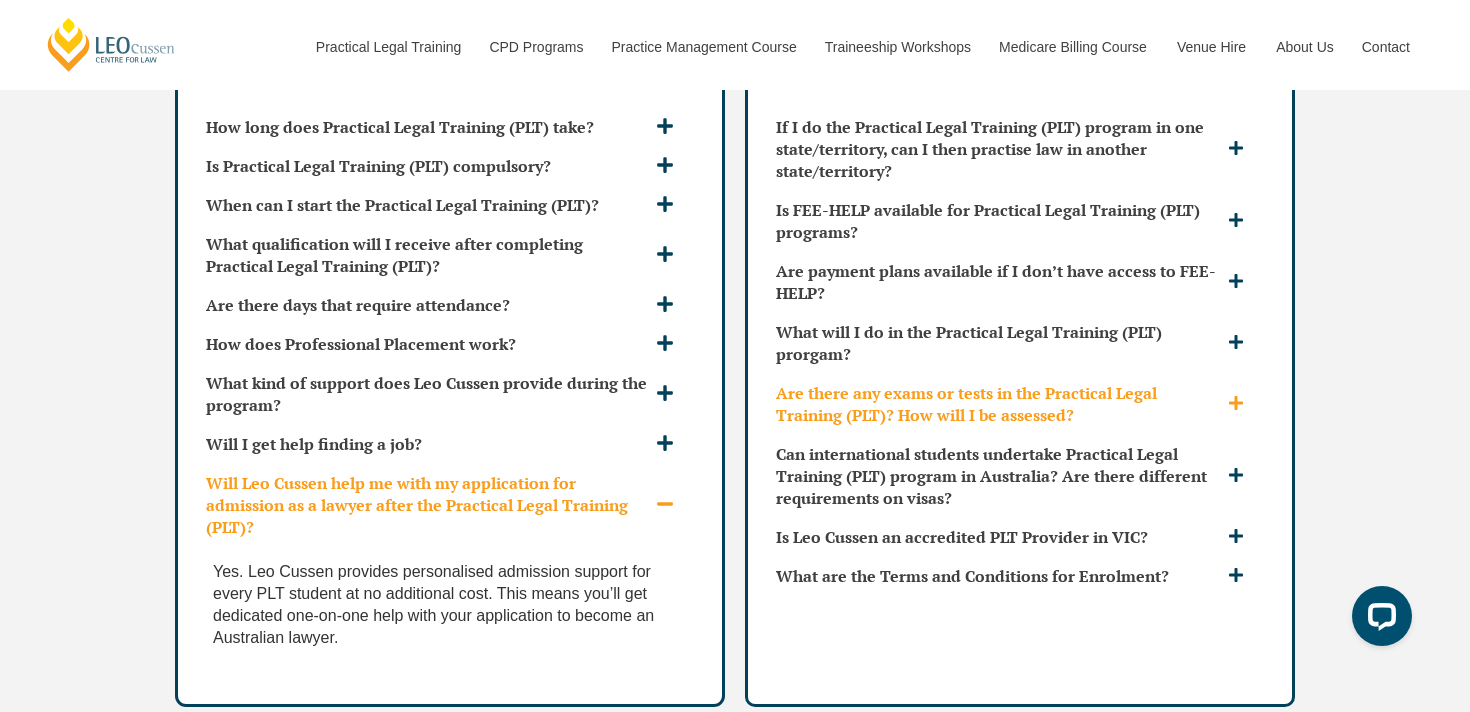 click 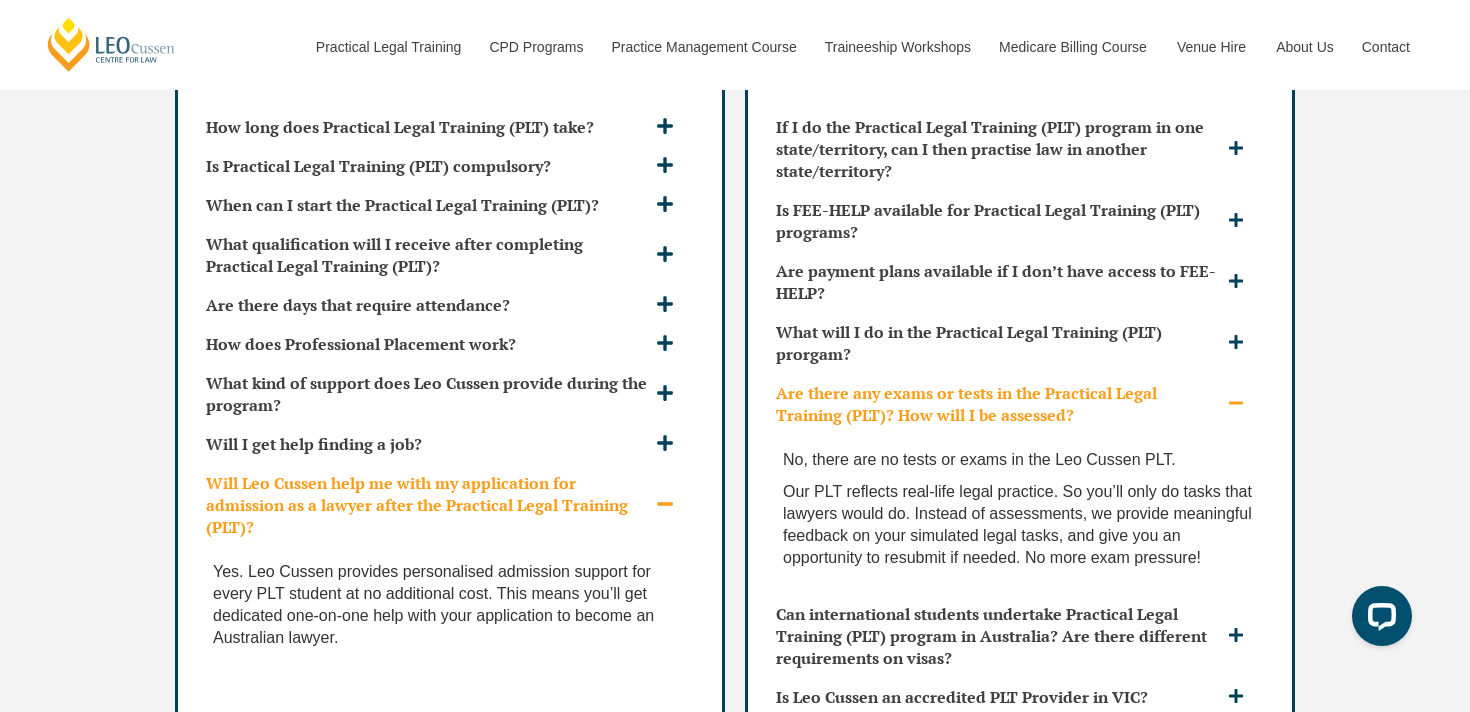 click 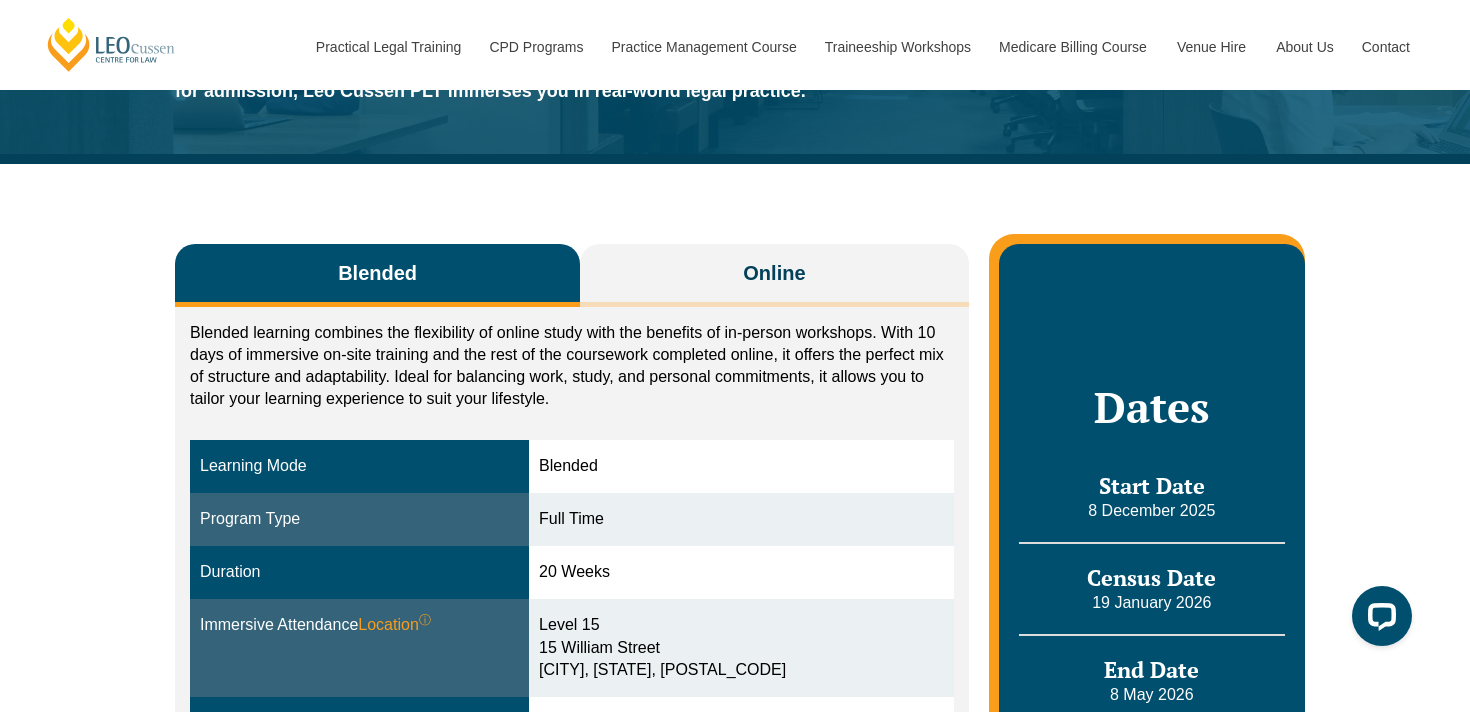 scroll, scrollTop: 208, scrollLeft: 0, axis: vertical 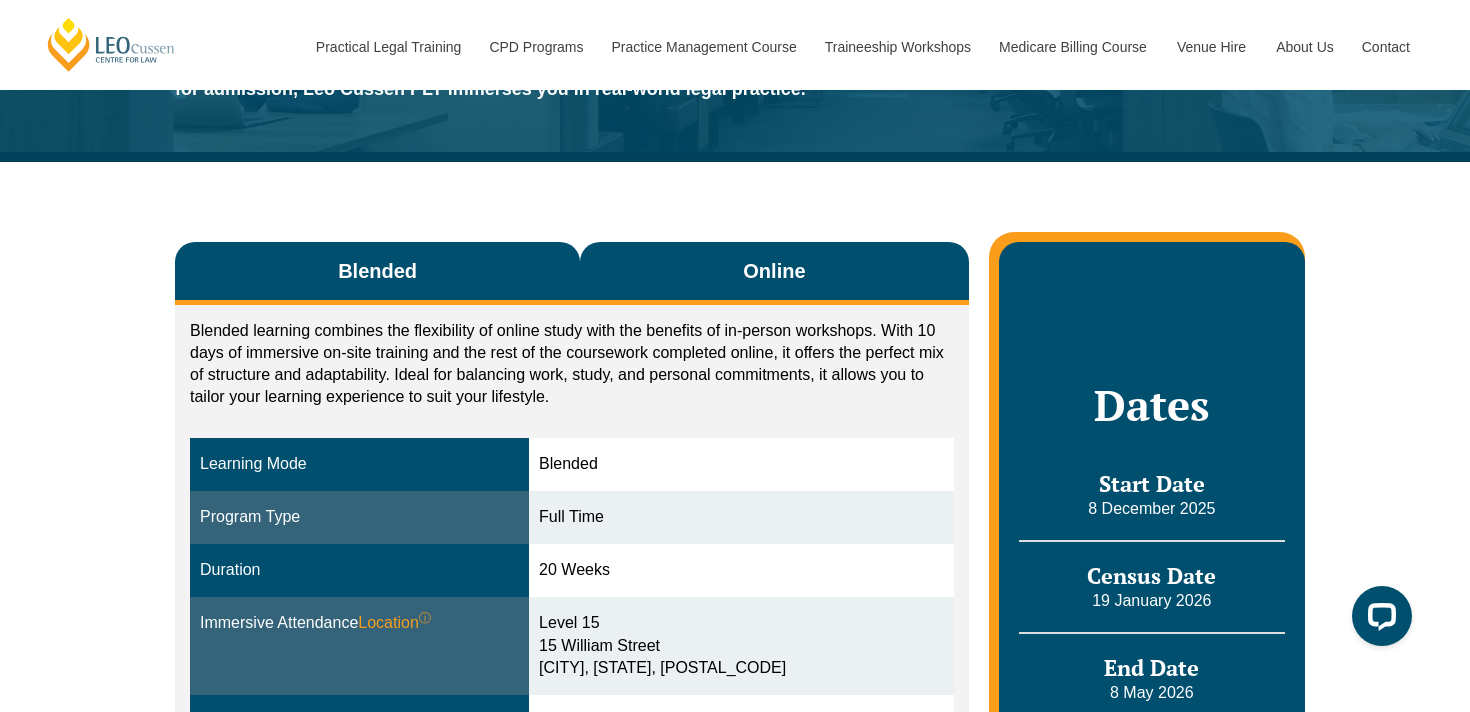click on "Online" at bounding box center (774, 273) 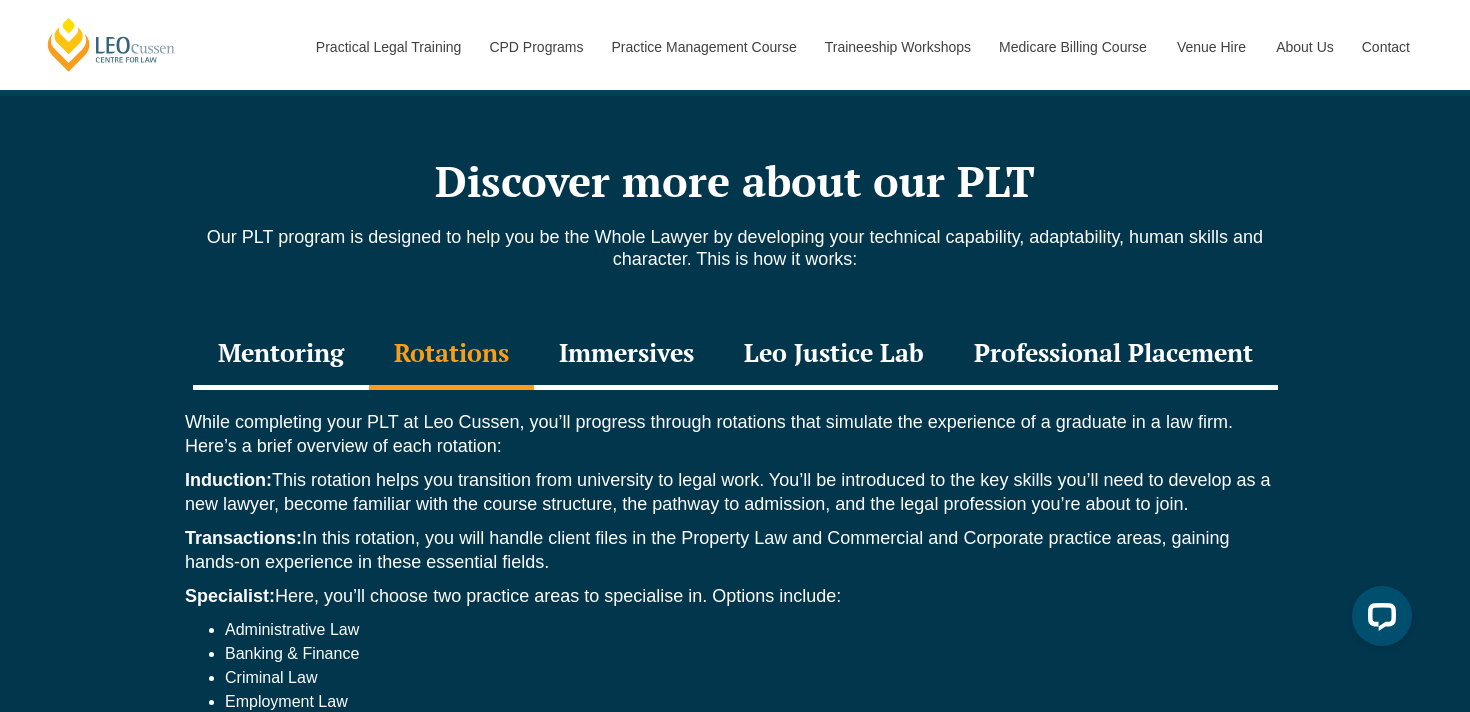 scroll, scrollTop: 2120, scrollLeft: 0, axis: vertical 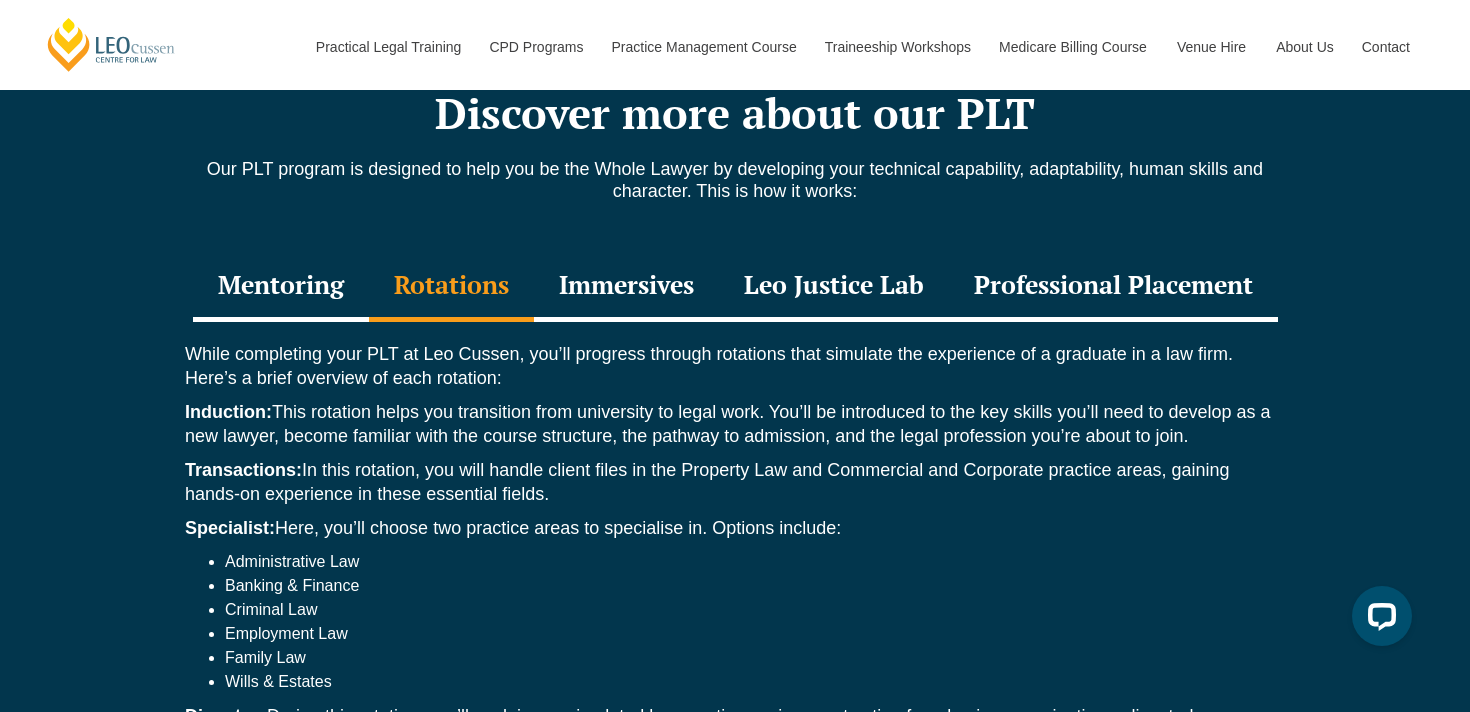 click on "Leo Justice Lab" at bounding box center [834, 287] 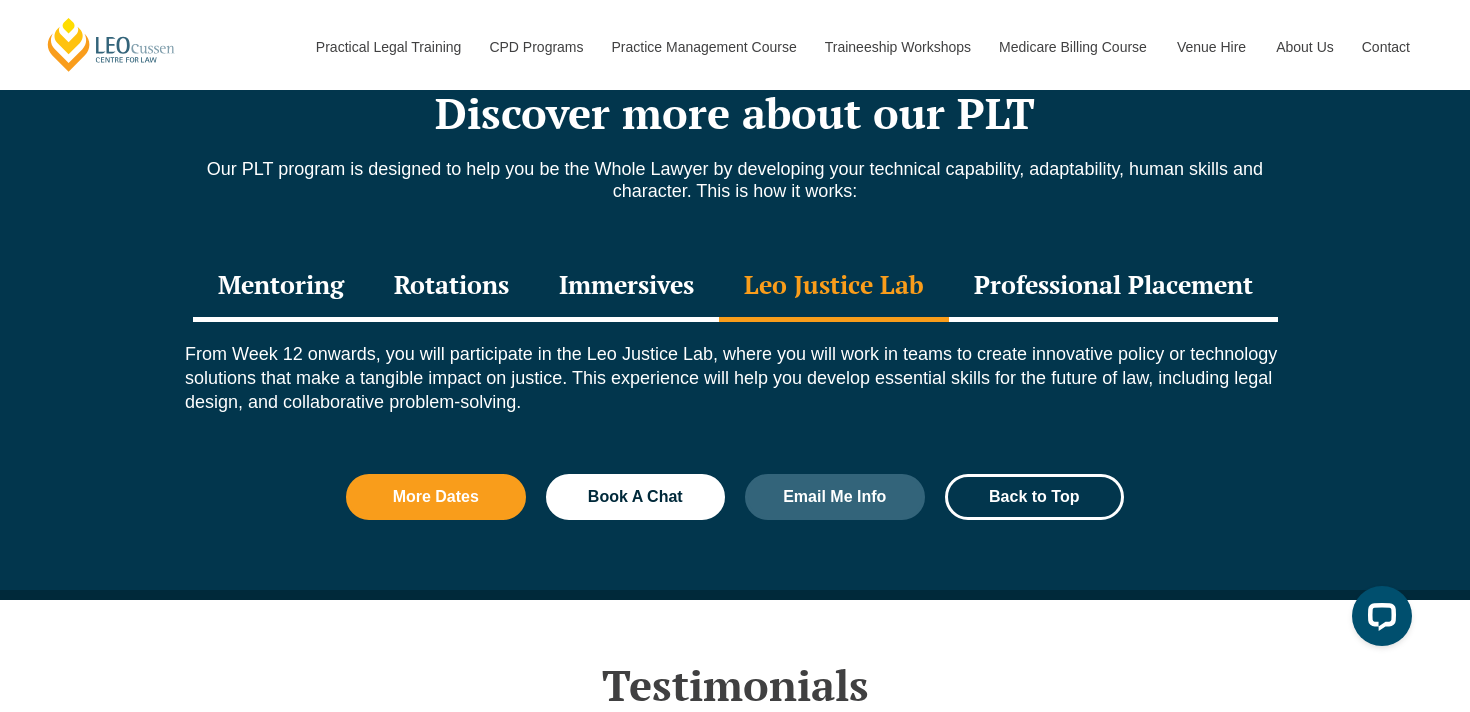 click on "Immersives" at bounding box center [626, 287] 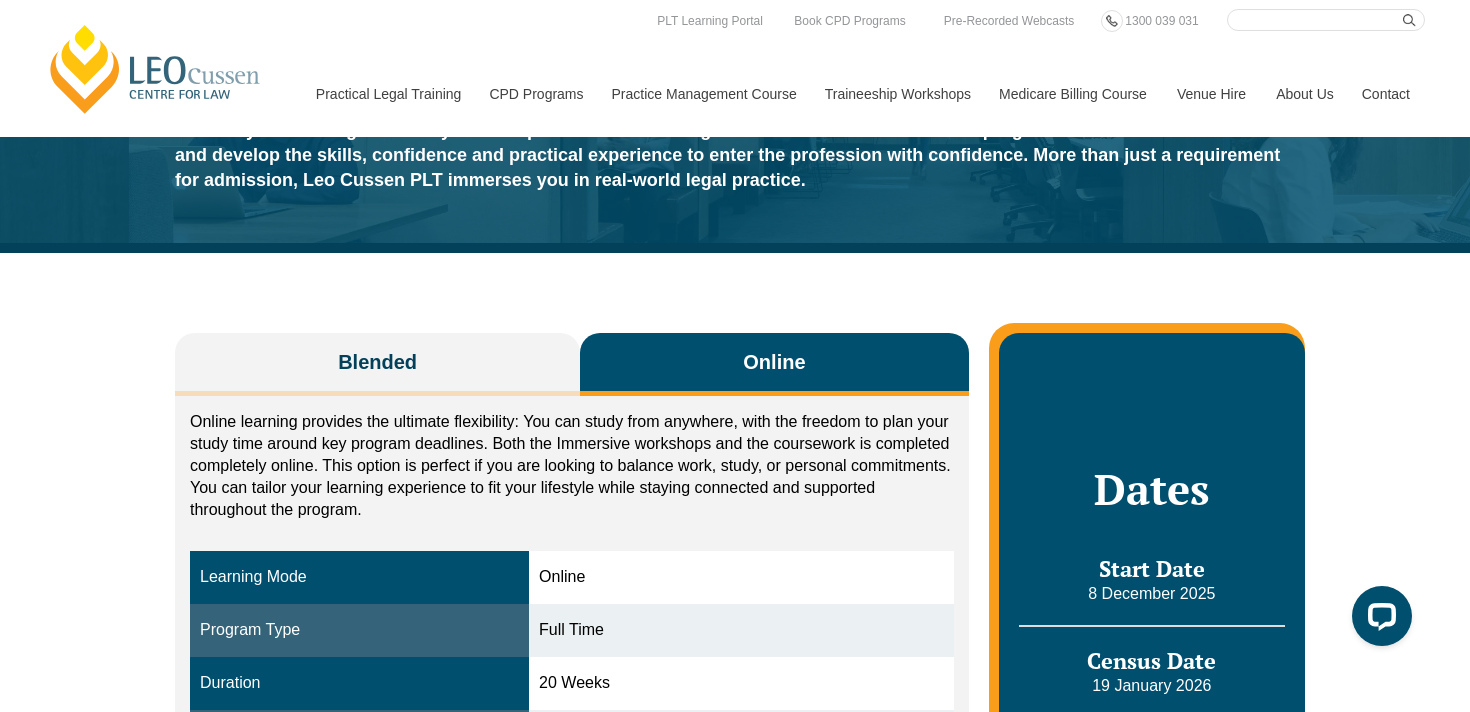 scroll, scrollTop: 0, scrollLeft: 0, axis: both 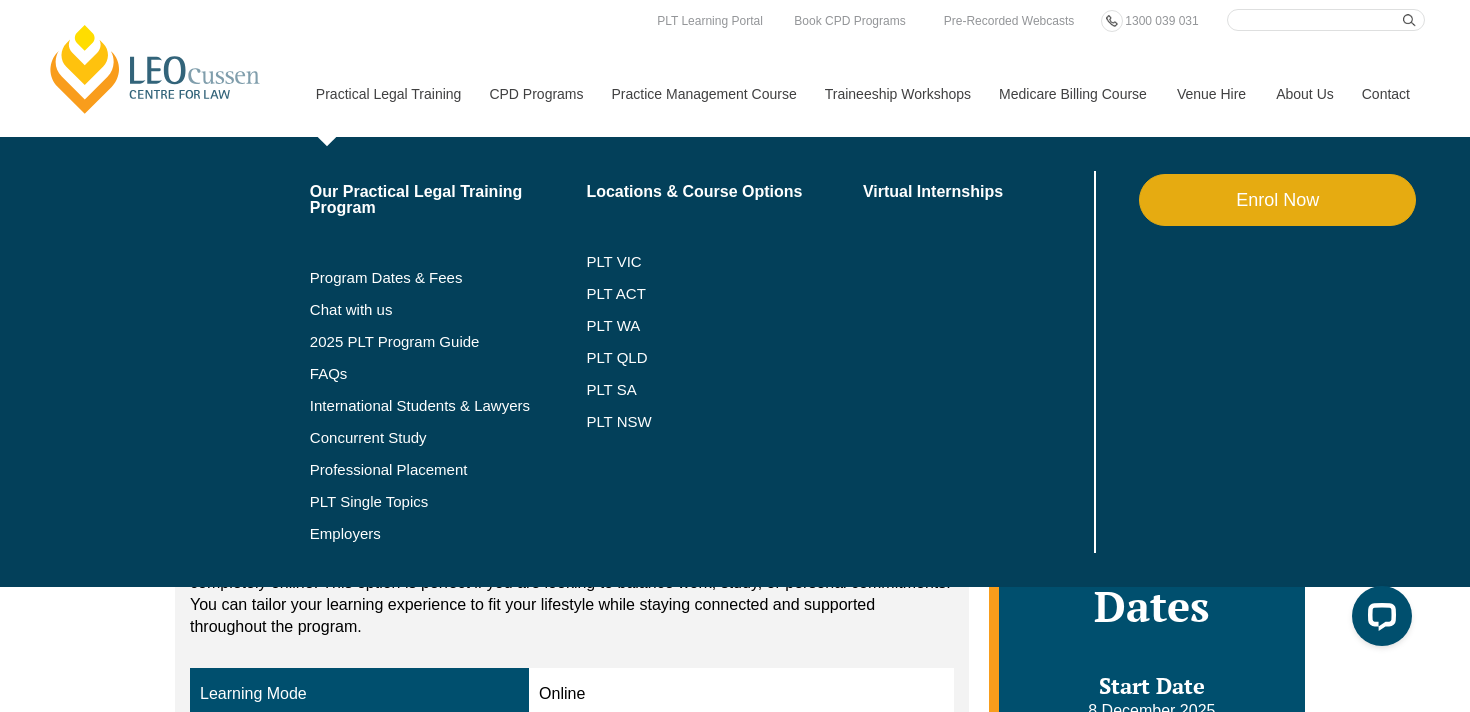 click on "Practical Legal Training" at bounding box center [388, 94] 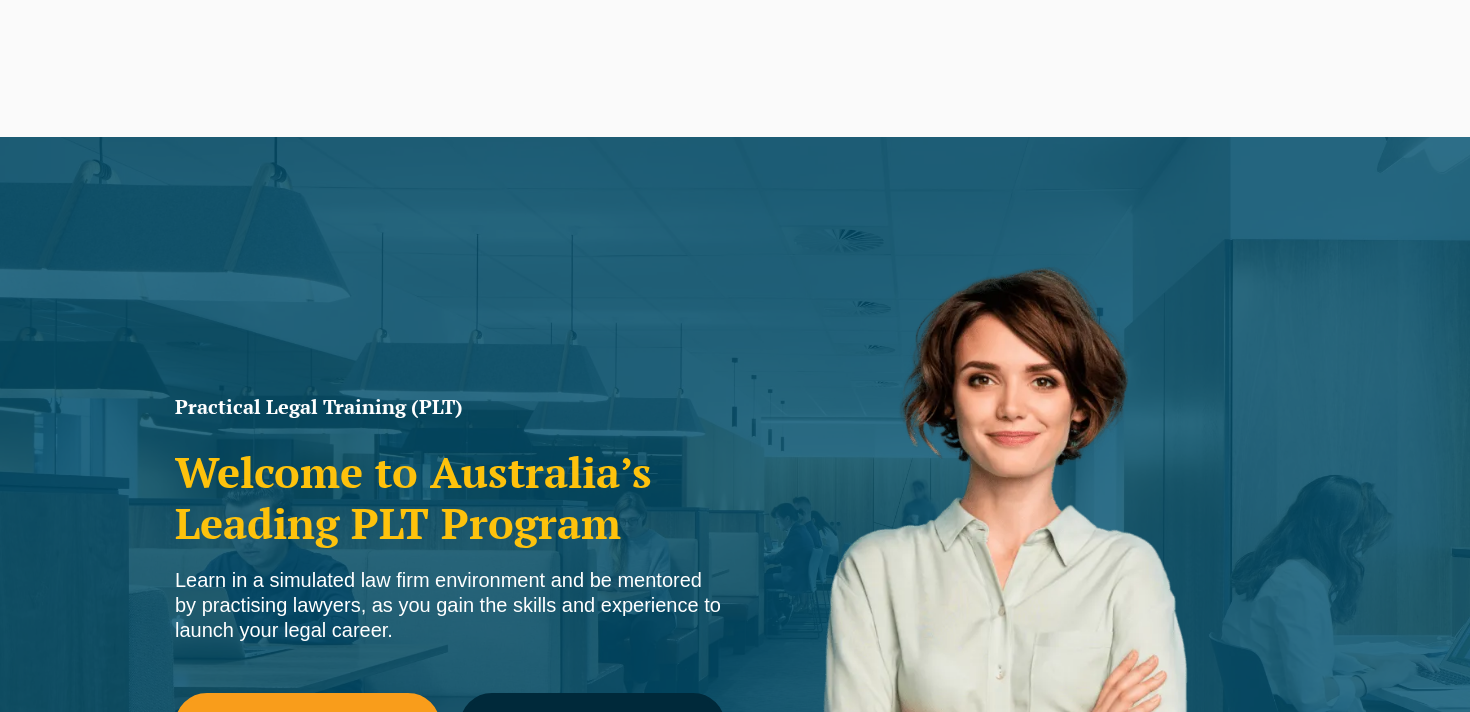 scroll, scrollTop: 0, scrollLeft: 0, axis: both 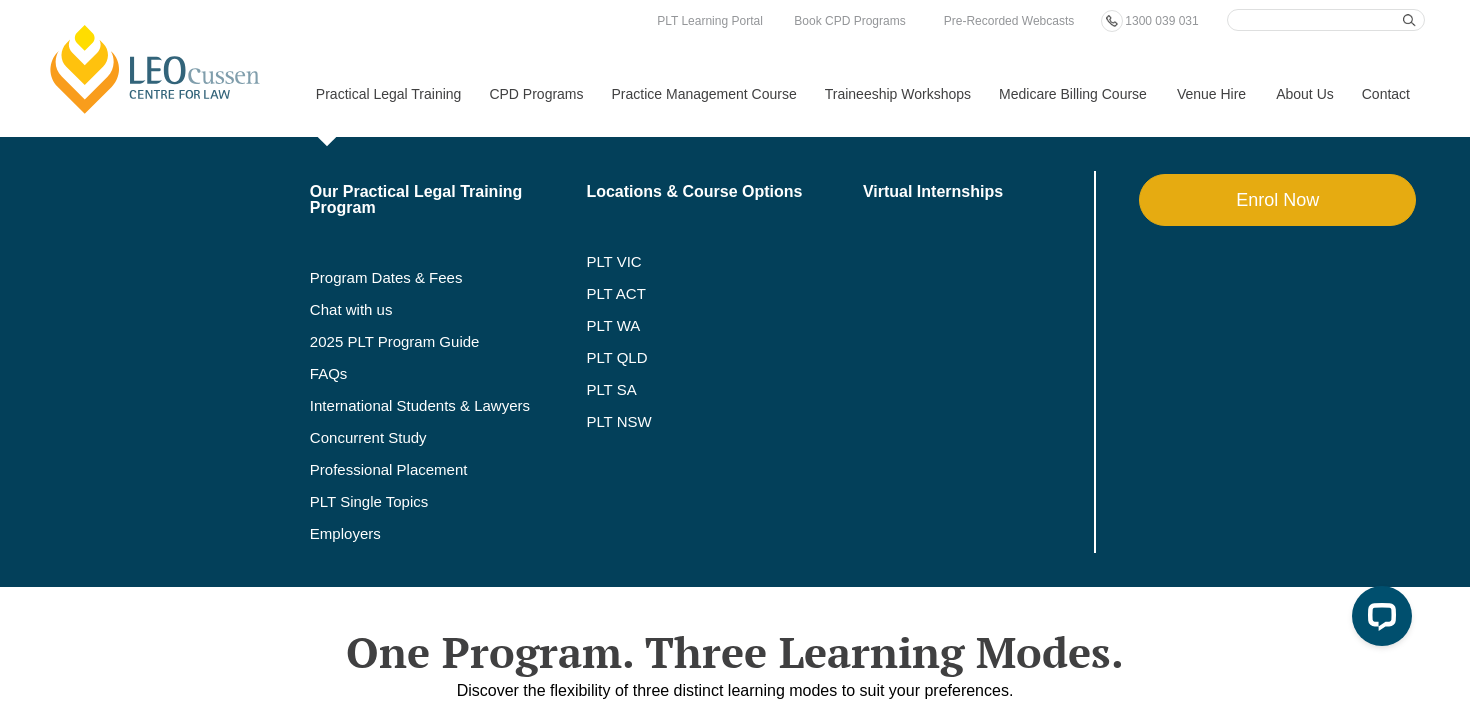 click on "2025 PLT Program Guide" at bounding box center [448, 342] 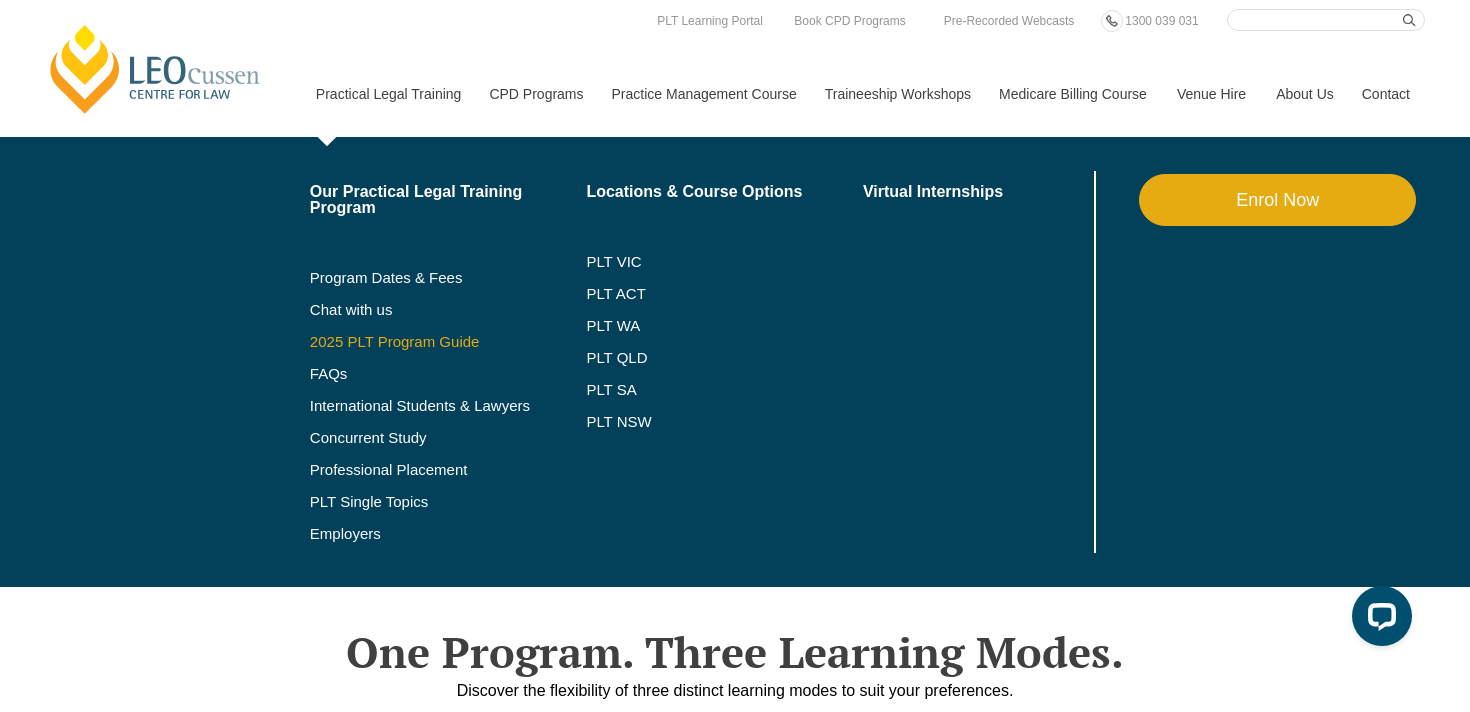 click on "2025 PLT Program Guide" at bounding box center (423, 342) 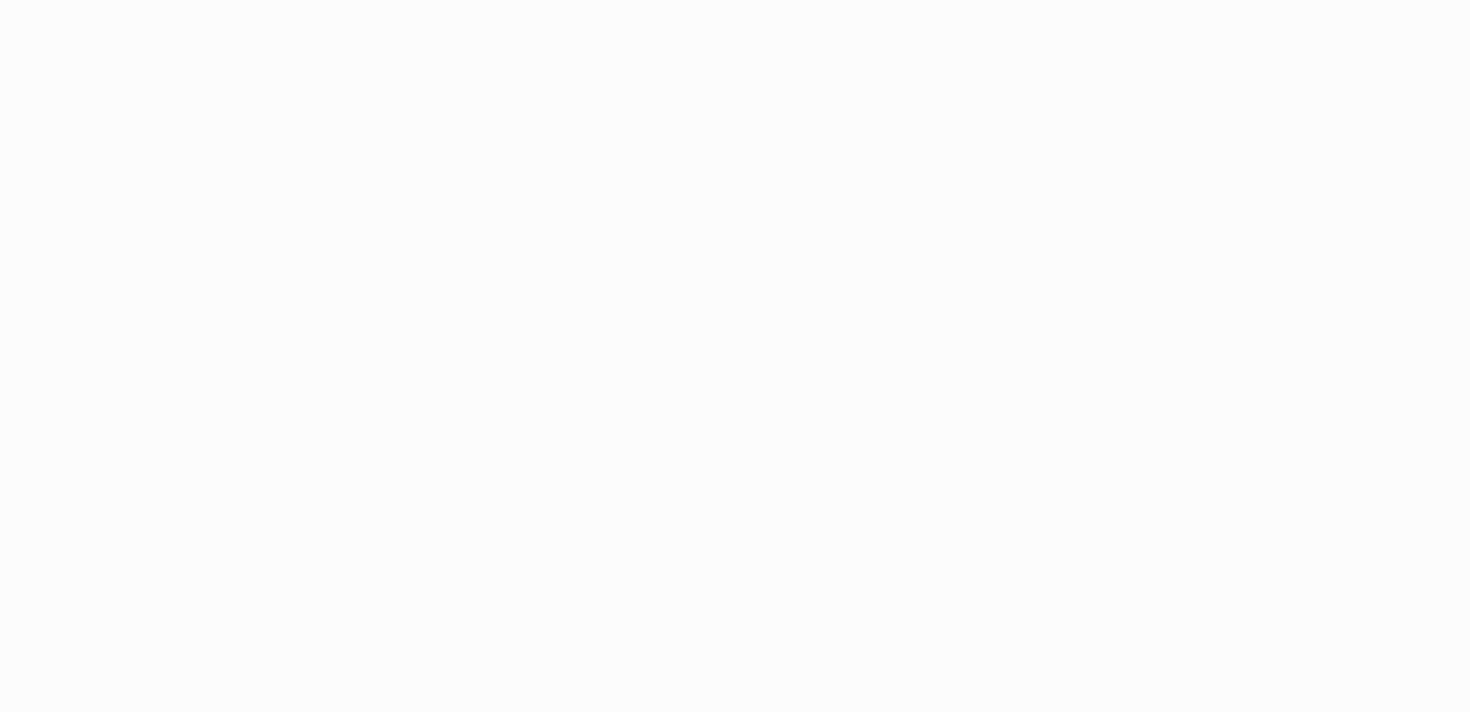 scroll, scrollTop: 0, scrollLeft: 0, axis: both 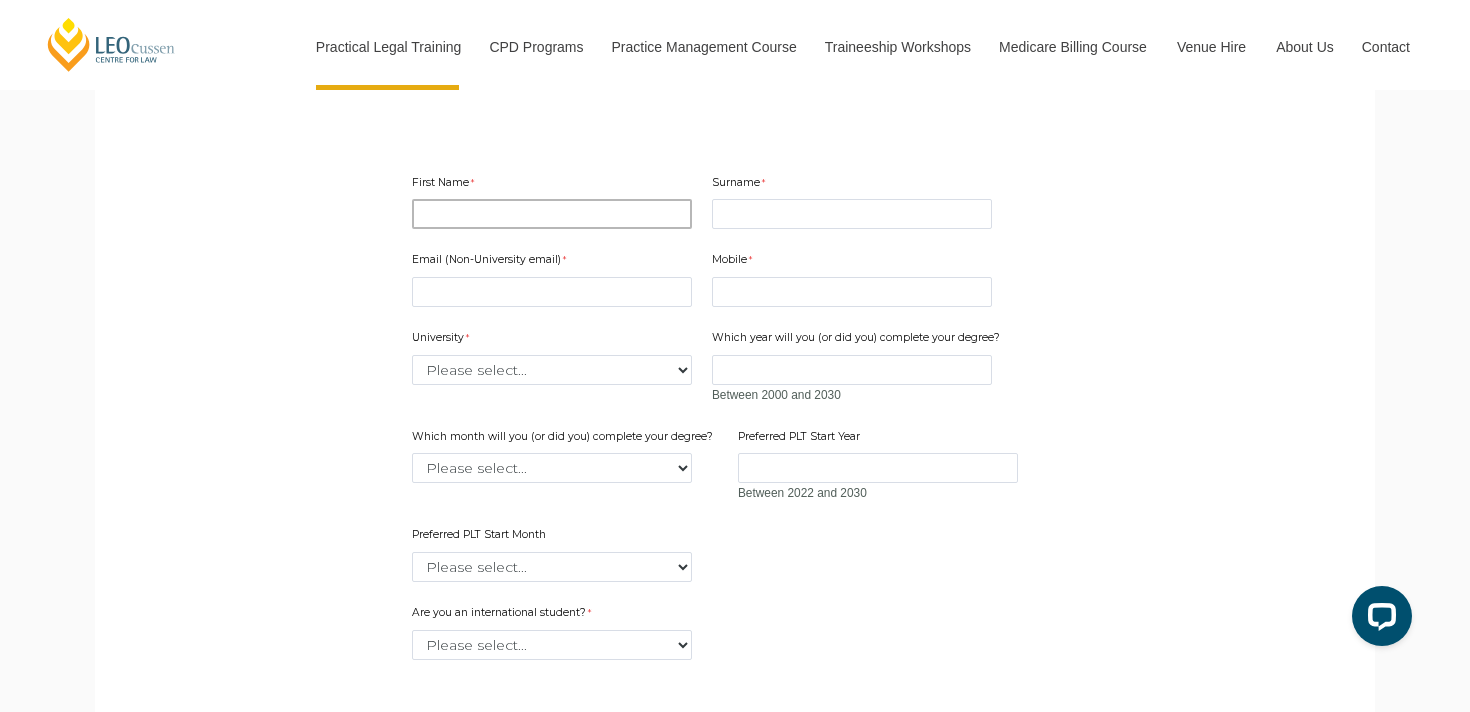 click on "First Name" at bounding box center [552, 214] 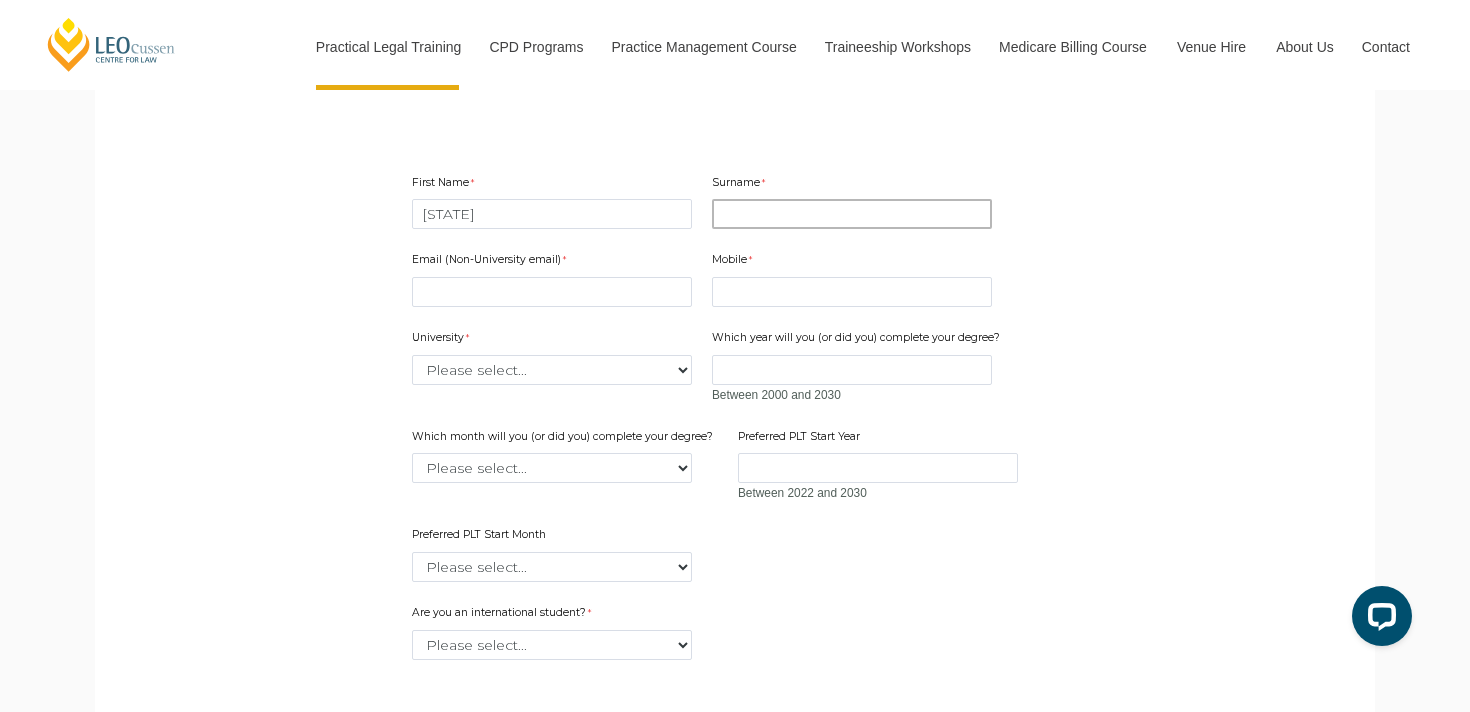 type on "[FIRST]" 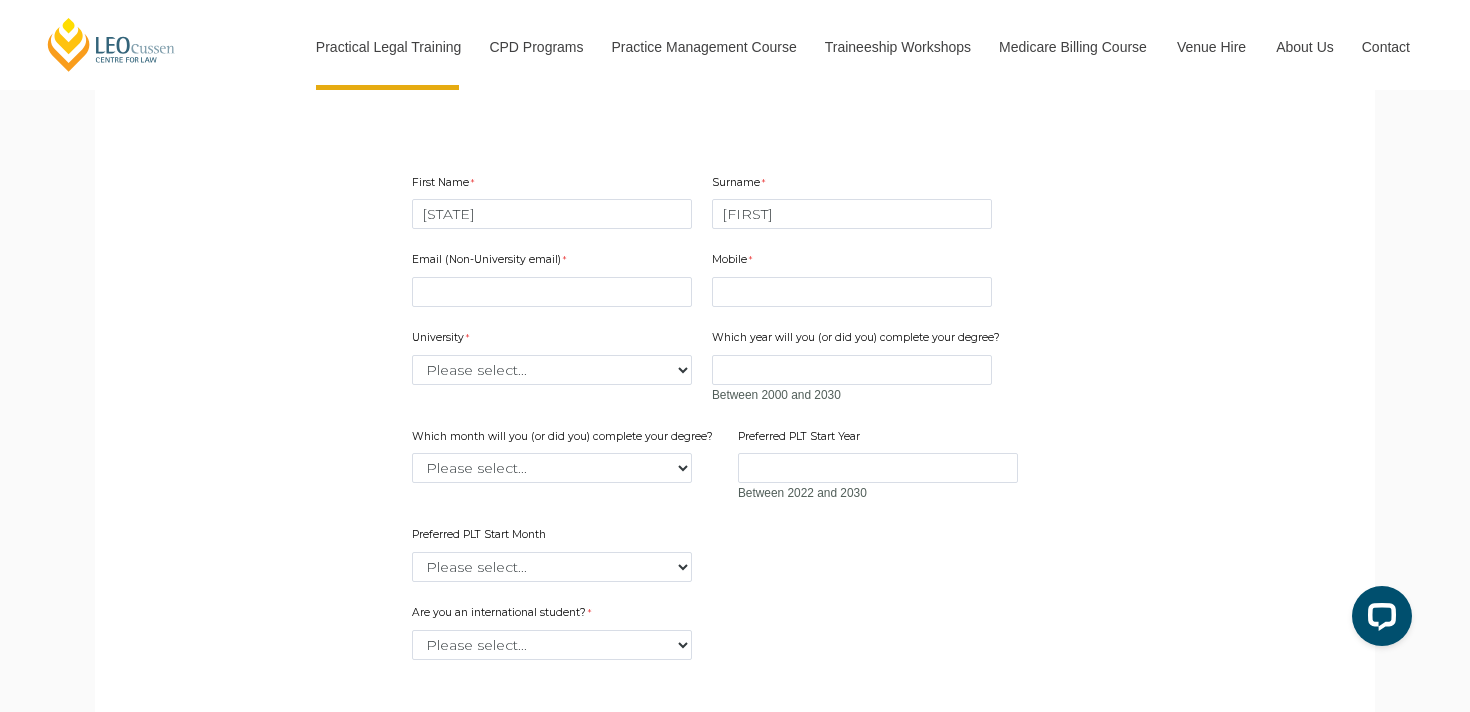 type on "montana.drake21@gmail.com" 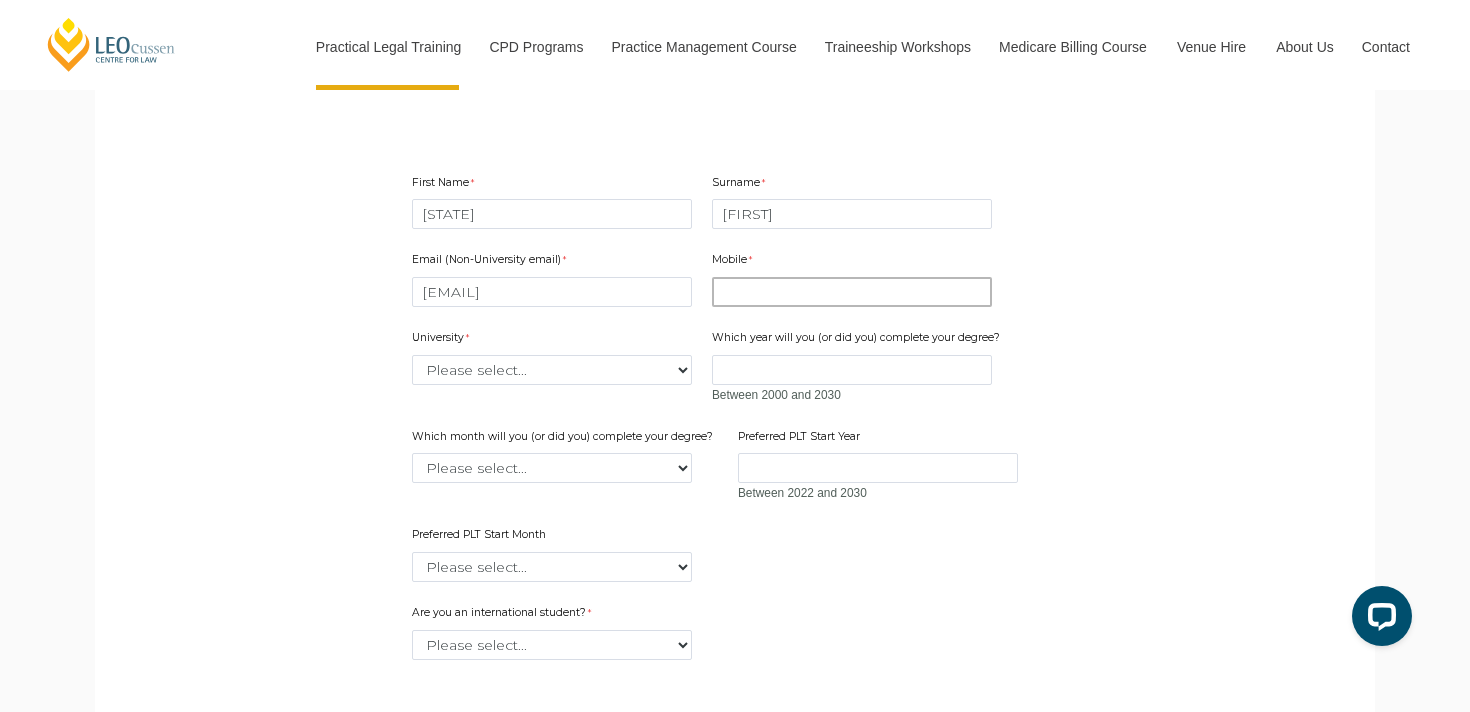 type on "0459533820" 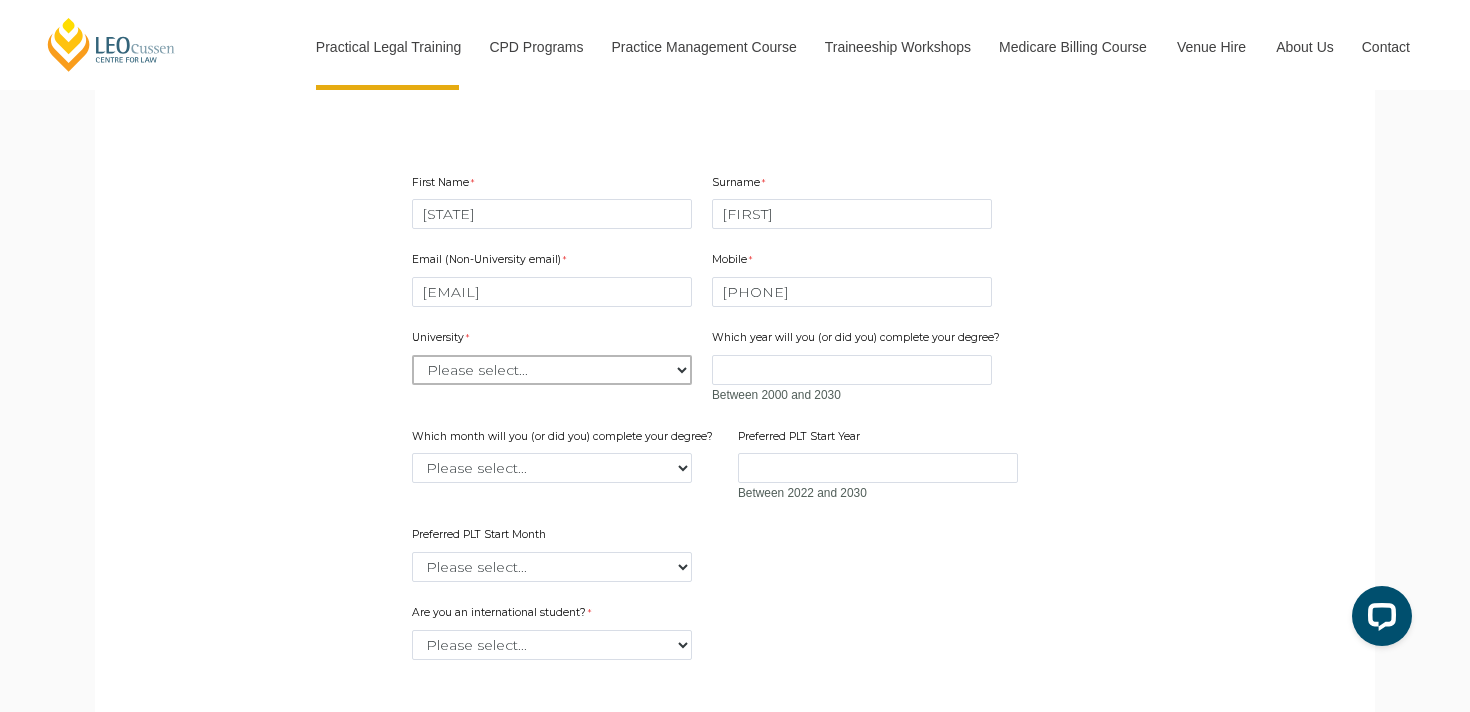 click on "Please select...   Australian Catholic University   Australian National University   Bond University   Central Queensland University   Charles Darwin University   Charles Sturt University   Curtin University   Deakin University   Edith Cowan University   Federation University   Flinders University   Griffith University   James Cook University   La Trobe University   Macquarie University   Monash University   Murdoch University   Queensland University of Technology   RMIT University   Southern Cross University   Swinburne University of Technology   Torrens University   University of Adelaide   University of Canberra   University of Divinity   University of Melbourne   University of New England   University of New South Wales   University of Newcastle   University of Notre Dame   University of Queensland   University of South Australia   University of Southern Queensland   University of Sydney   University of Tasmania   University of Technology Sydney   University of the Sunshine Coast       Victoria University" at bounding box center [552, 370] 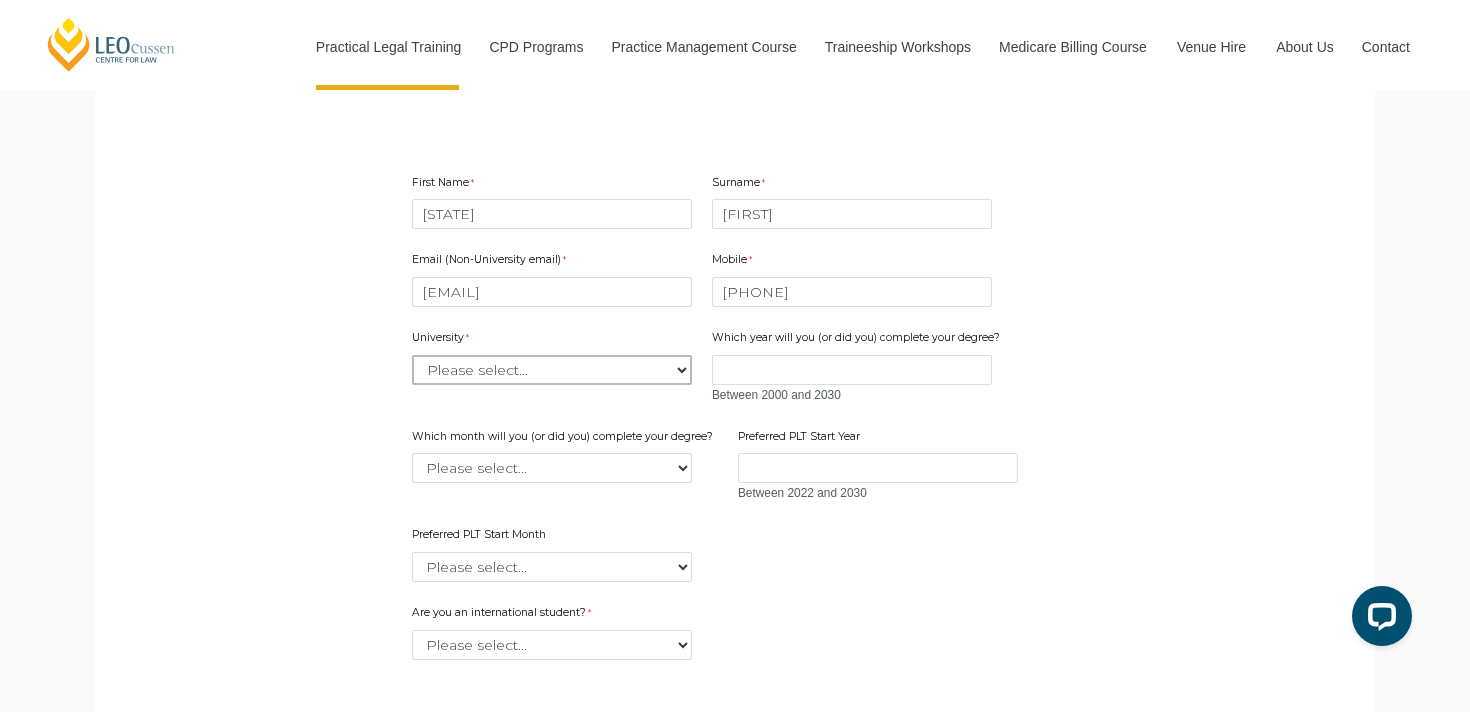 select on "tfa_2194" 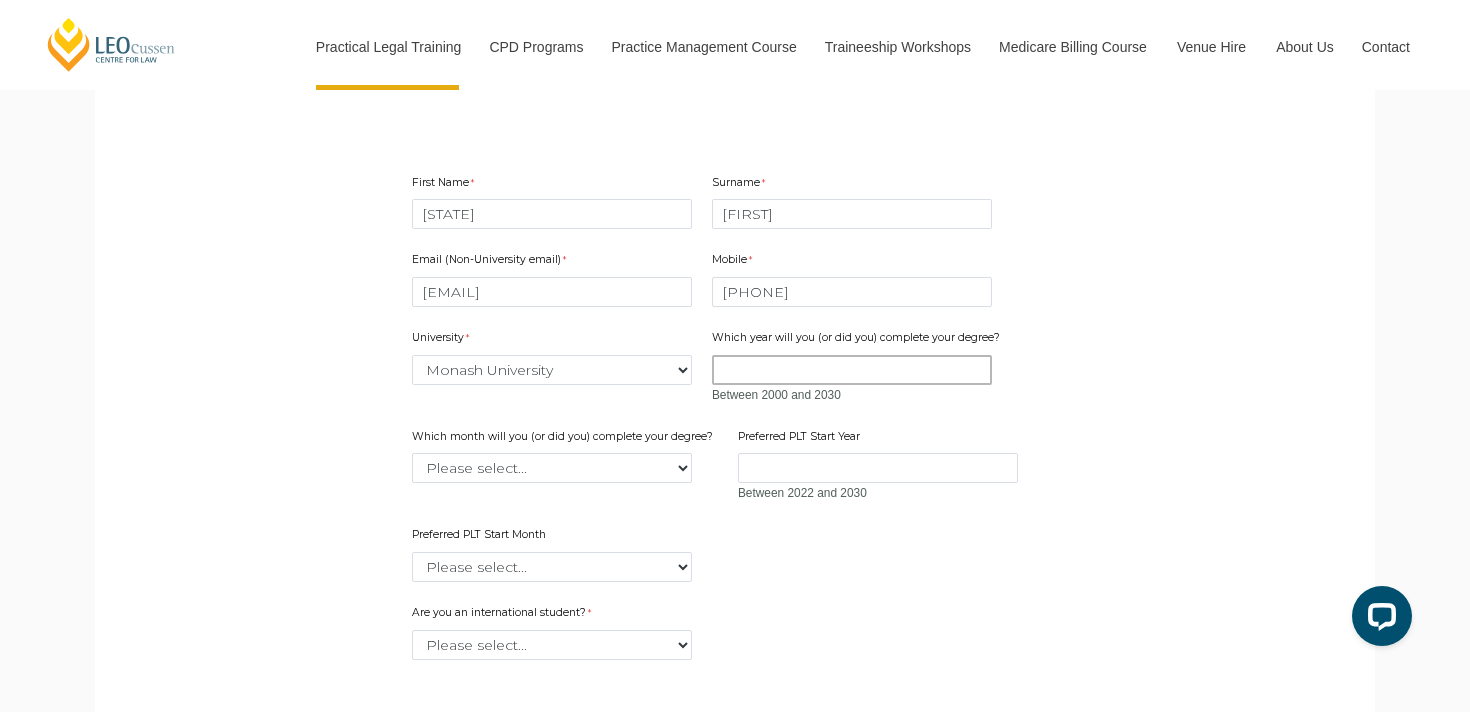click on "Which year will you (or did you) complete your degree?" at bounding box center (852, 370) 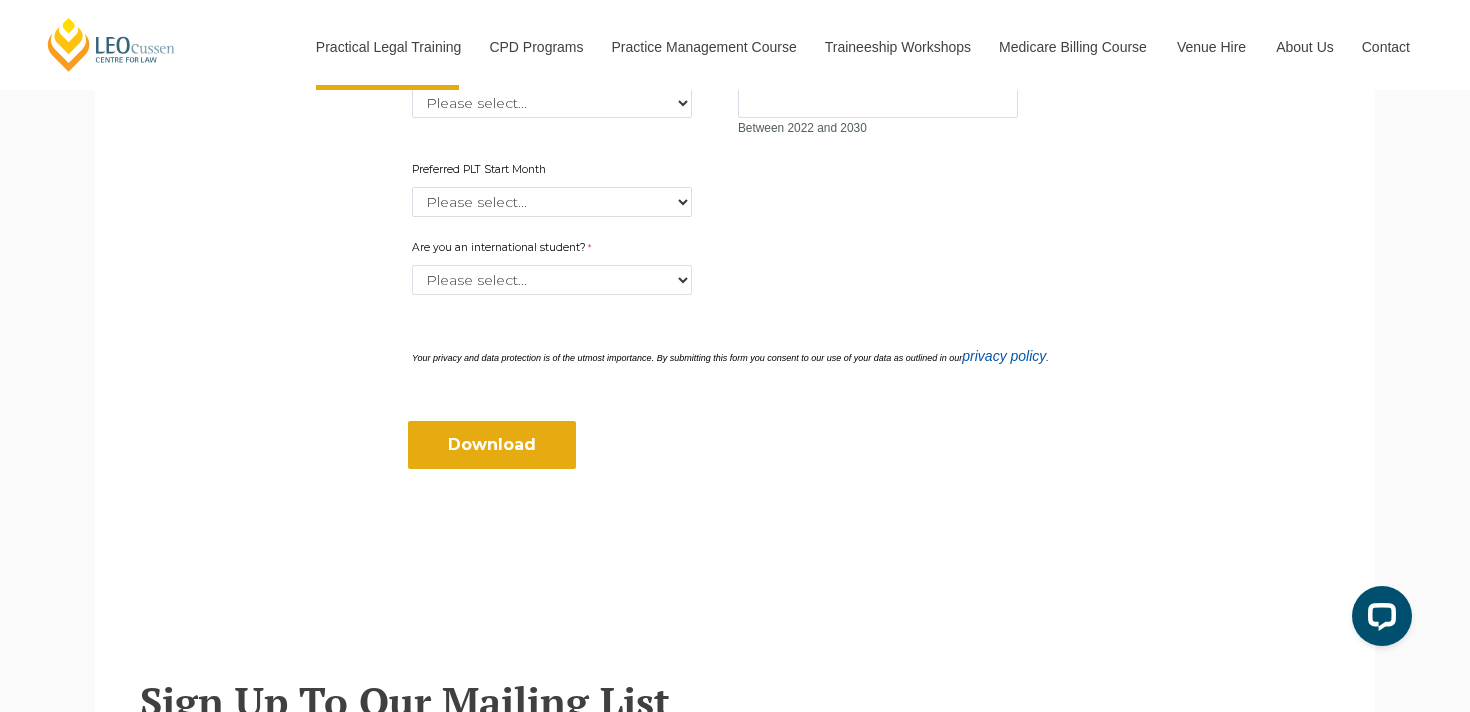 scroll, scrollTop: 932, scrollLeft: 0, axis: vertical 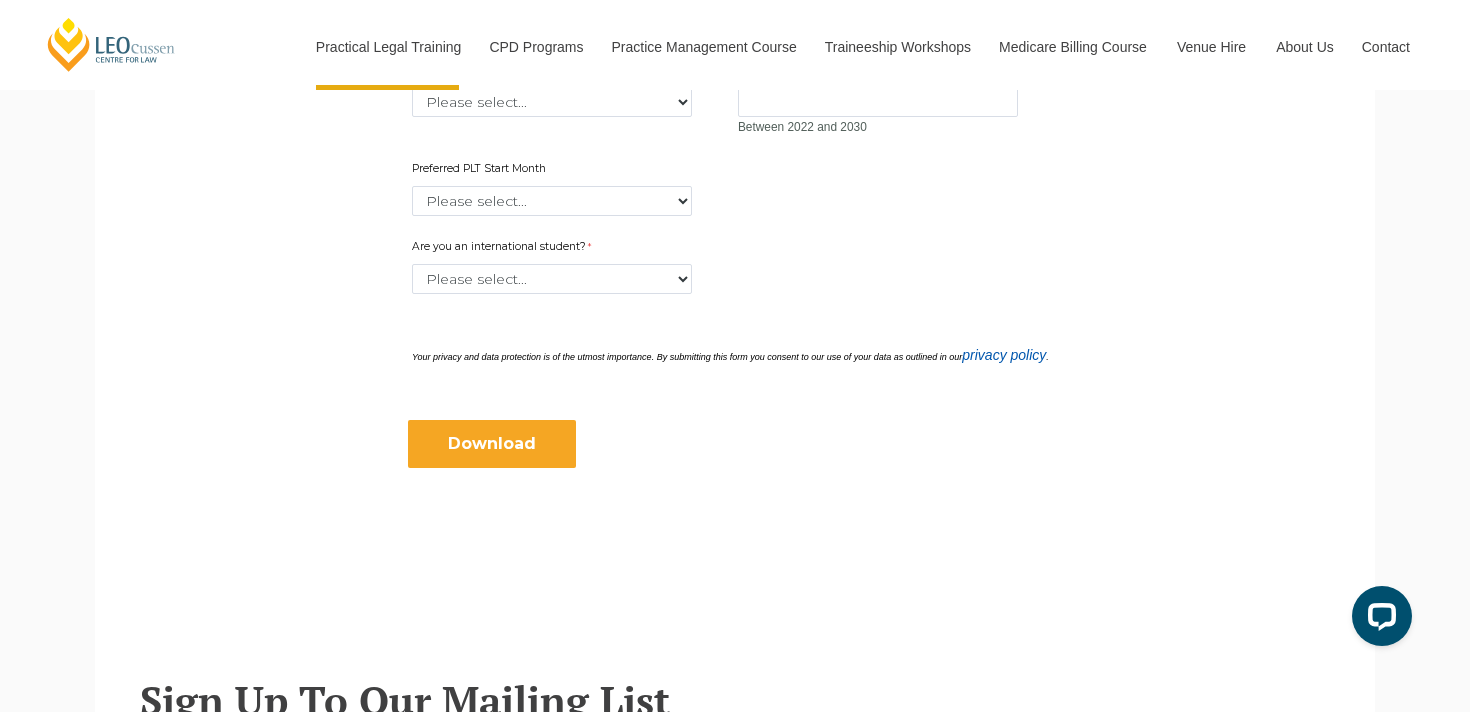 click on "Download" at bounding box center (492, 444) 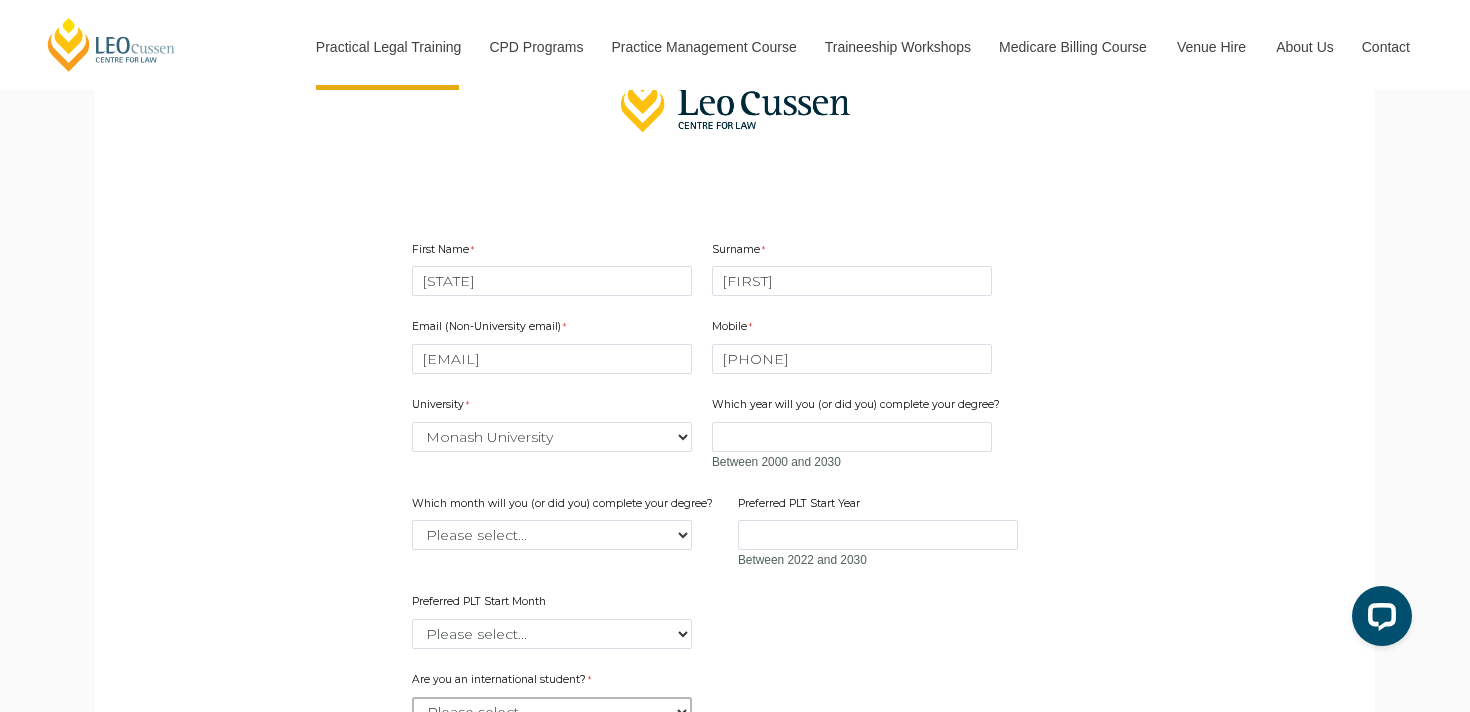 scroll, scrollTop: 767, scrollLeft: 0, axis: vertical 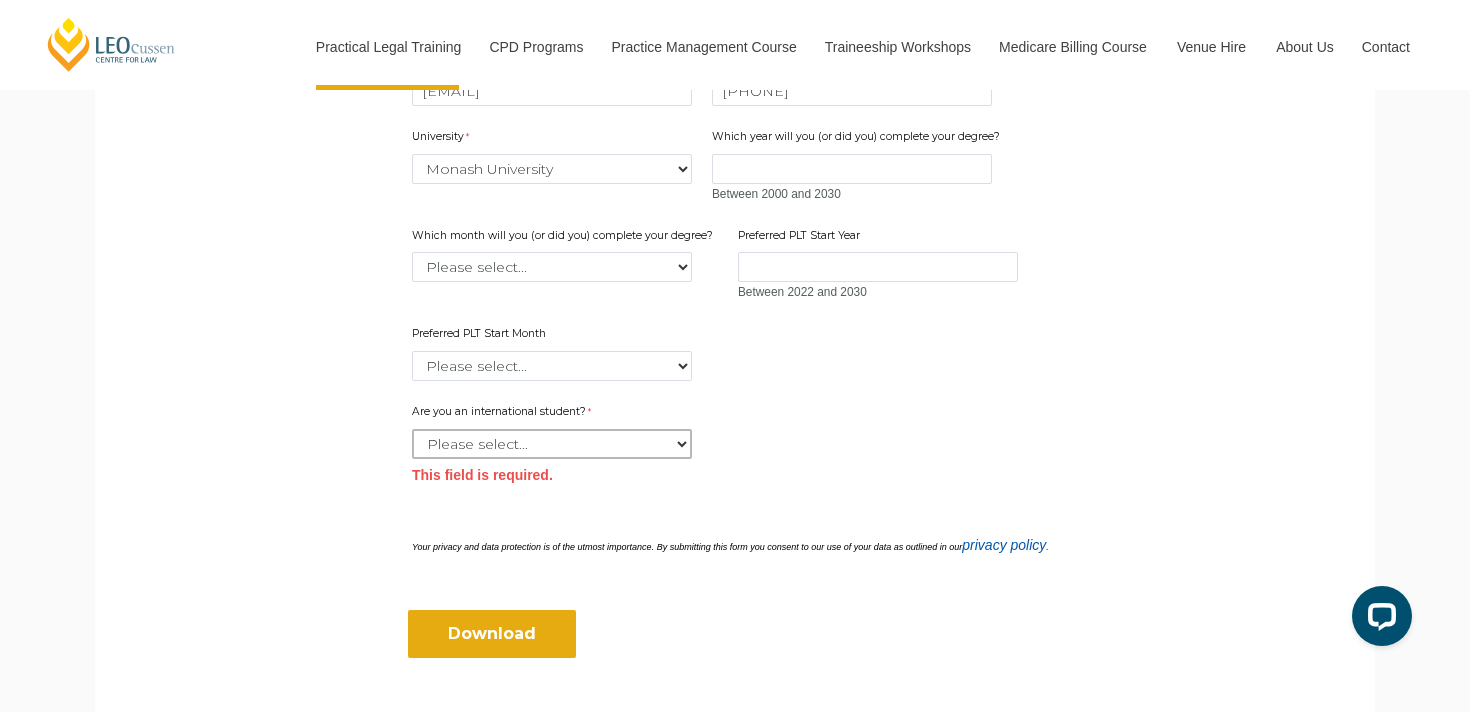click on "Please select...   Yes   No" at bounding box center [552, 444] 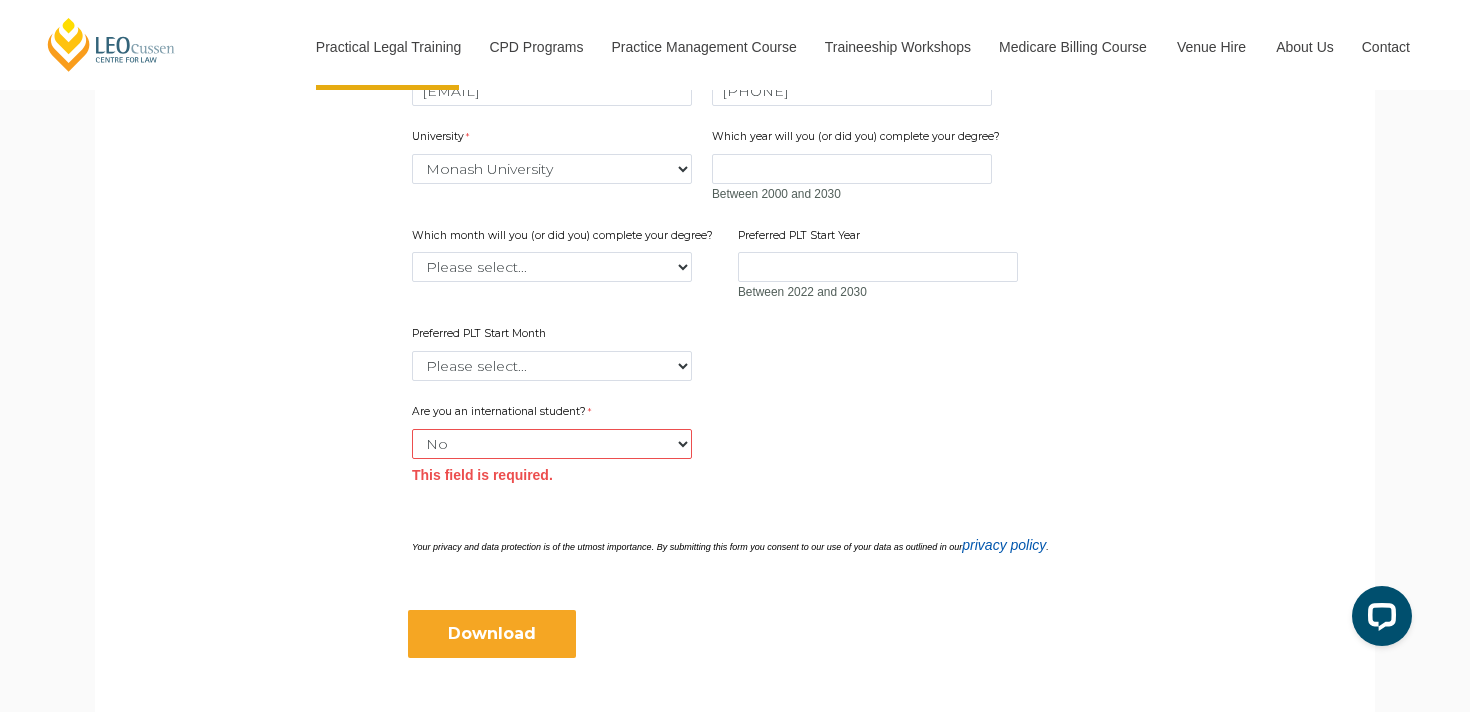 click on "Download" at bounding box center (492, 634) 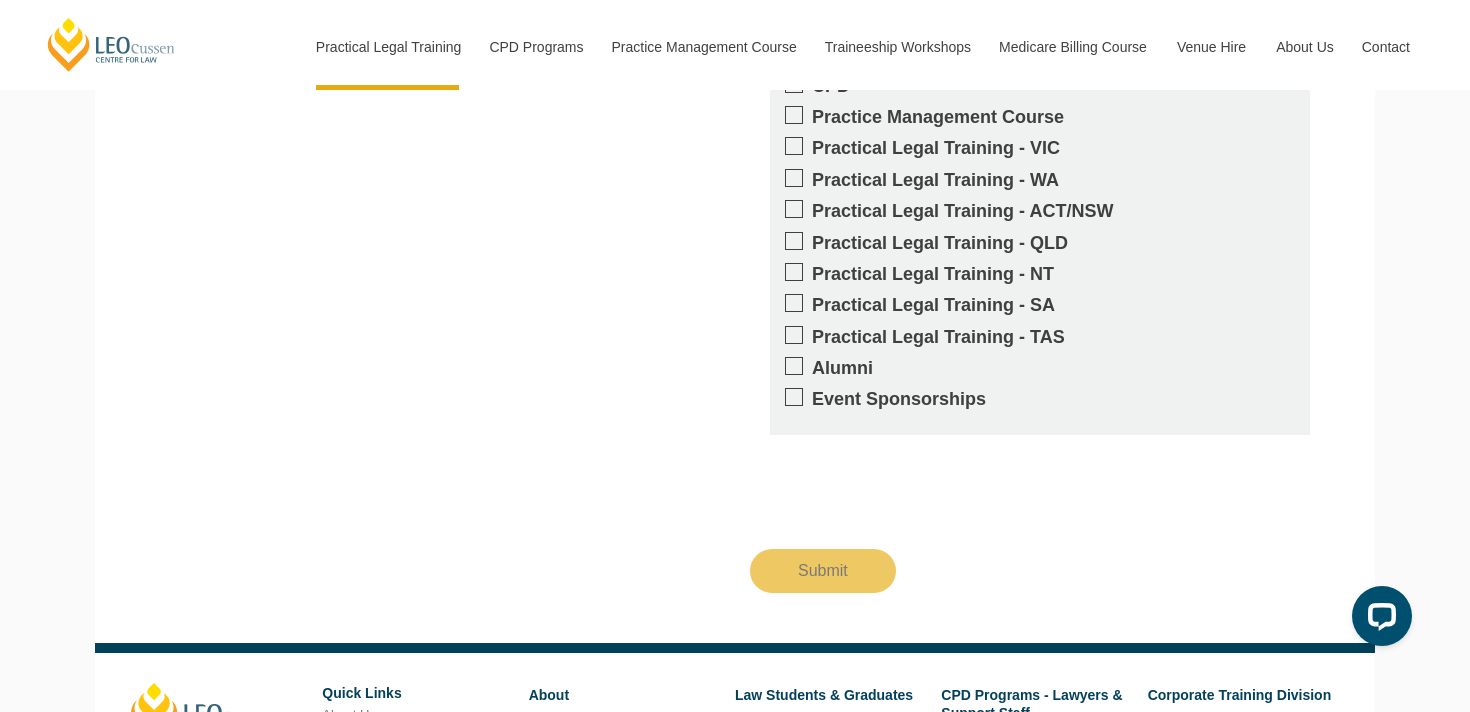 scroll, scrollTop: 2241, scrollLeft: 0, axis: vertical 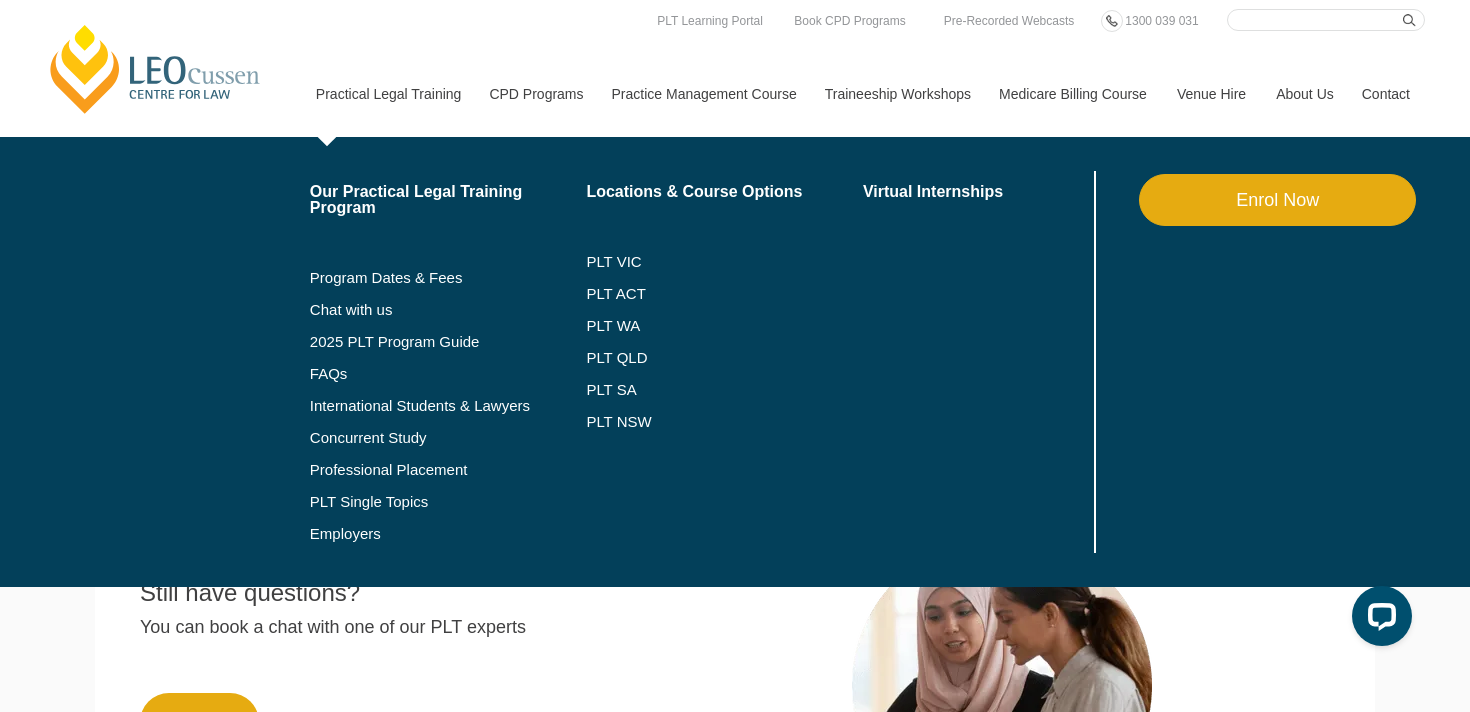 click on "Practical Legal Training" at bounding box center [388, 94] 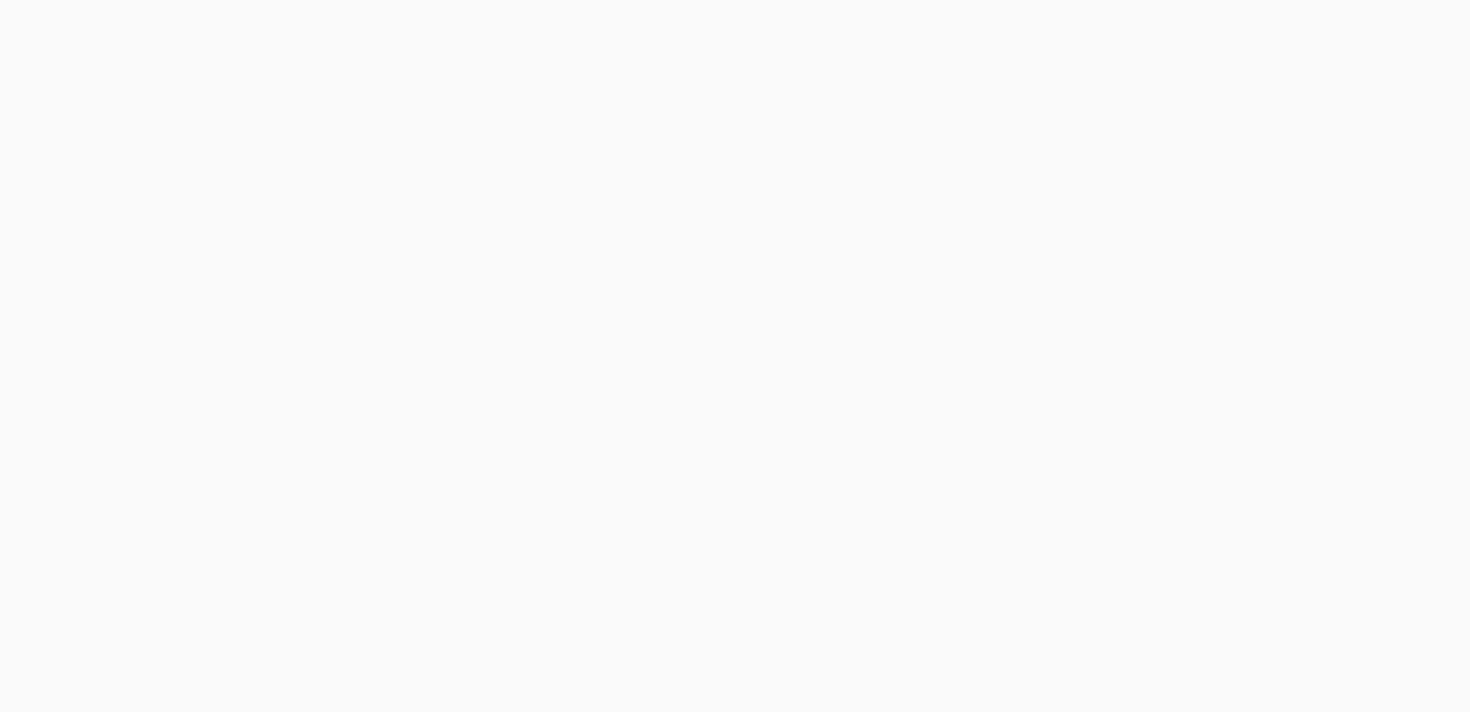 scroll, scrollTop: 0, scrollLeft: 0, axis: both 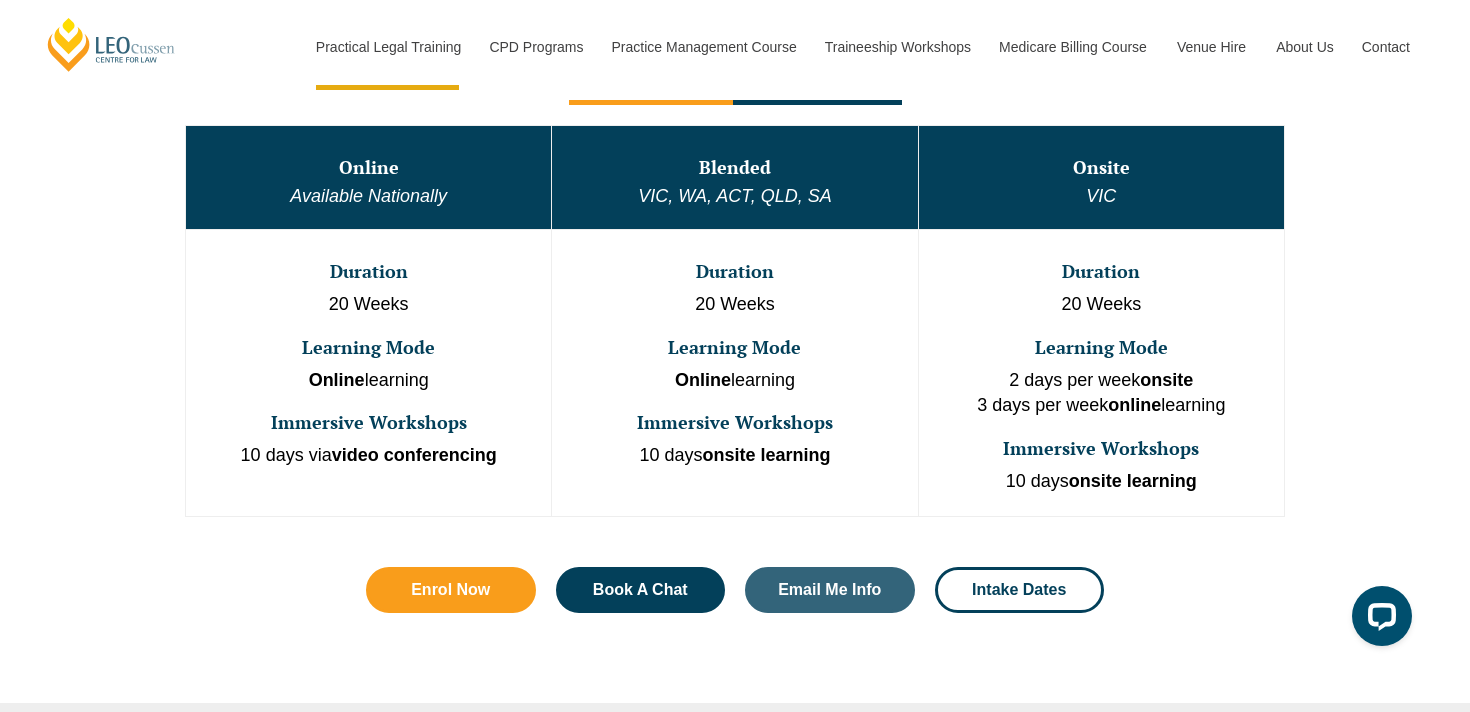 click on "Duration 20 Weeks Learning Mode Online  learning Immersive Workshops 10 days via  video conferencing" at bounding box center (369, 373) 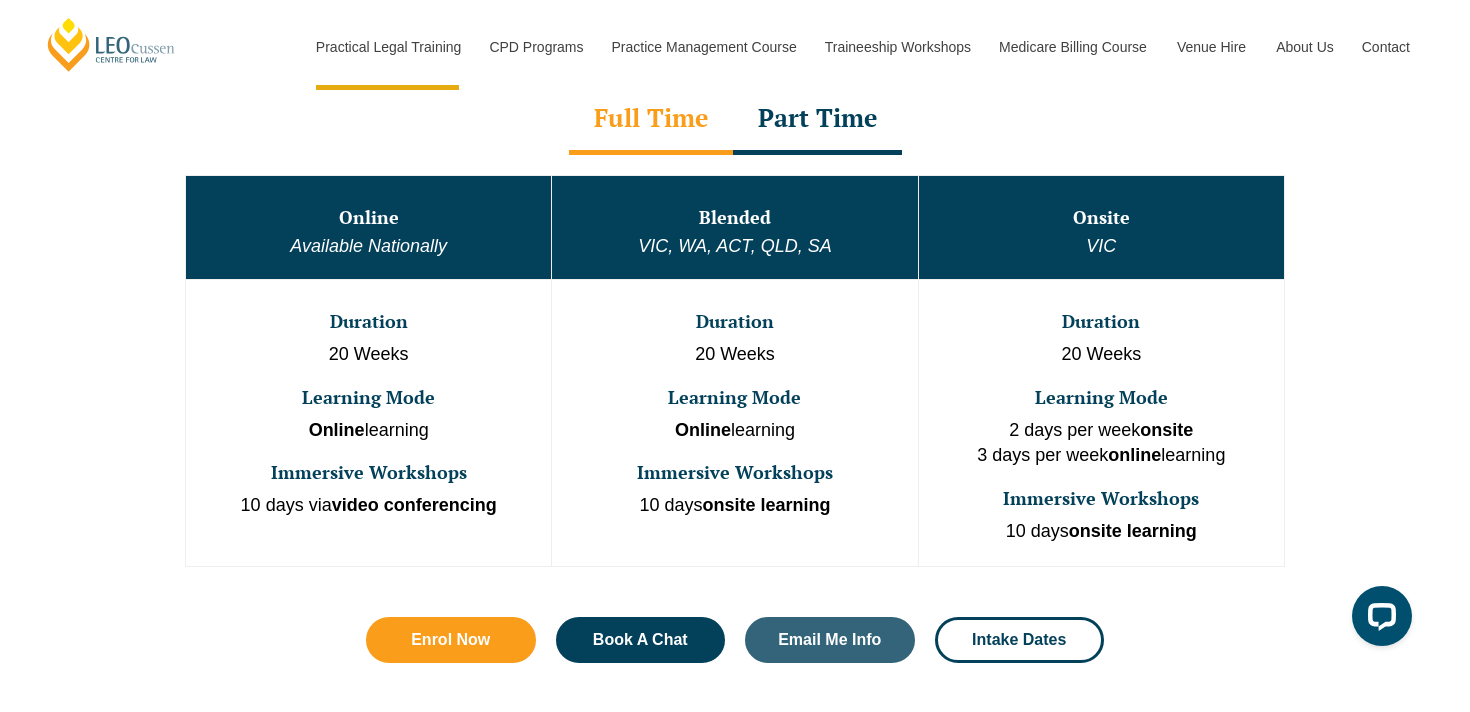 scroll, scrollTop: 1133, scrollLeft: 0, axis: vertical 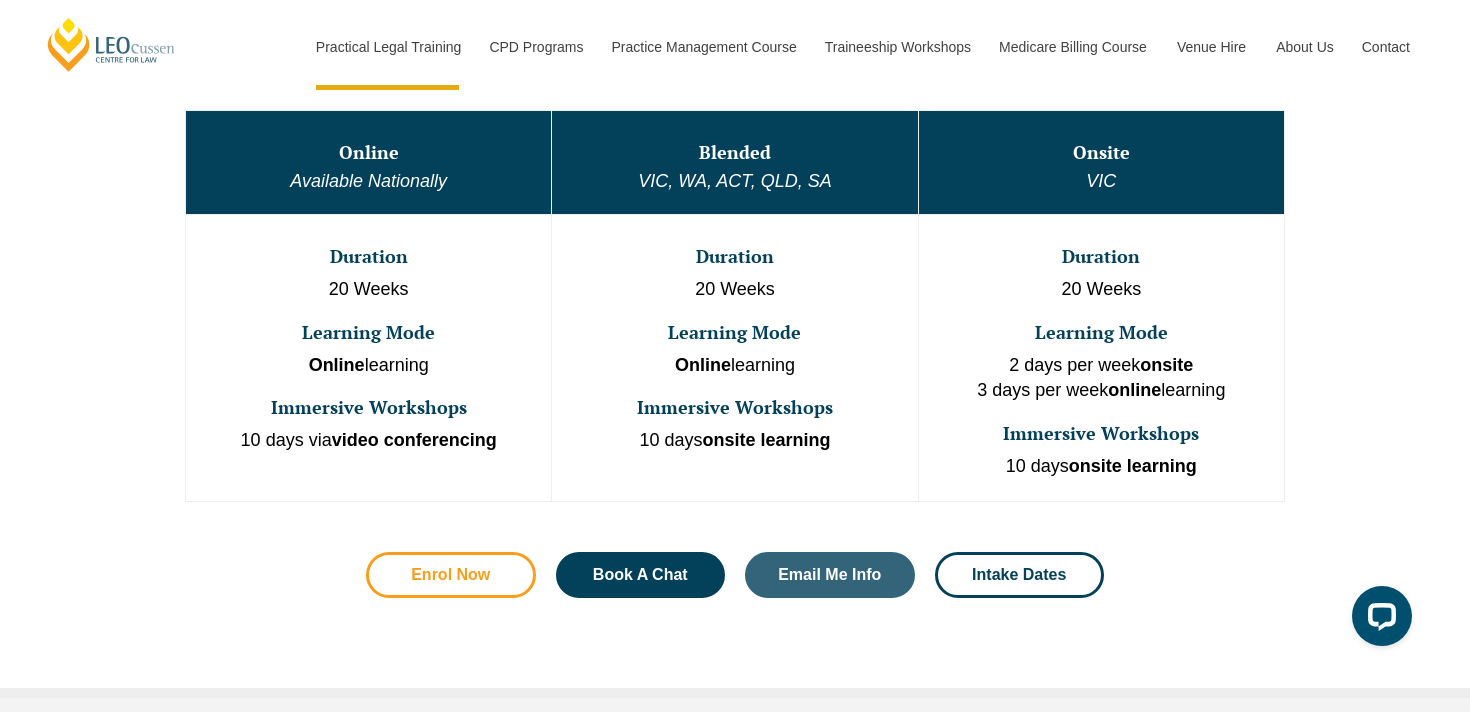 click on "Enrol Now" at bounding box center (450, 575) 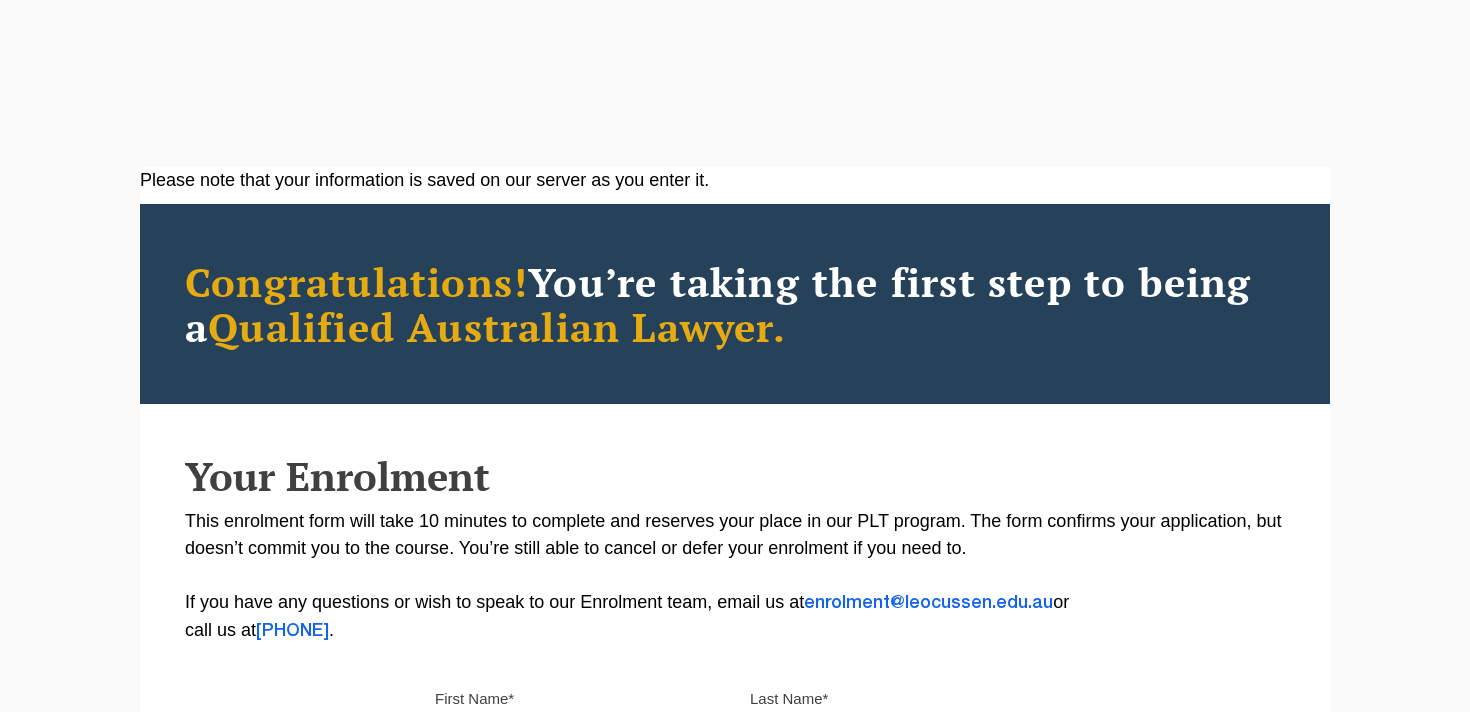 scroll, scrollTop: 0, scrollLeft: 0, axis: both 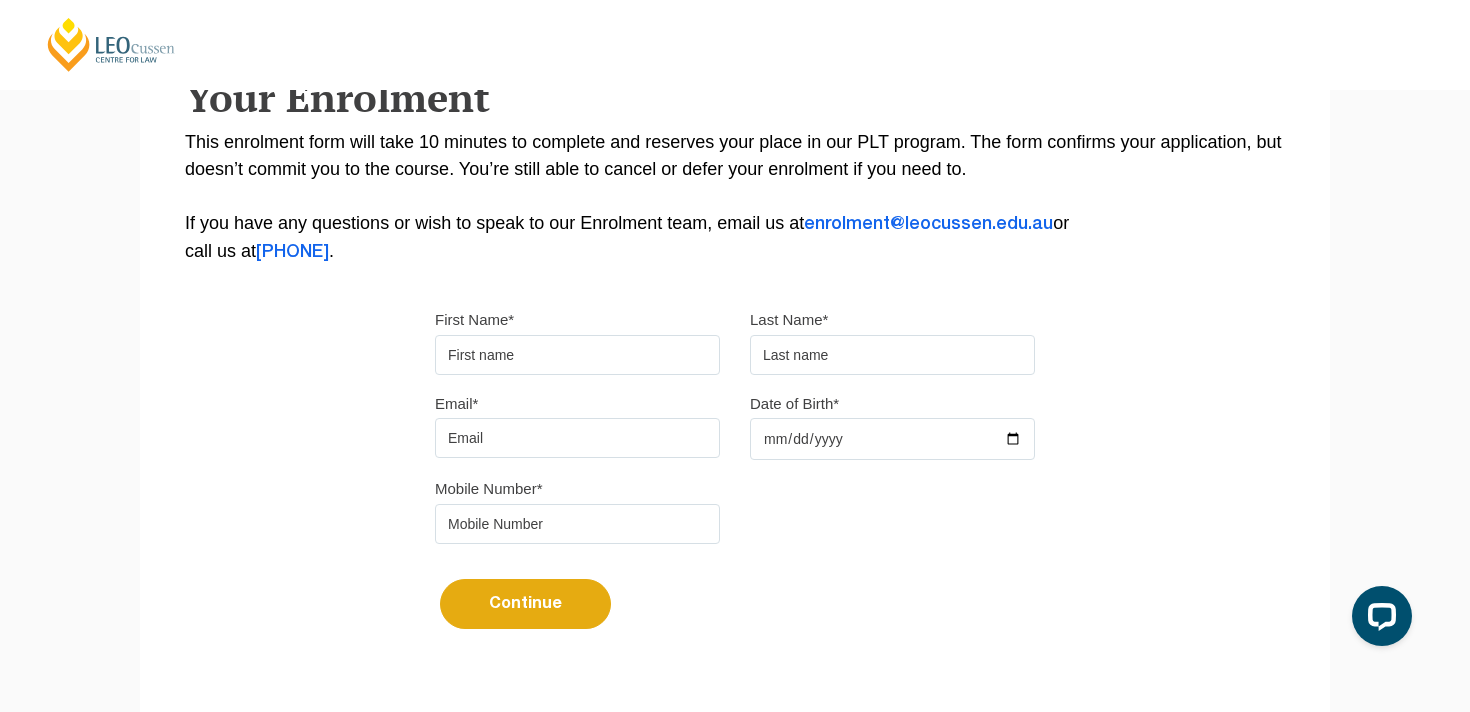click on "Email*" at bounding box center (577, 438) 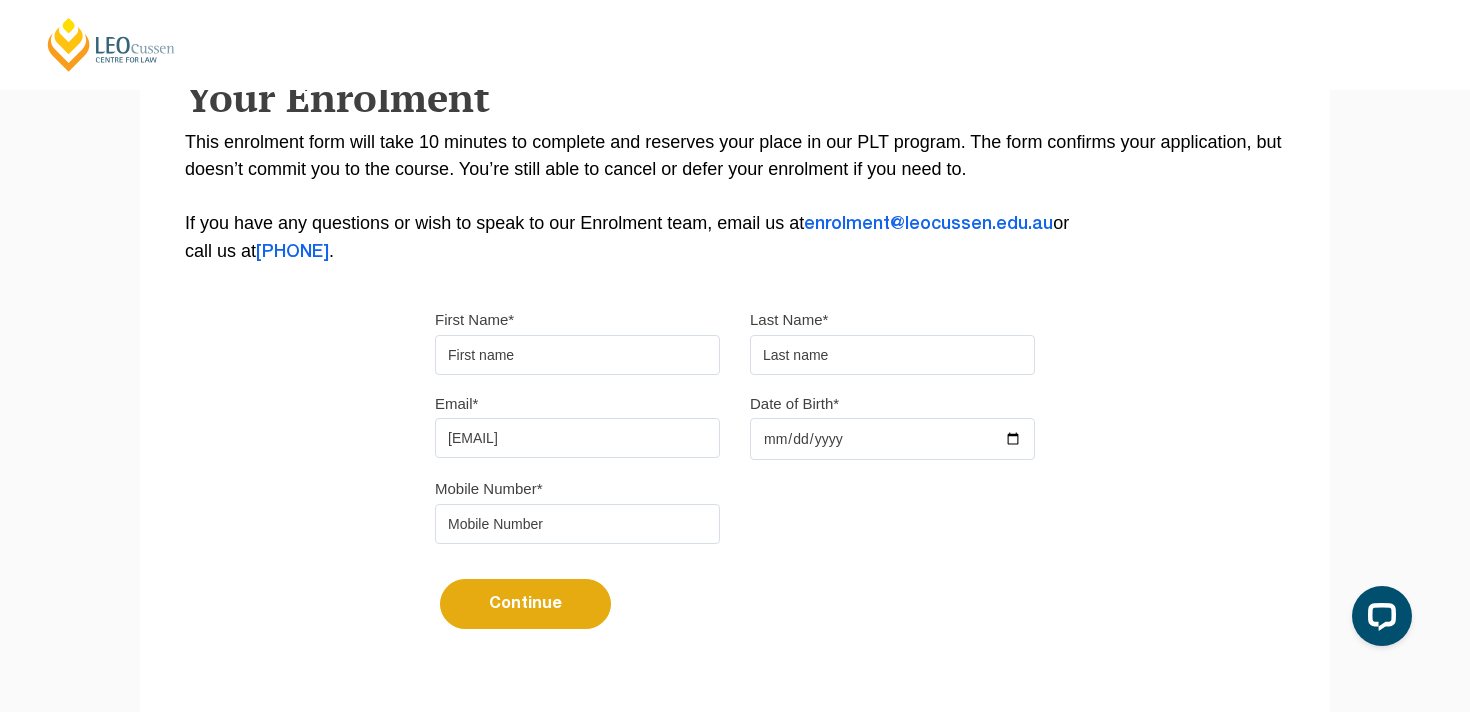 type on "Montana" 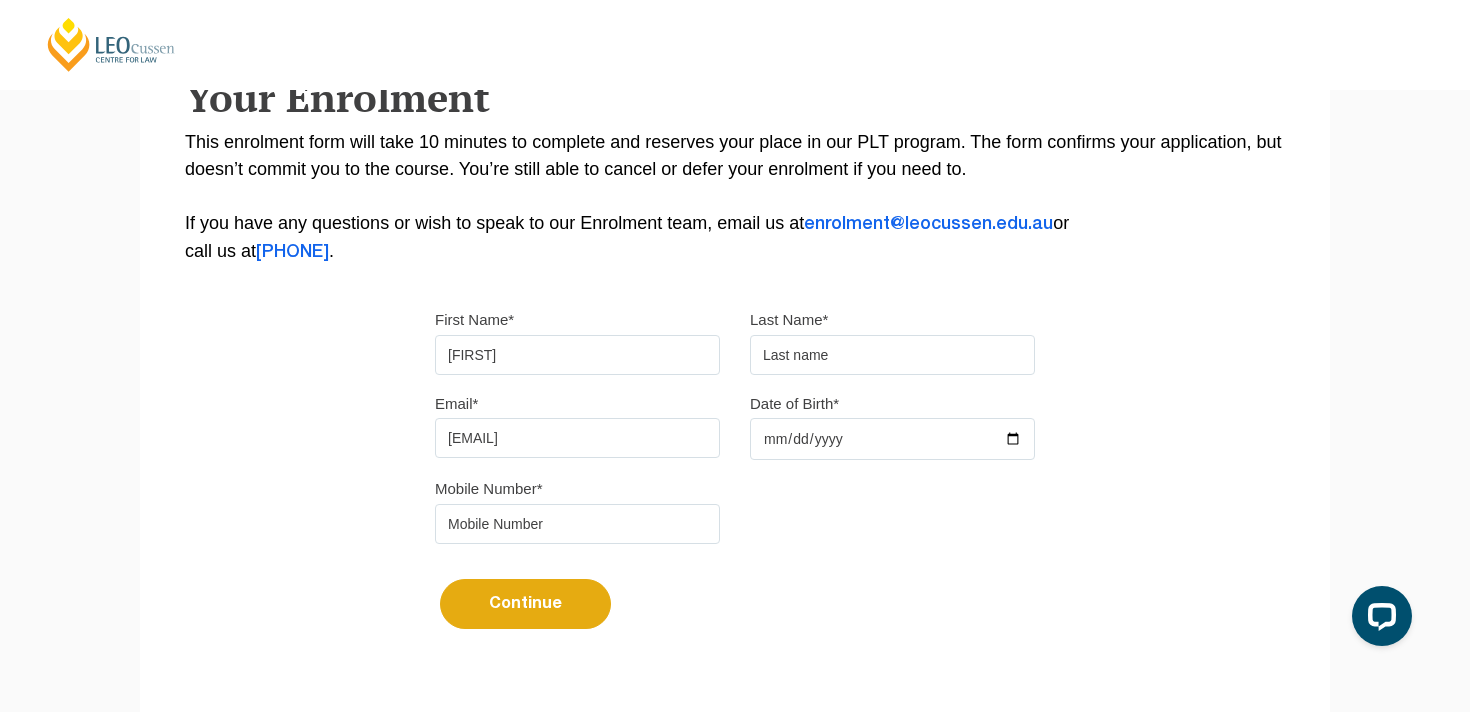 type on "Drake" 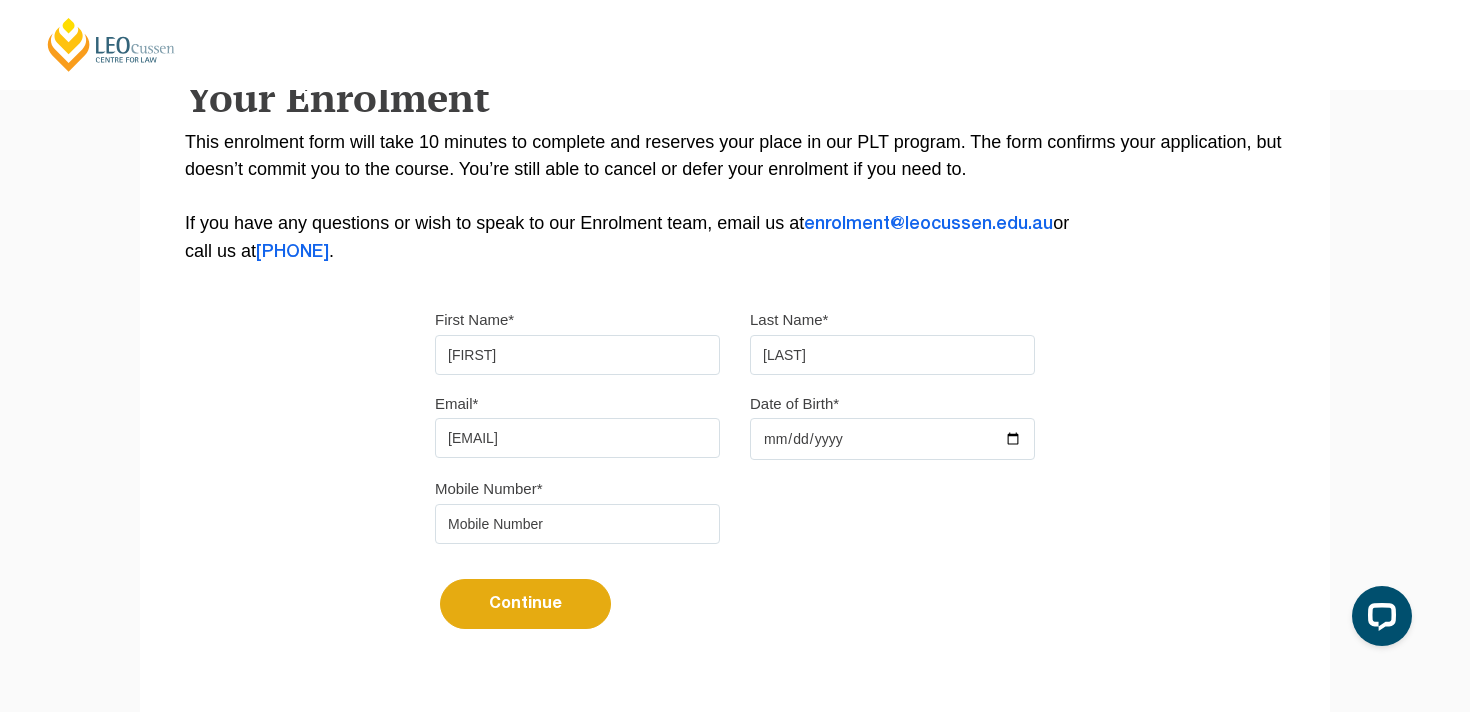 type on "0459533820" 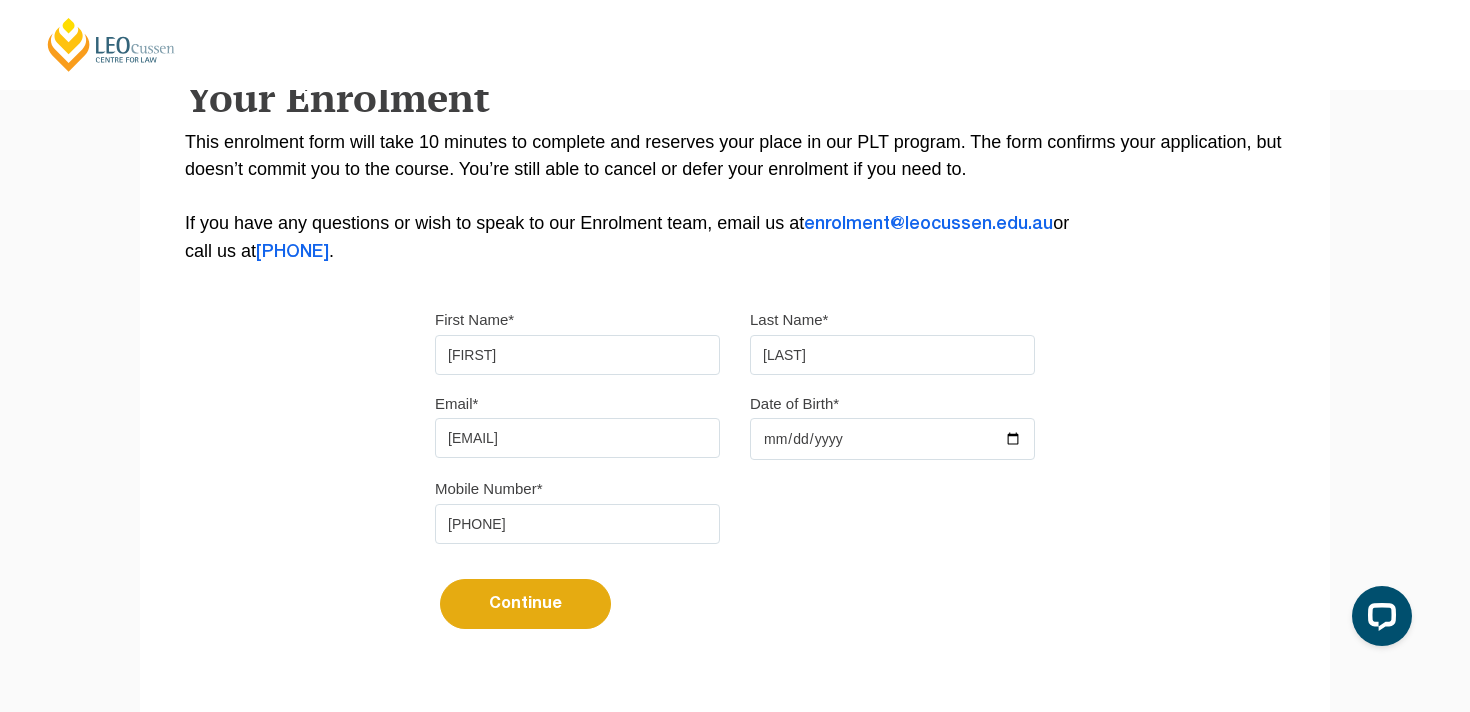 click on "Date of Birth*" at bounding box center (892, 425) 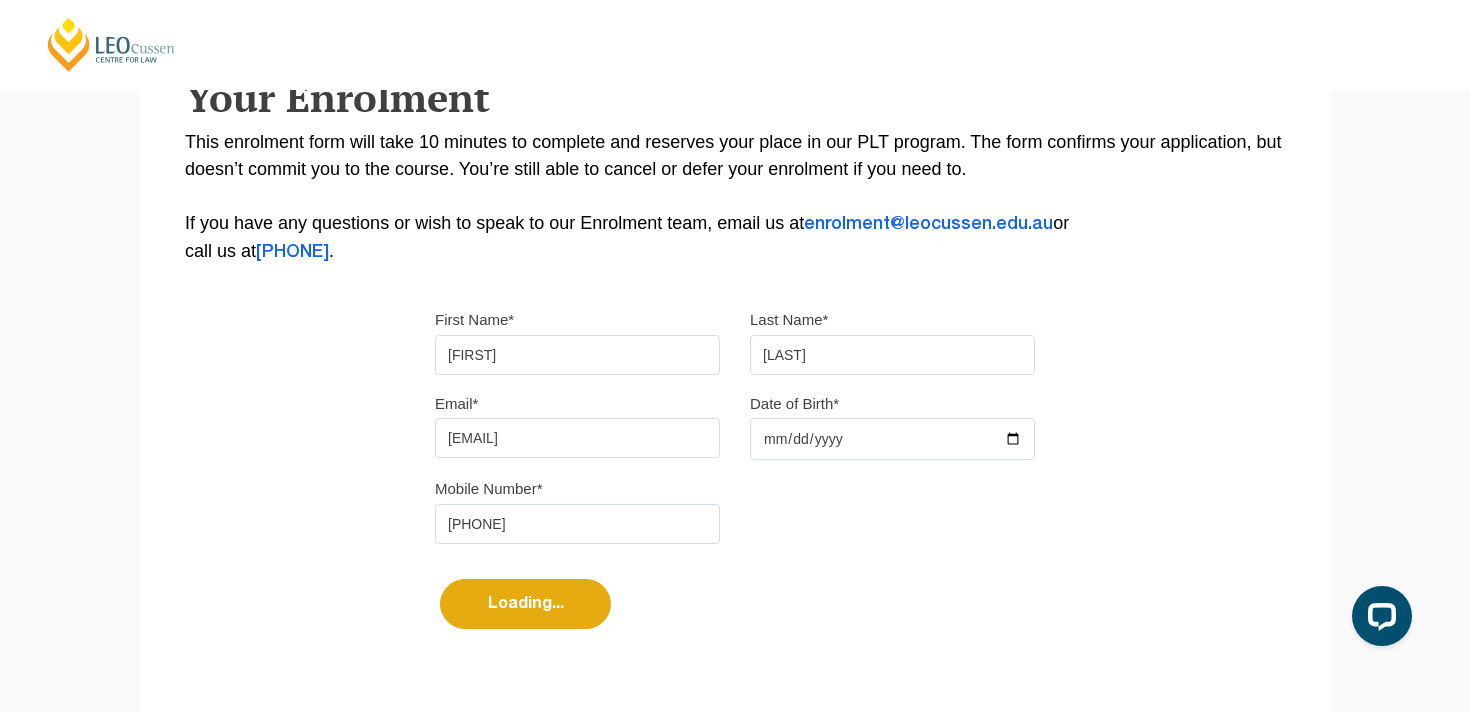 select 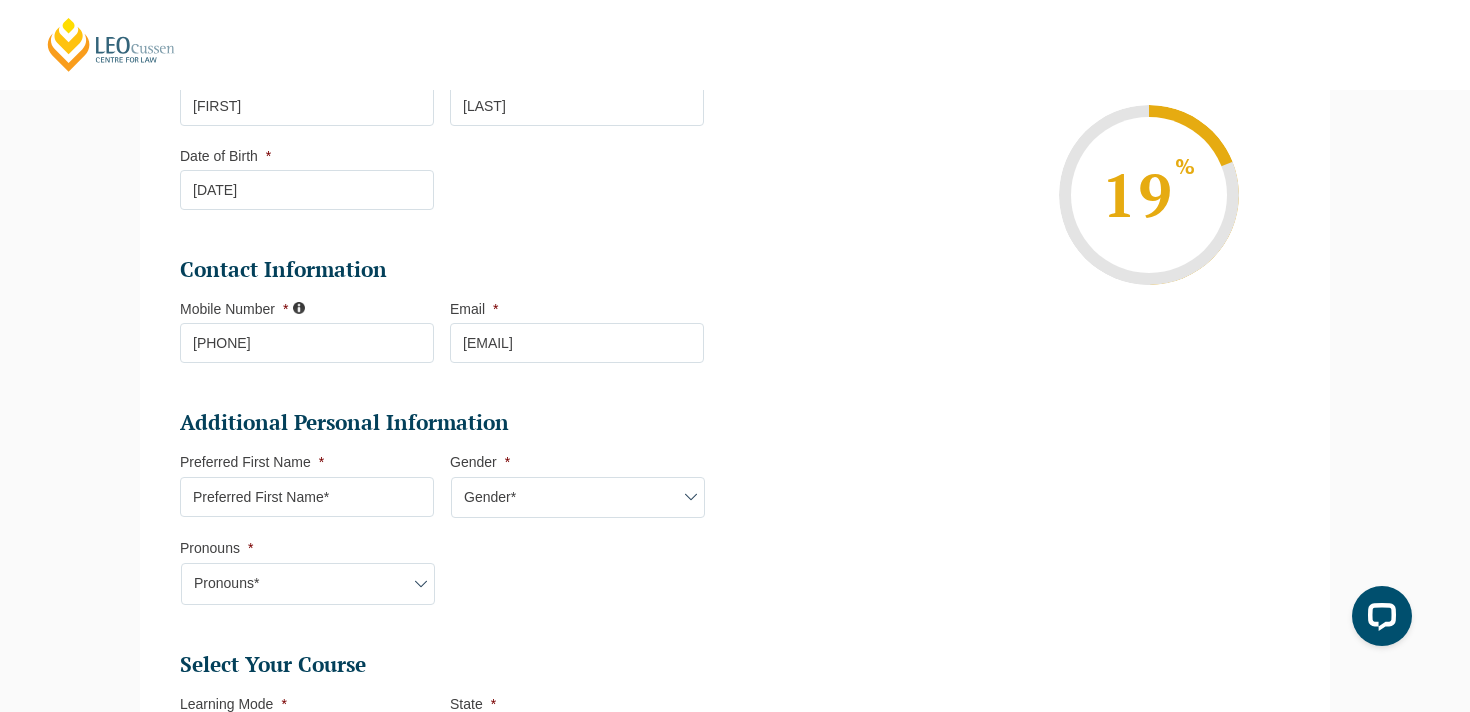 scroll, scrollTop: 373, scrollLeft: 0, axis: vertical 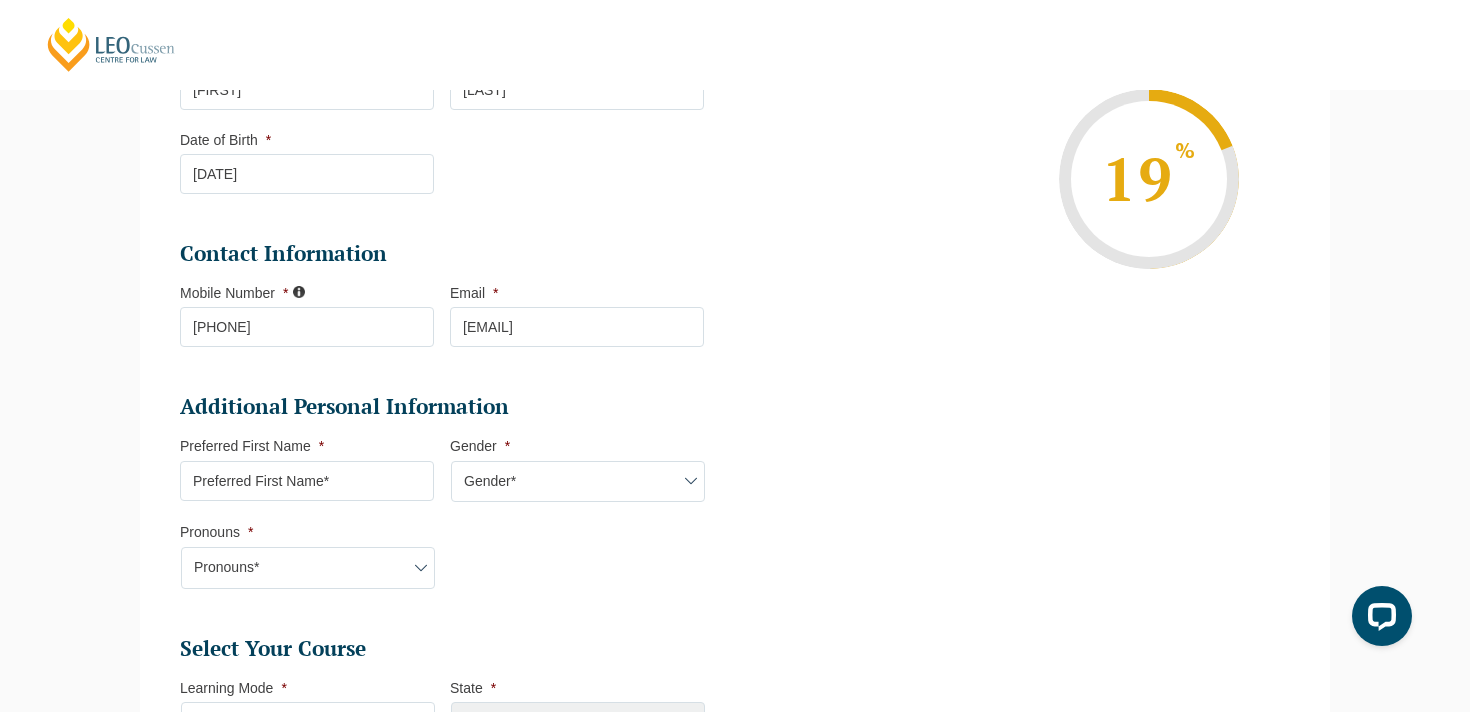 click on "Preferred First Name *" at bounding box center (307, 481) 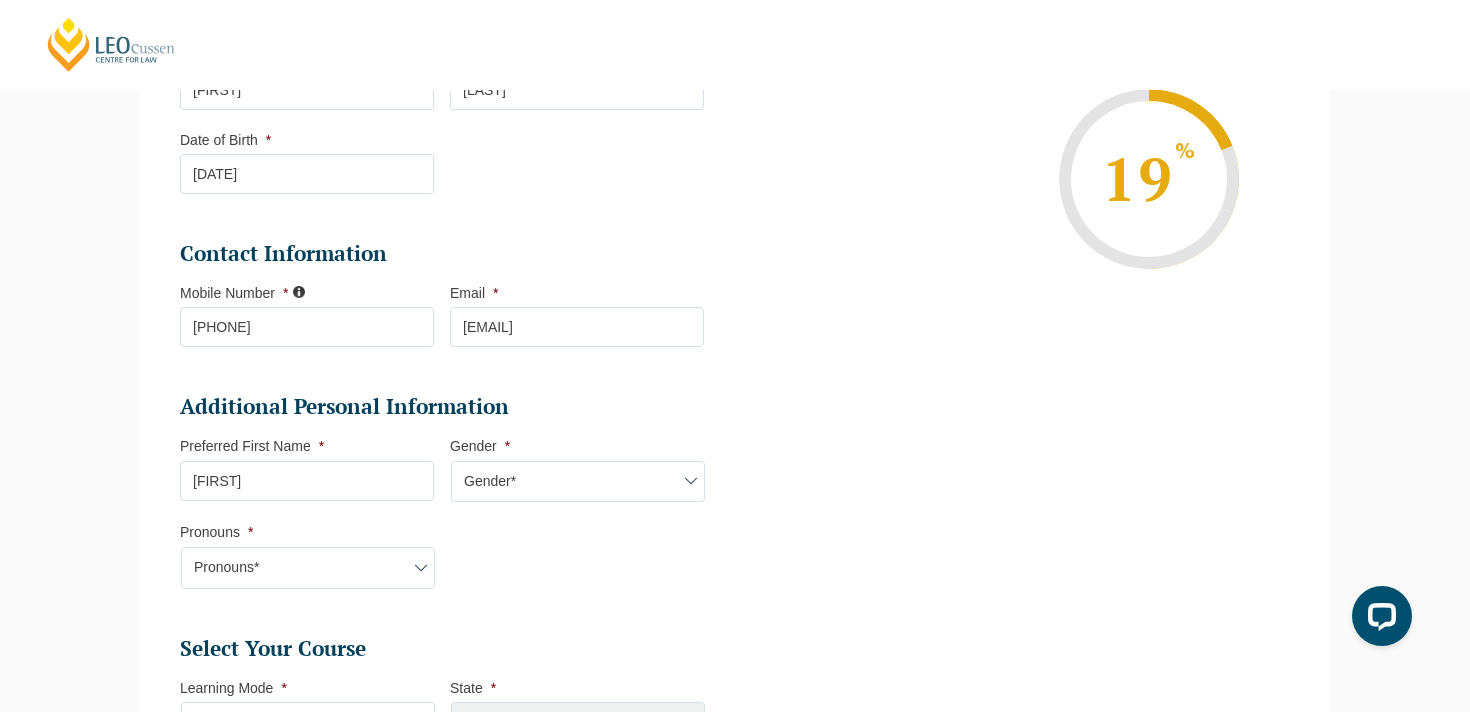 select on "VIC" 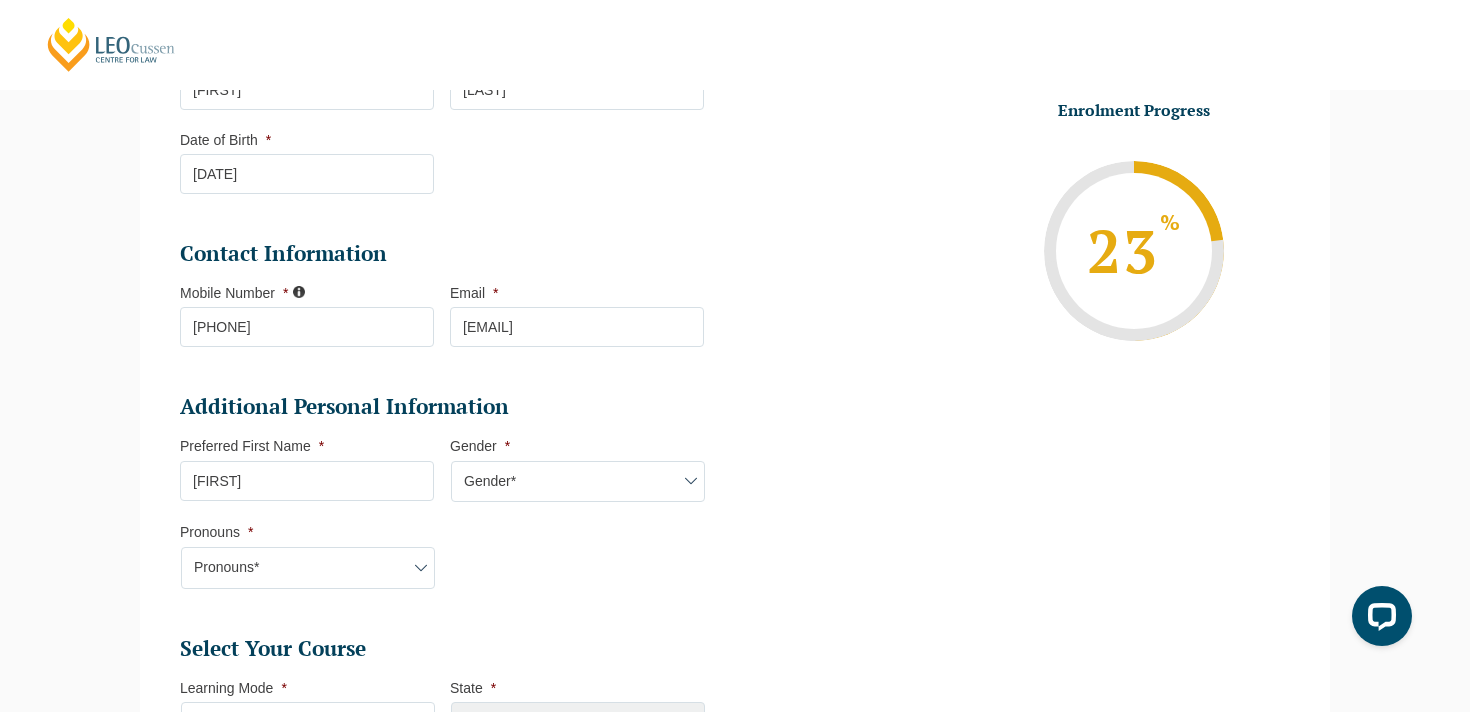click on "Gender* Male Female Nonbinary Intersex Prefer not to disclose Other" at bounding box center [578, 482] 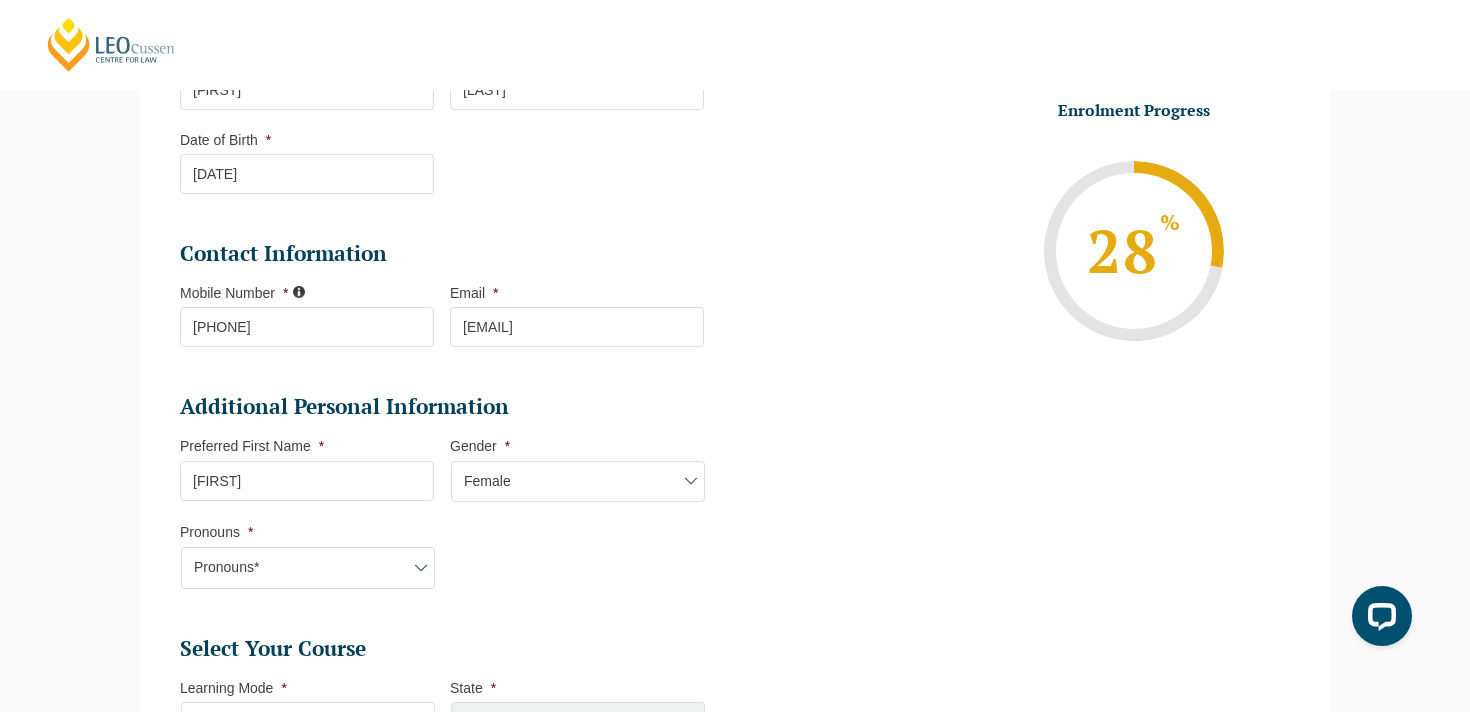 click on "Pronouns* She/Her/Hers He/Him/His They/Them/Theirs Other Prefer not to disclose" at bounding box center (308, 568) 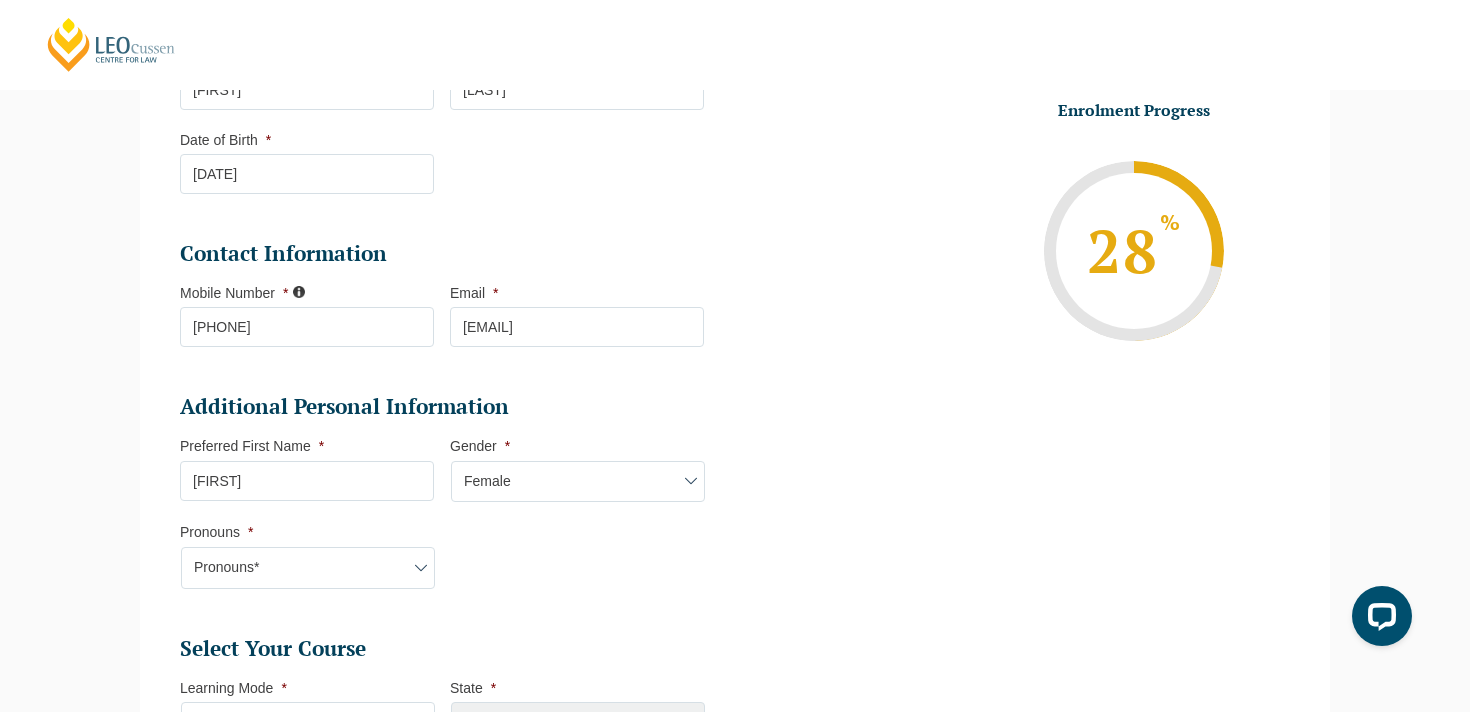 select on "She/Her/Hers" 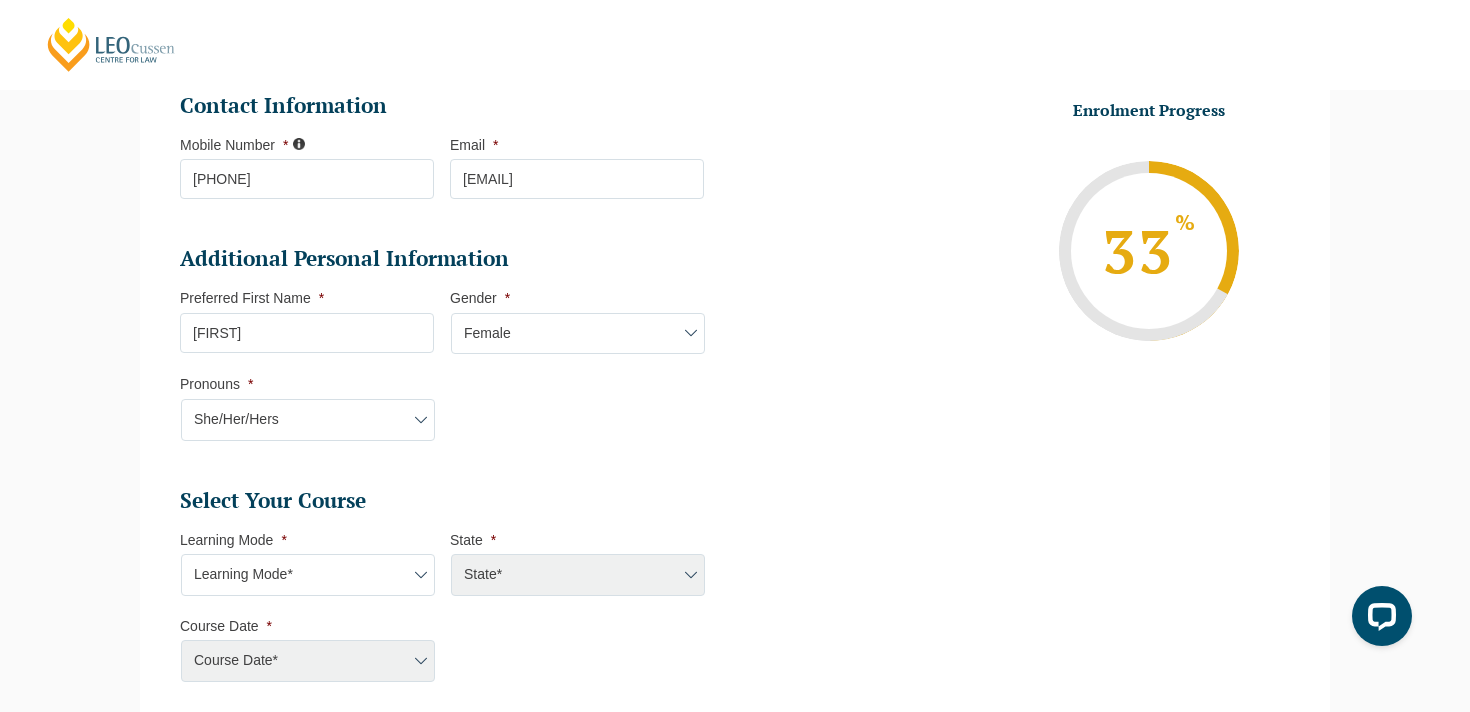 scroll, scrollTop: 531, scrollLeft: 0, axis: vertical 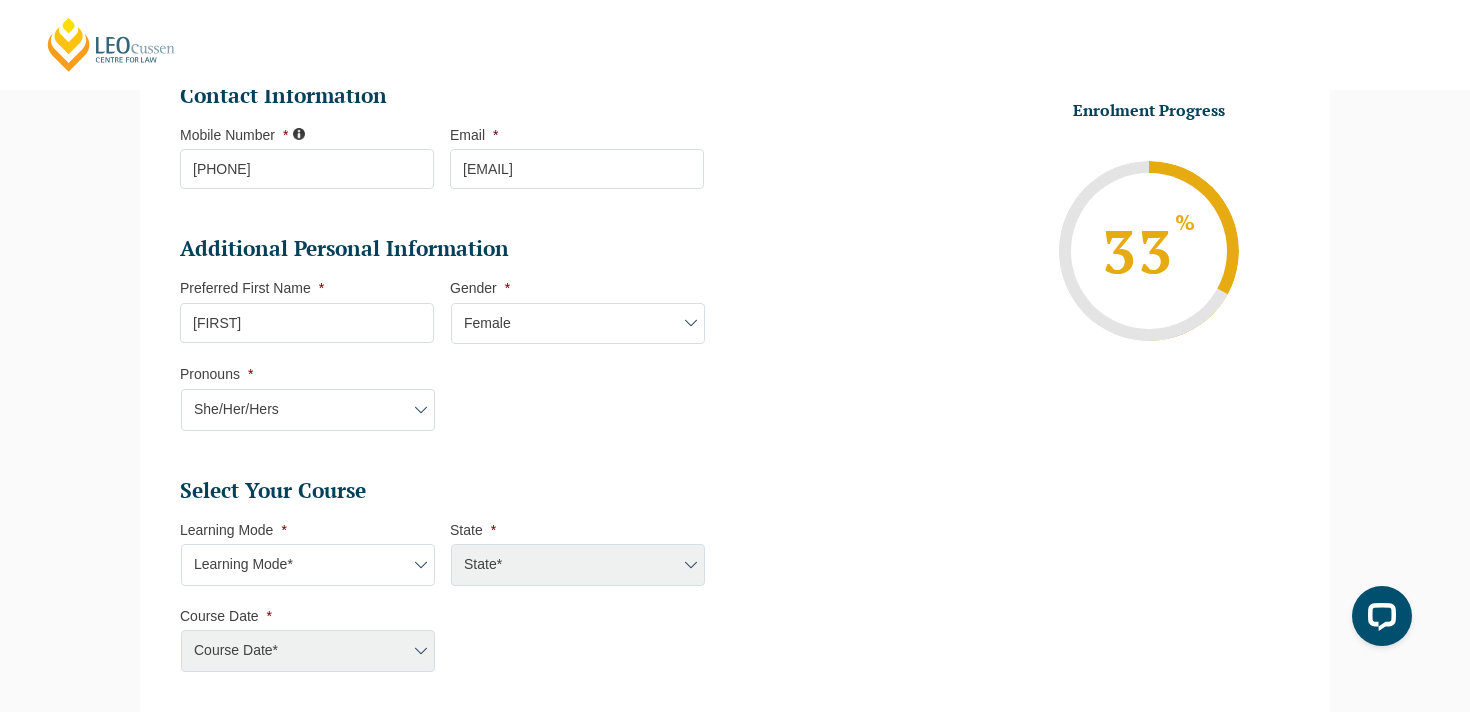 click on "Learning Mode* Online Full Time Learning Online Part Time Learning Blended Full Time Learning Blended Part Time Learning Onsite Full Time Learning" at bounding box center (308, 565) 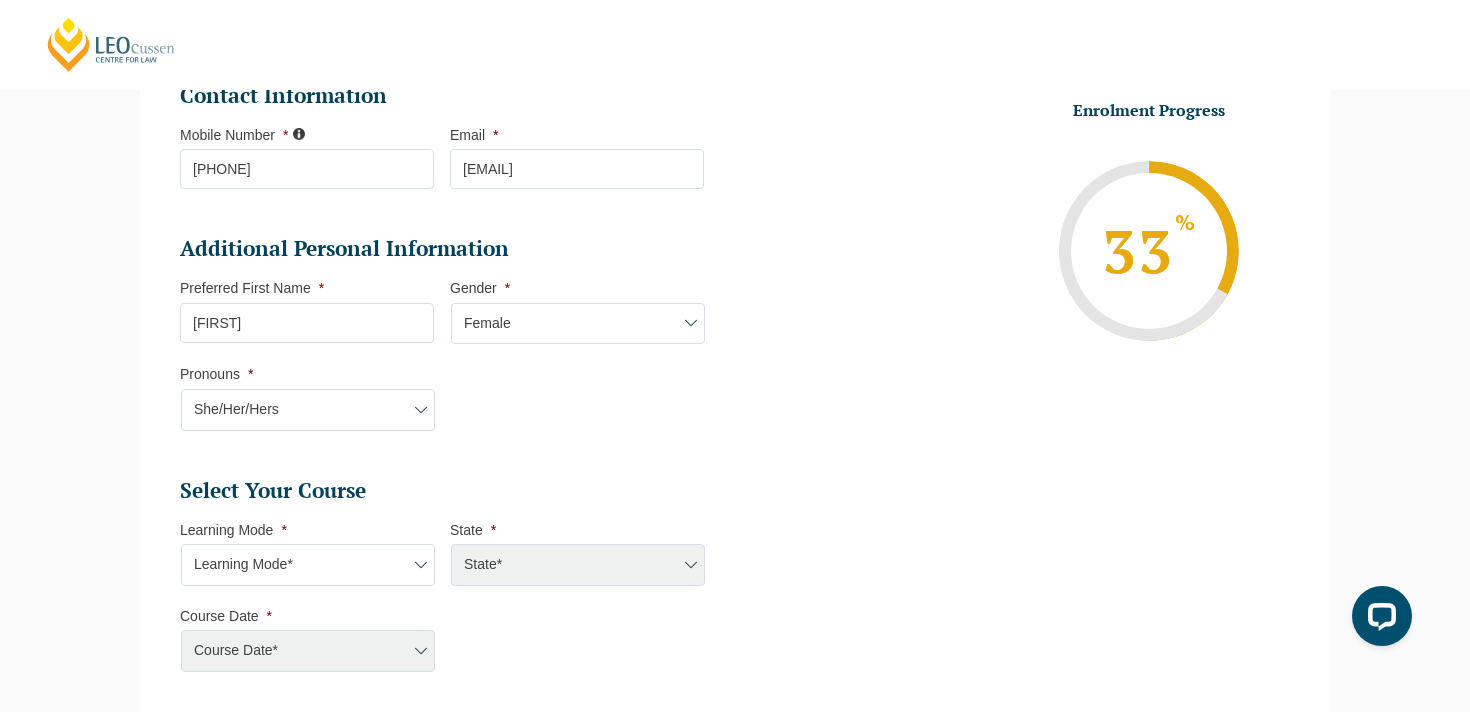select on "Blended Full Time Learning" 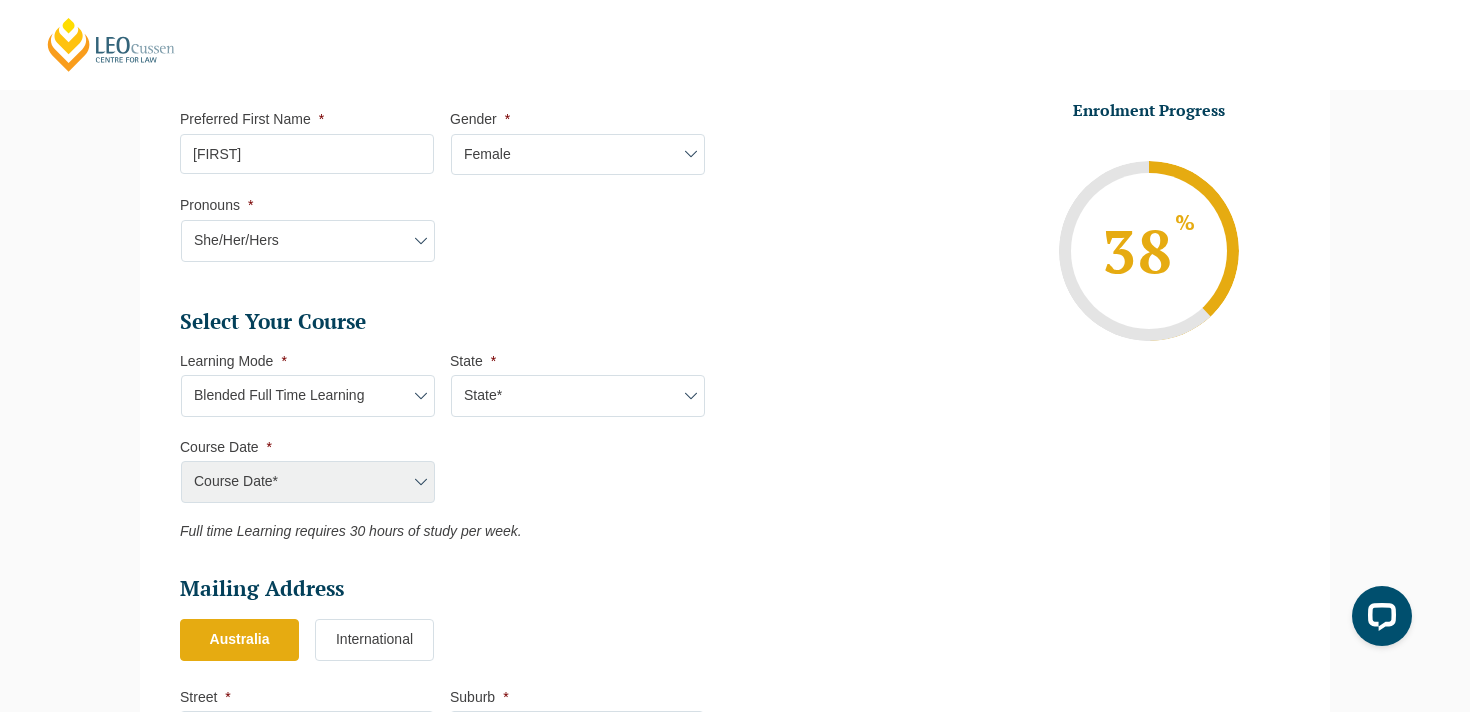 scroll, scrollTop: 705, scrollLeft: 0, axis: vertical 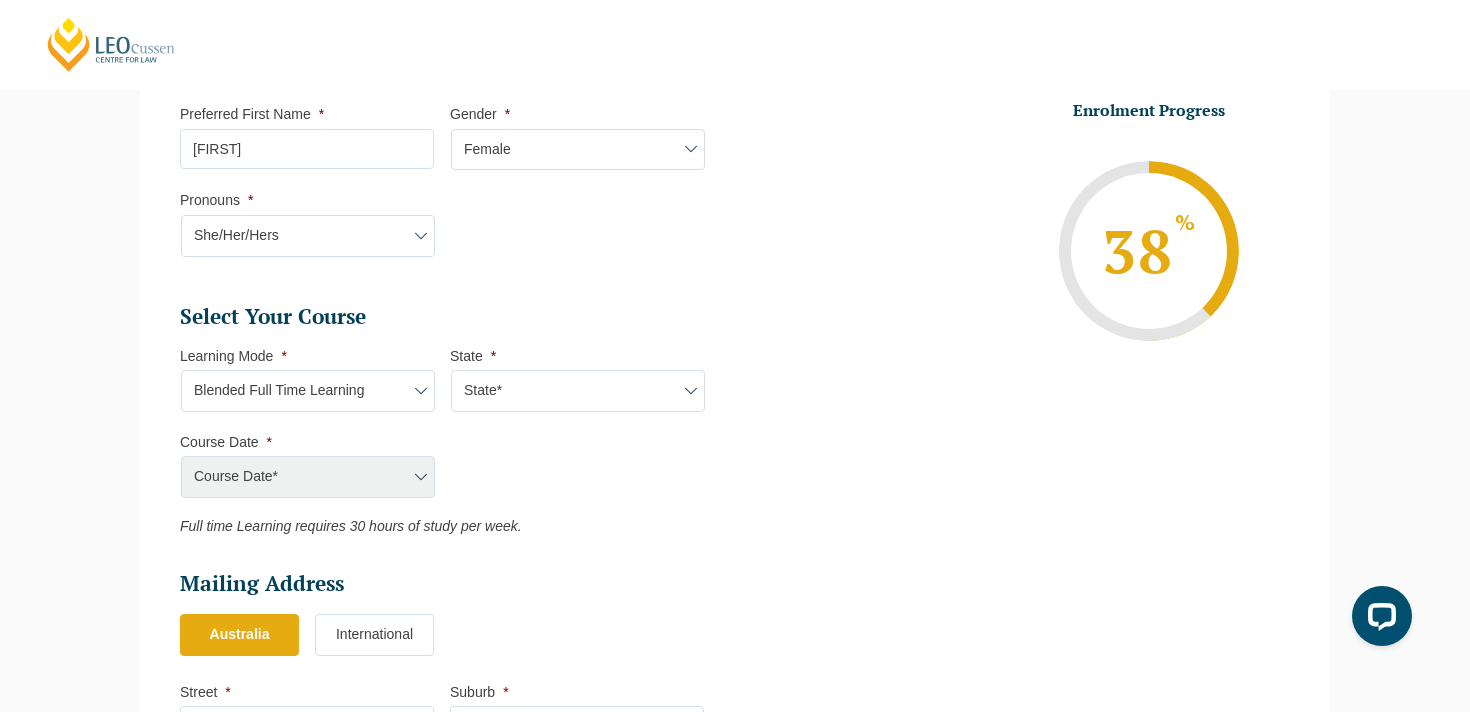 click on "State* ACT/NSW QLD SA VIC WA" at bounding box center (578, 391) 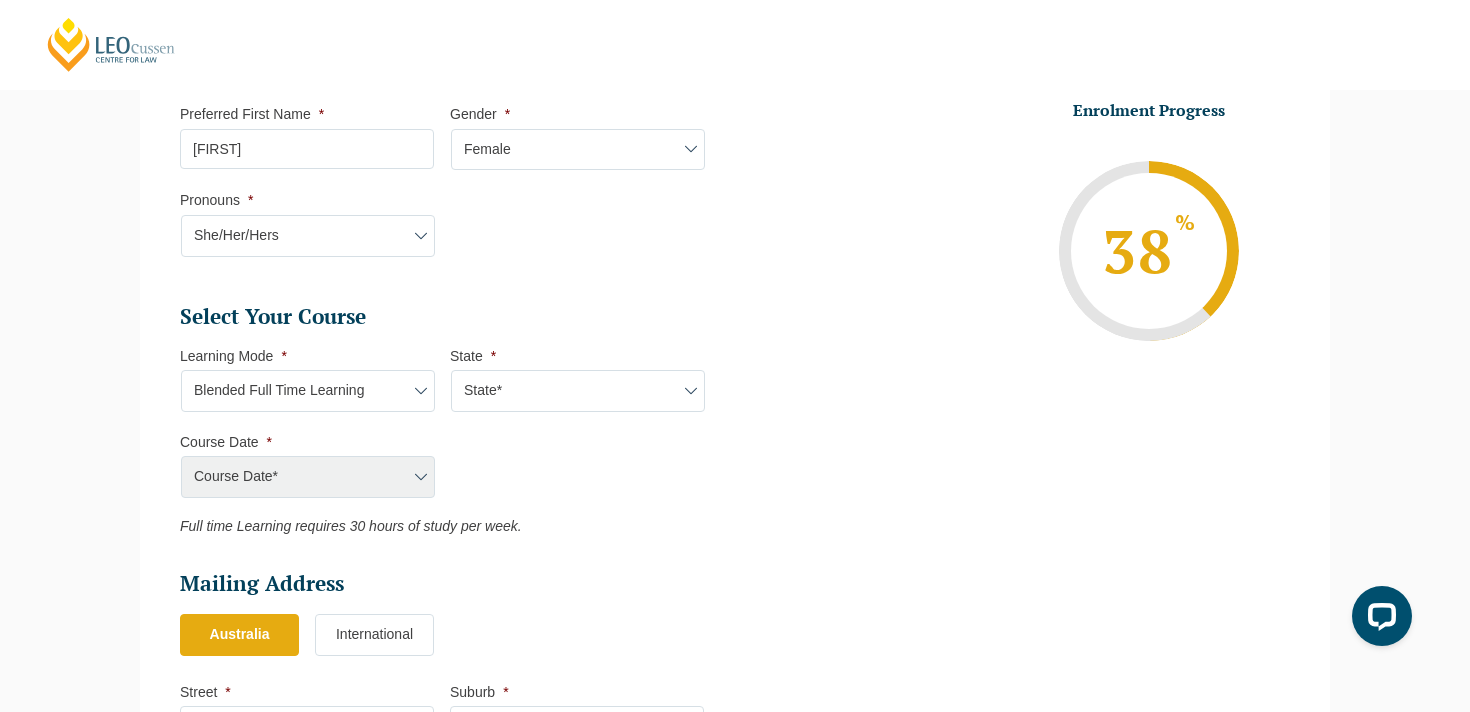 select on "VIC" 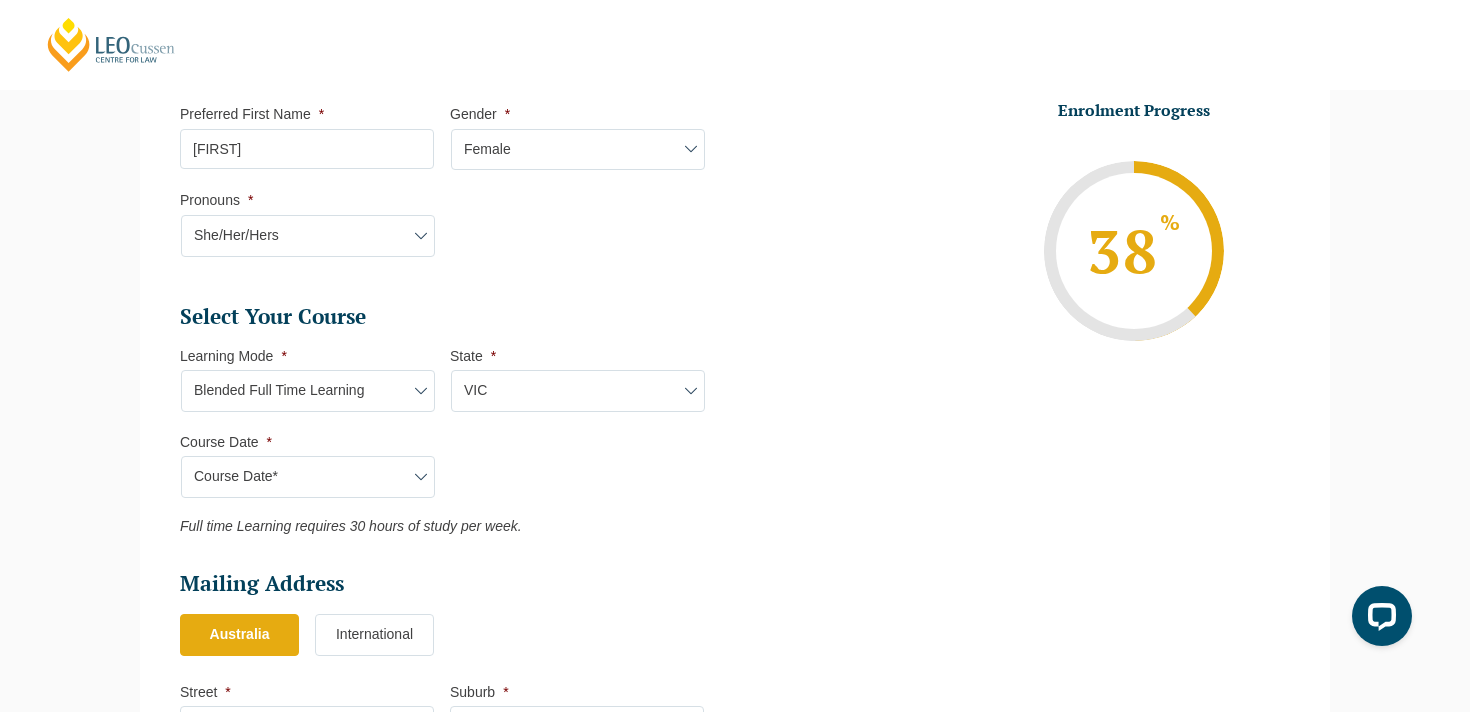 click on "Course Date* September 2025 (22-Sep-2025 to 20-Feb-2026) December 2025 (08-Dec-2025 to 16-May-2026) January 2026 (27-Jan-2026 to 12-Jun-2026) February 2026 (16-Feb-2026 to 03-Jul-2026) March 2026 (23-Mar-2026 to 07-Aug-2026) June 2026 (22-Jun-2026 to 06-Nov-2026) August 2026 (03-Aug-2026 to 18-Dec-2026) September 2026 (21-Sep-2026 to 19-Feb-2027) December 2026 (07-Dec-2026 to 07-May-2027)" at bounding box center [308, 477] 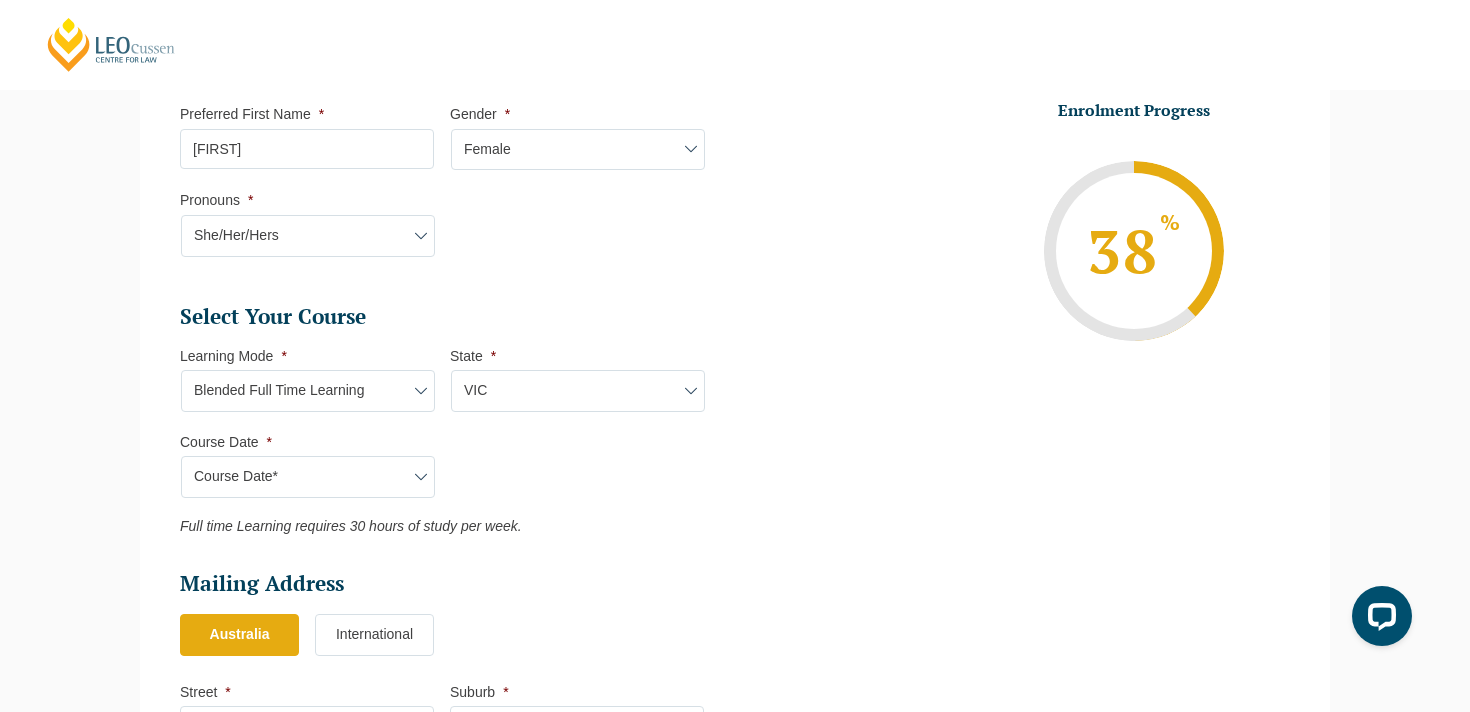select on "January 2026 (27-Jan-2026 to 12-Jun-2026)" 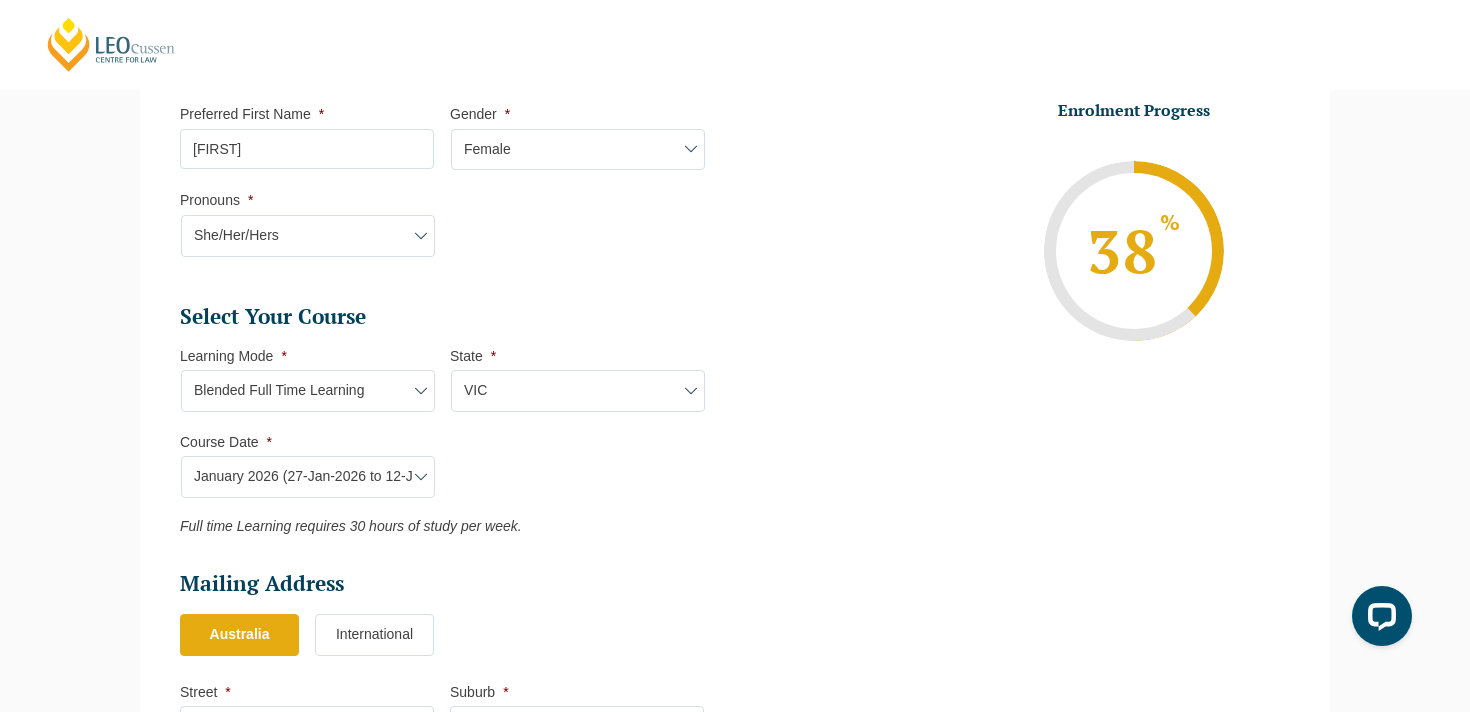 type on "Intake 01 January 2026 FT" 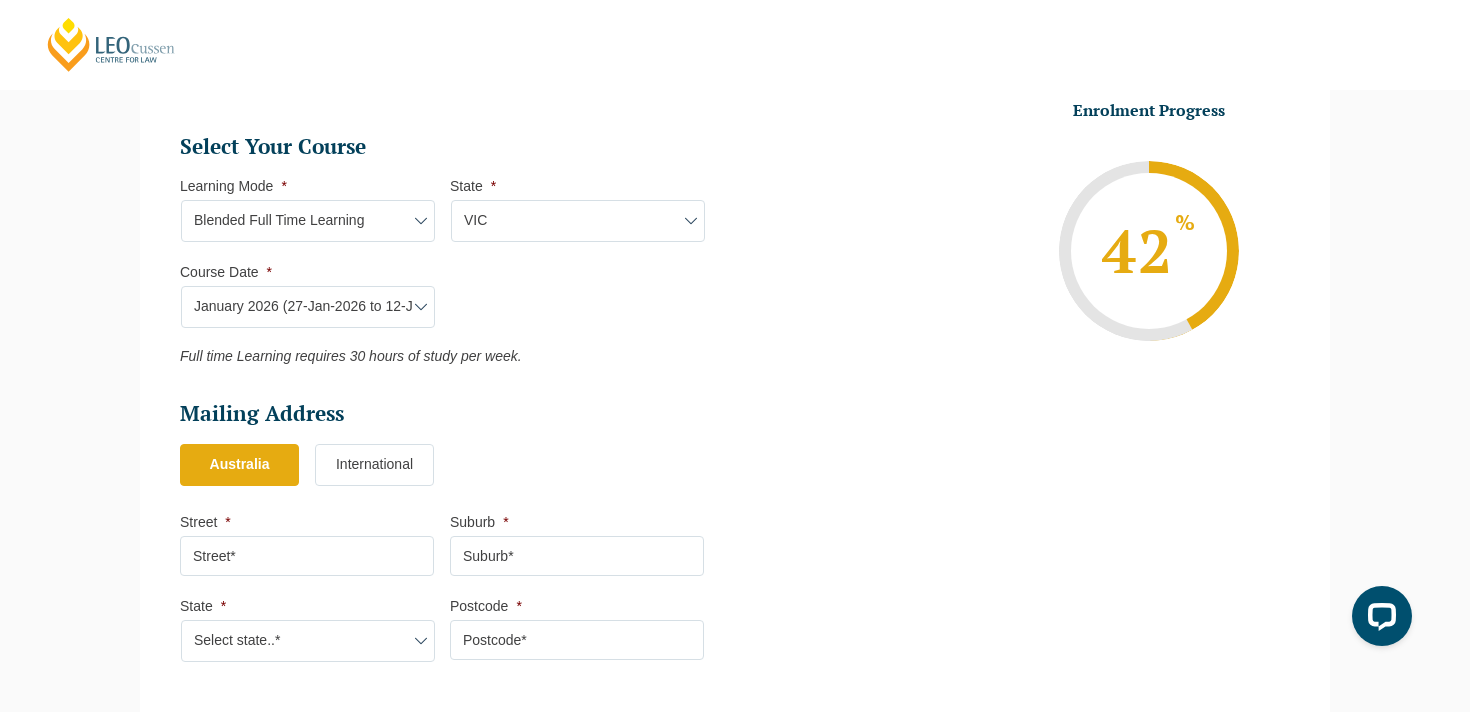 scroll, scrollTop: 881, scrollLeft: 0, axis: vertical 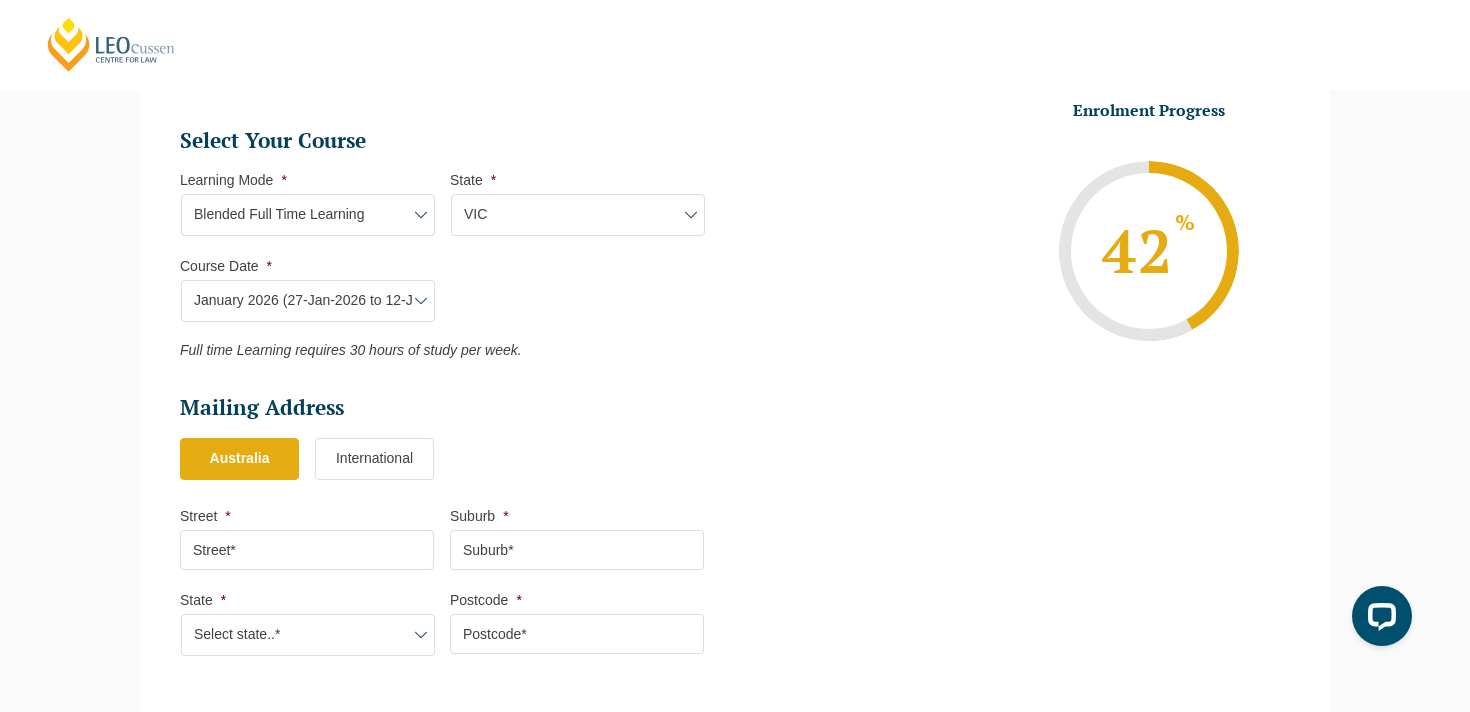 click on "Street *" at bounding box center (307, 550) 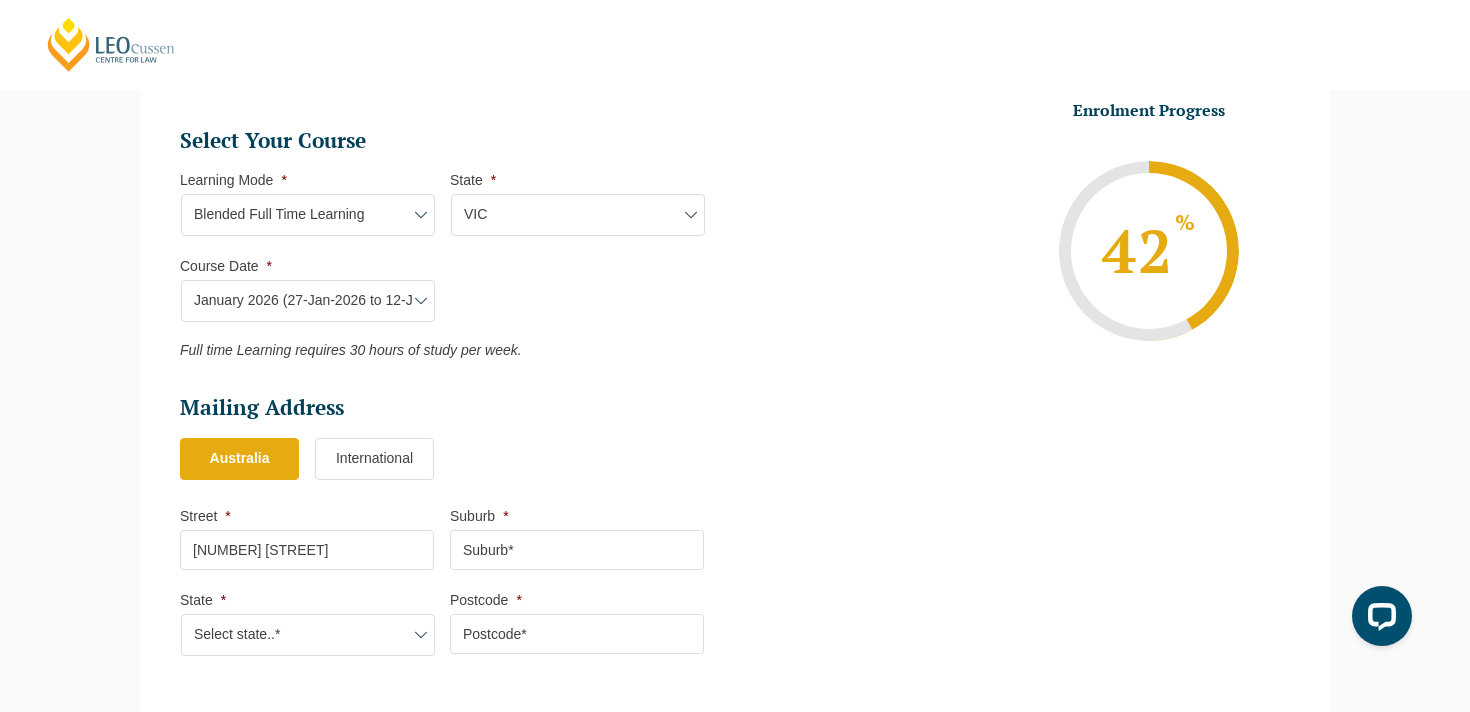 type on "Box Hill South" 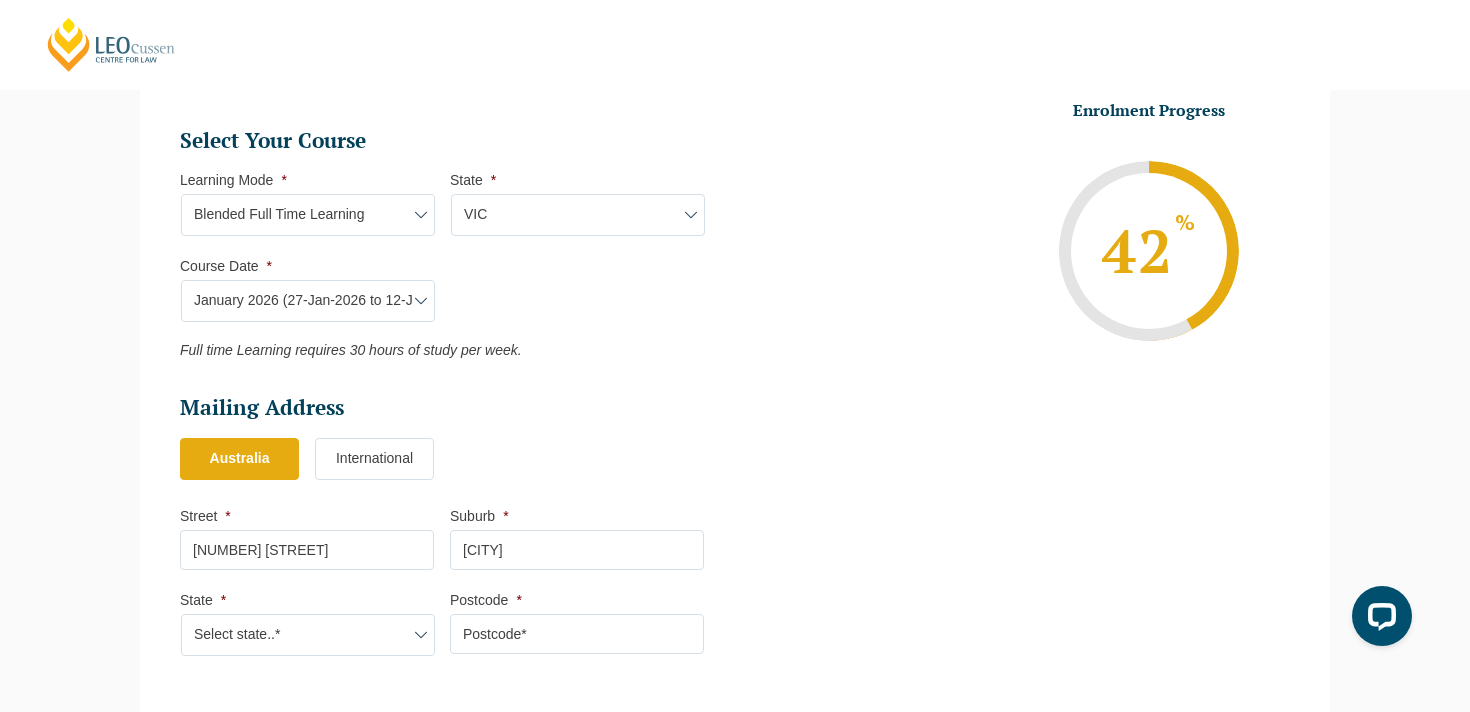 select on "VIC" 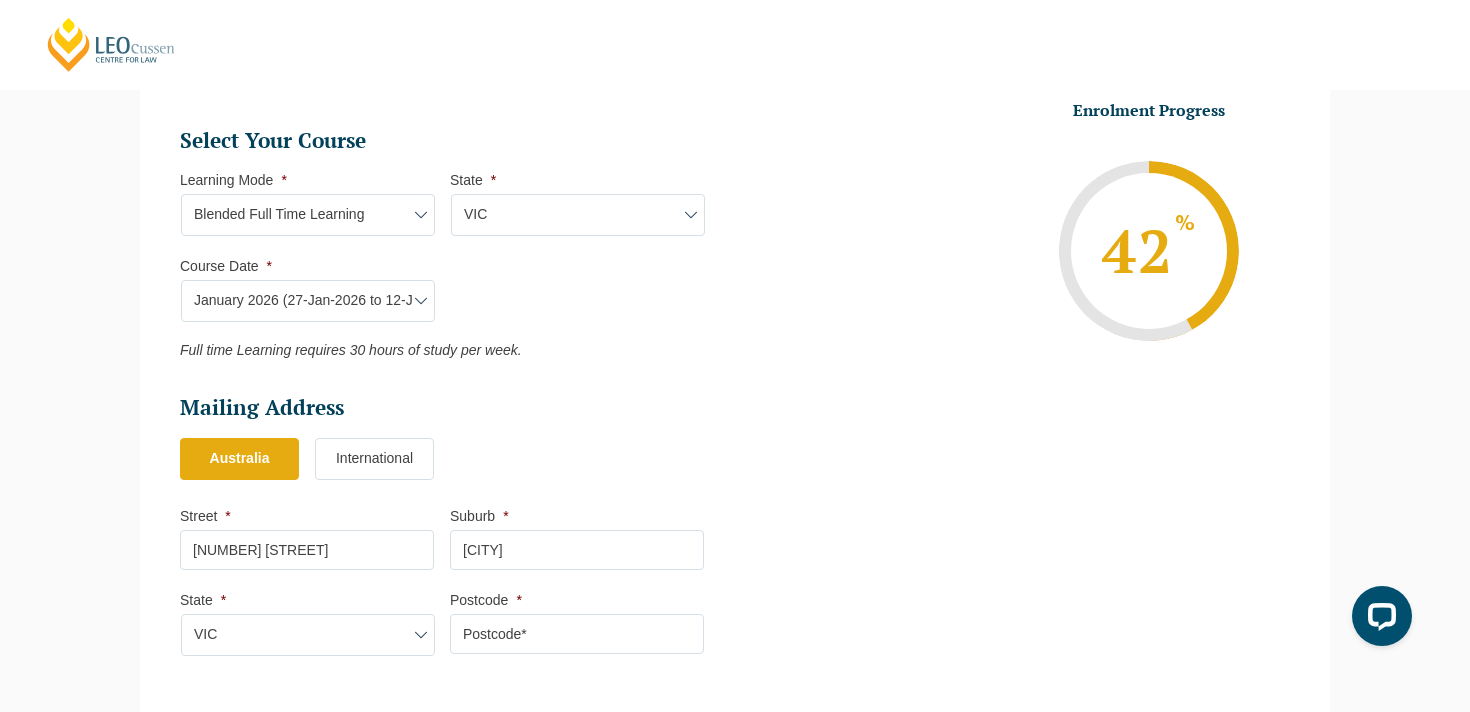 type on "3128" 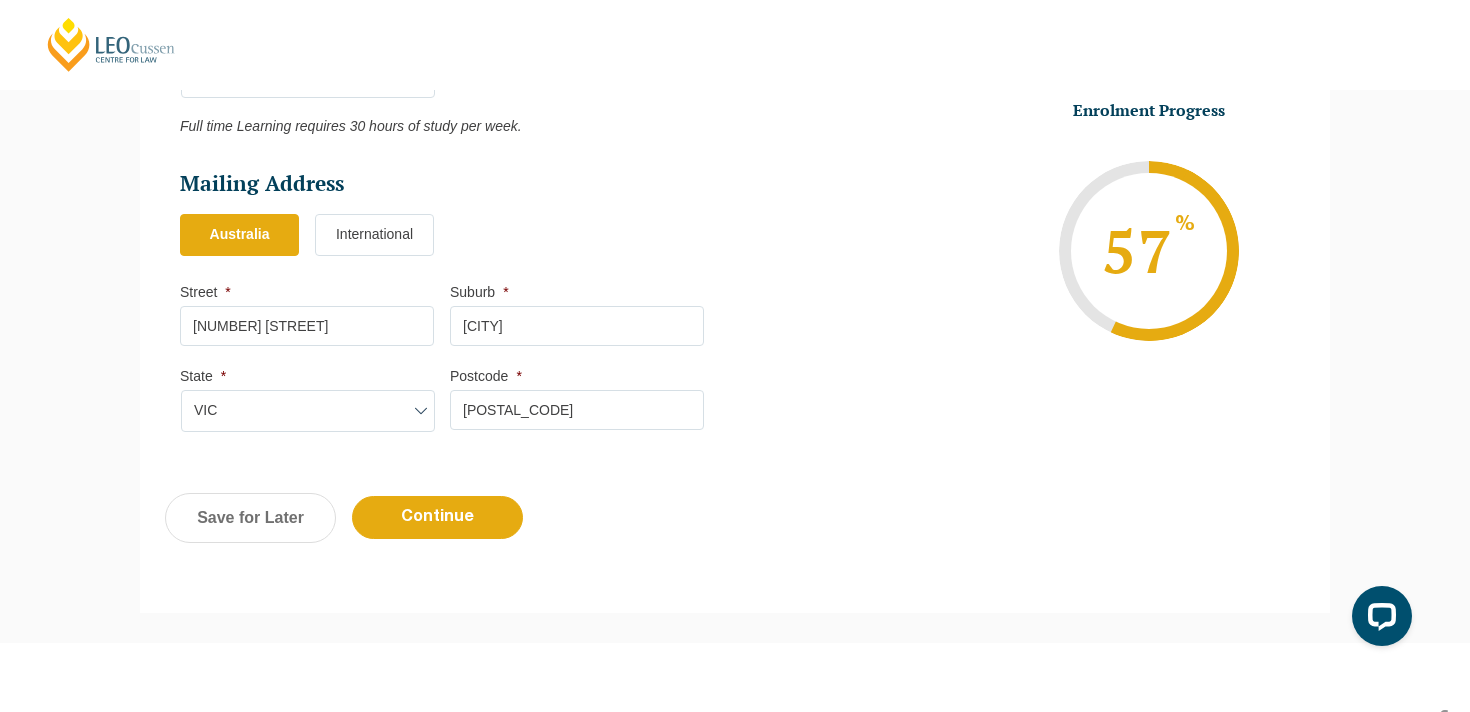 scroll, scrollTop: 1115, scrollLeft: 0, axis: vertical 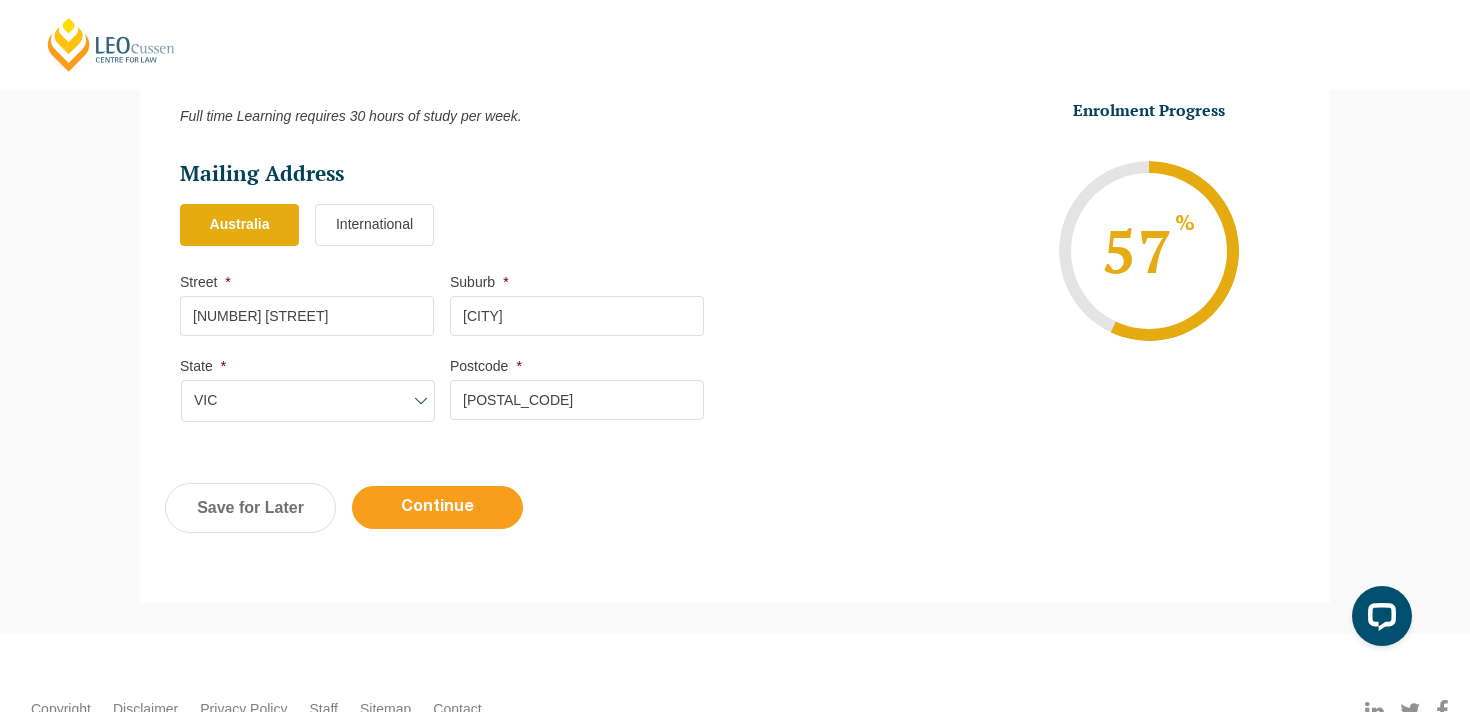click on "Continue" at bounding box center [437, 507] 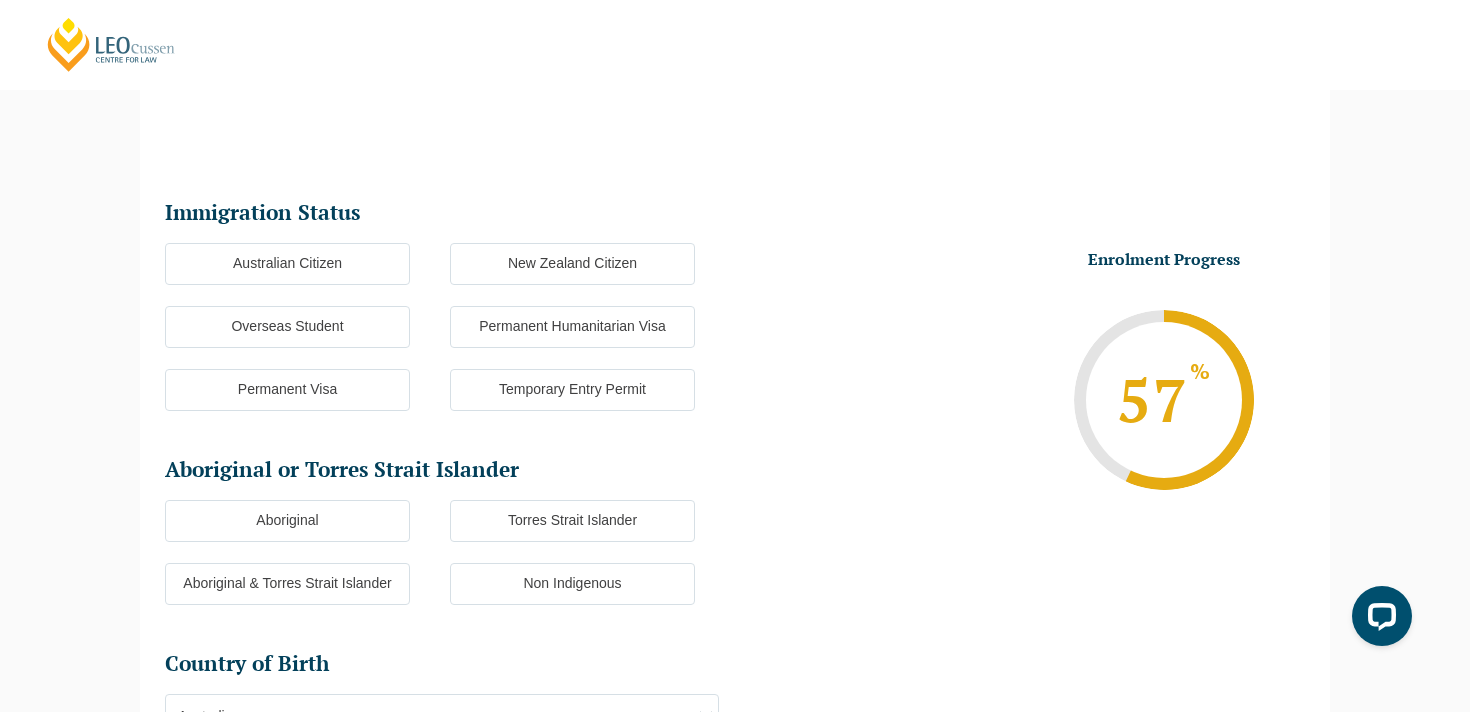 scroll, scrollTop: 173, scrollLeft: 0, axis: vertical 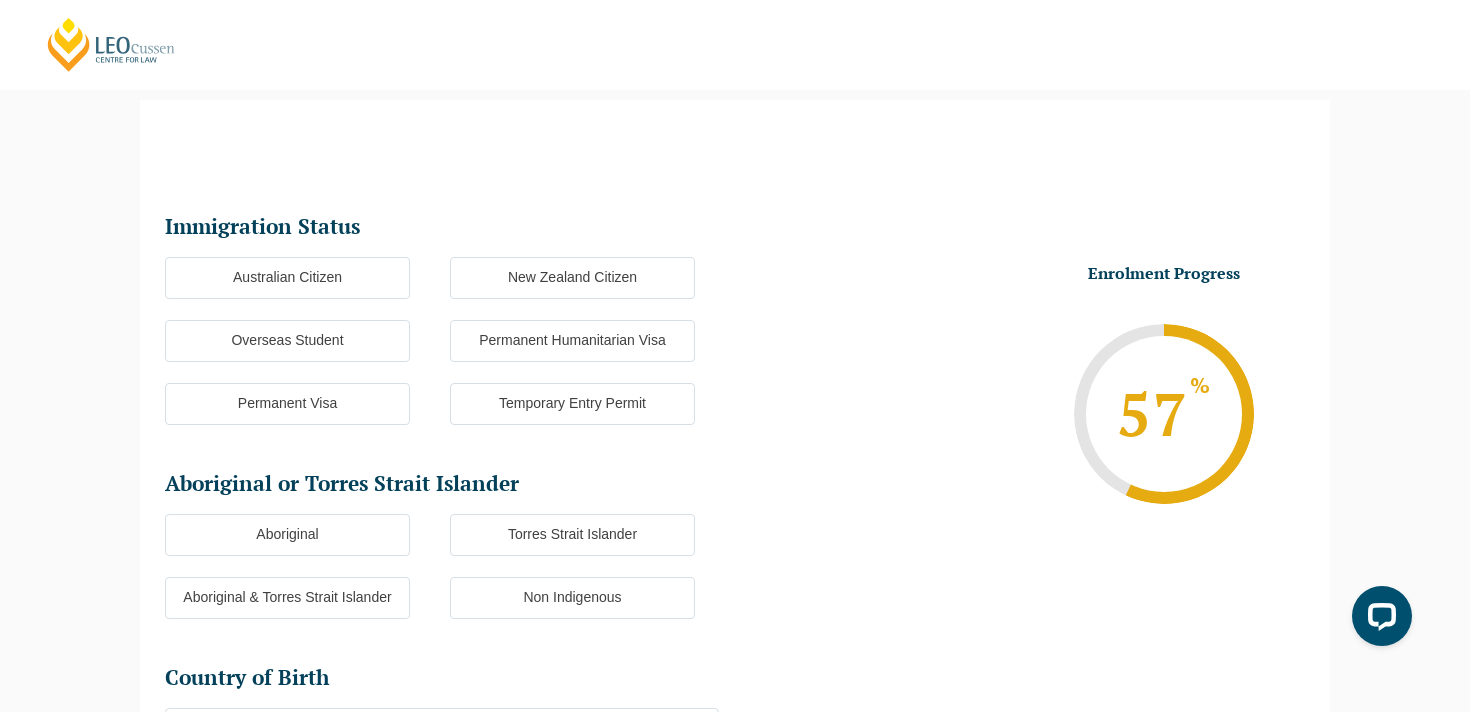 click on "Australian Citizen" at bounding box center (287, 278) 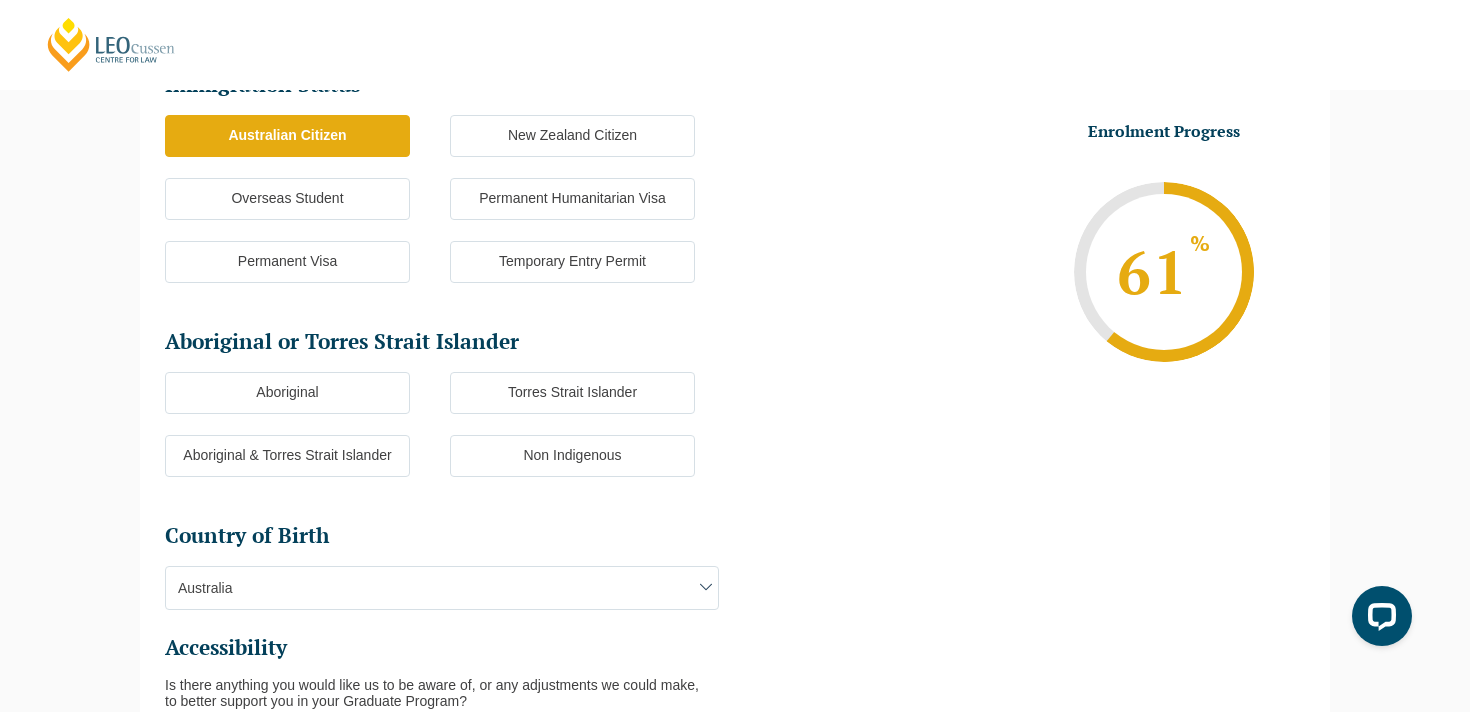 scroll, scrollTop: 318, scrollLeft: 0, axis: vertical 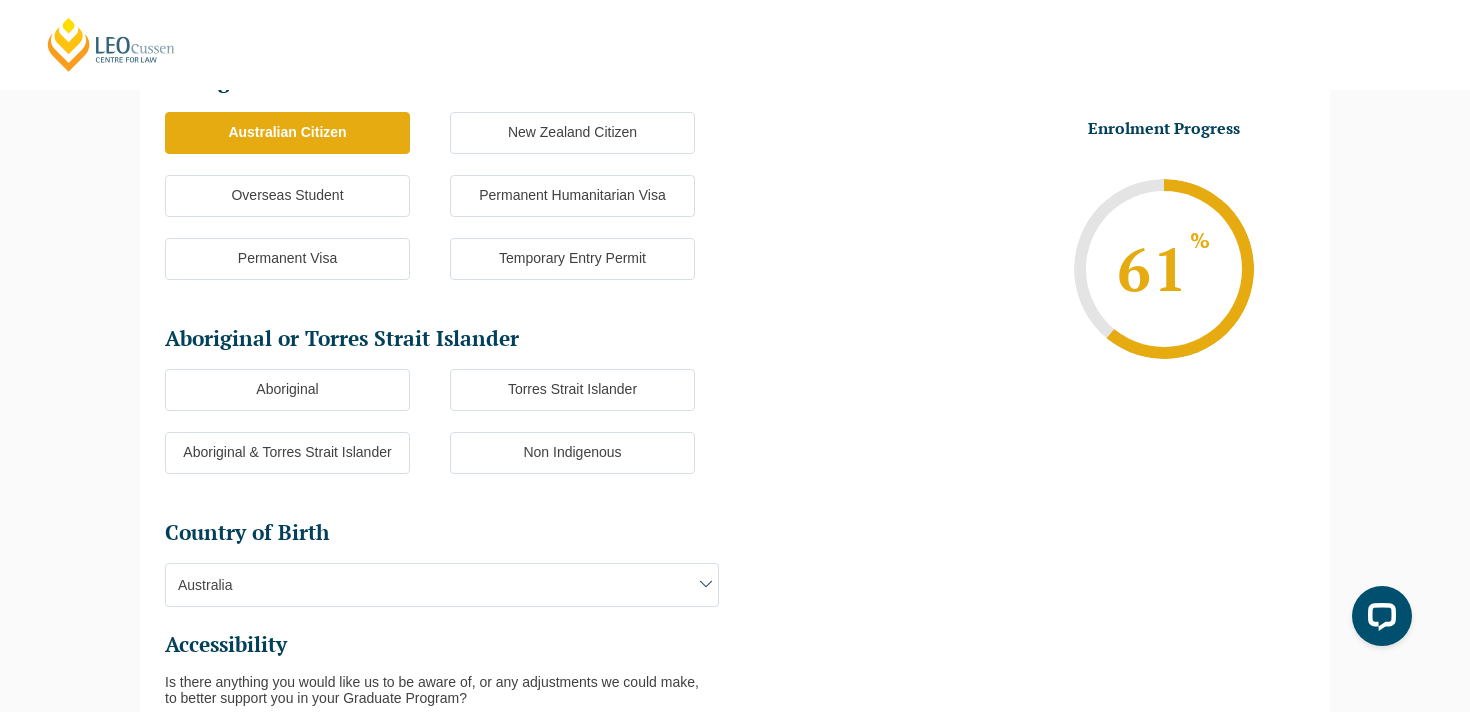 click on "Non Indigenous" at bounding box center (572, 453) 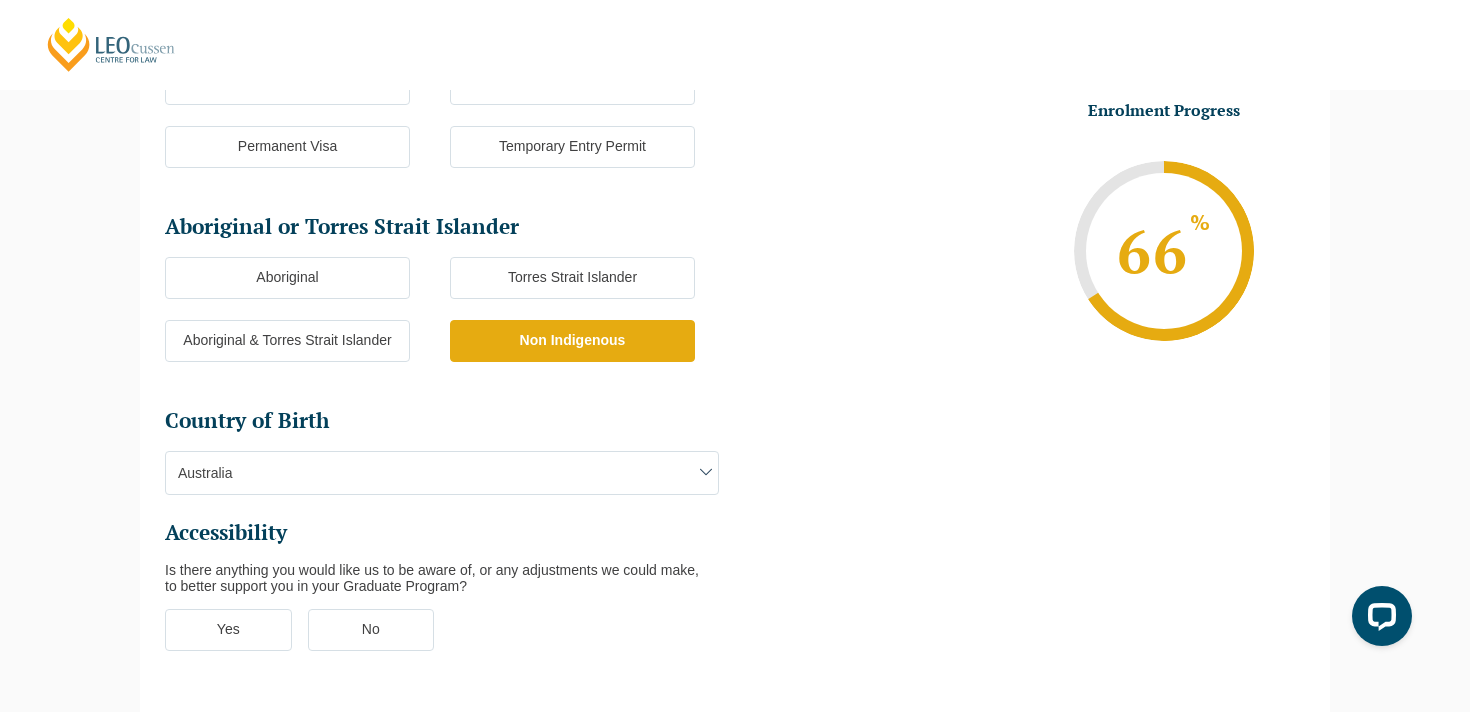 scroll, scrollTop: 458, scrollLeft: 0, axis: vertical 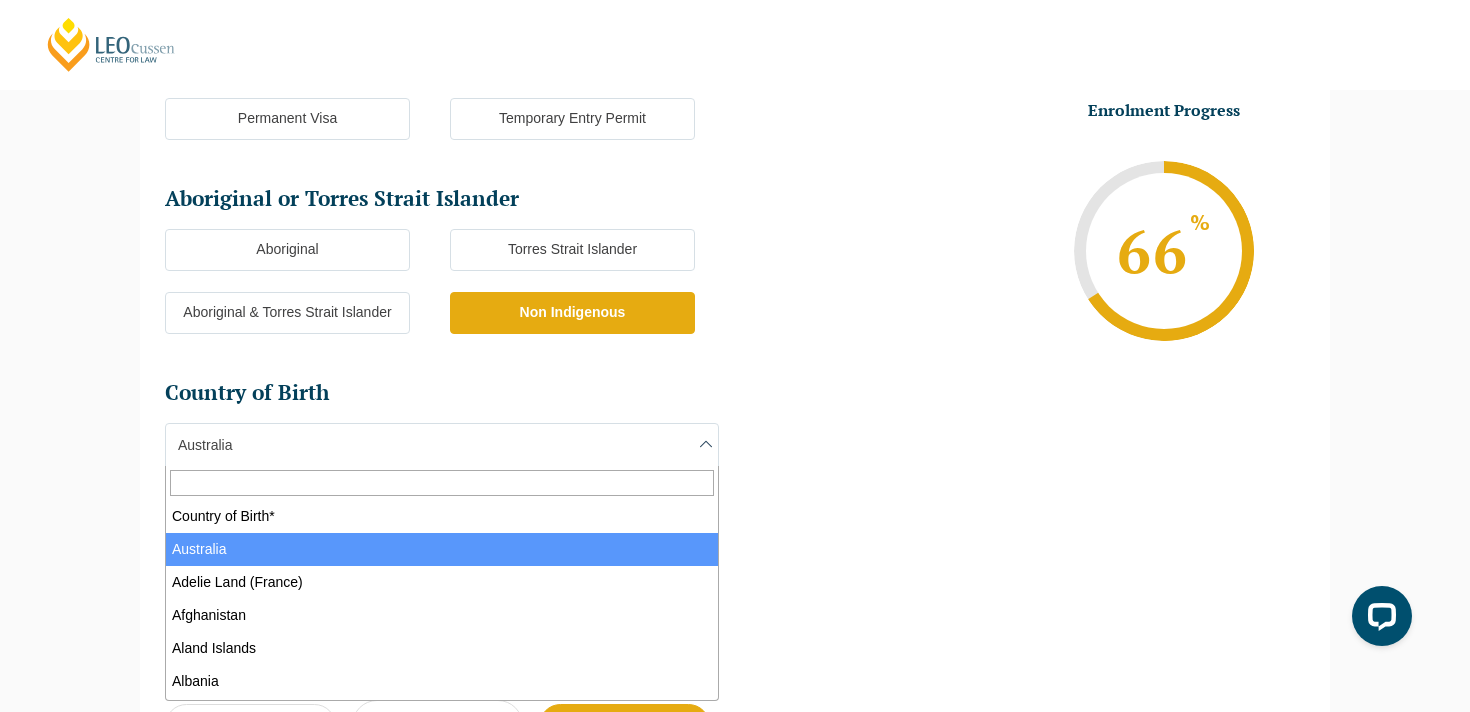 click on "Australia" at bounding box center [442, 445] 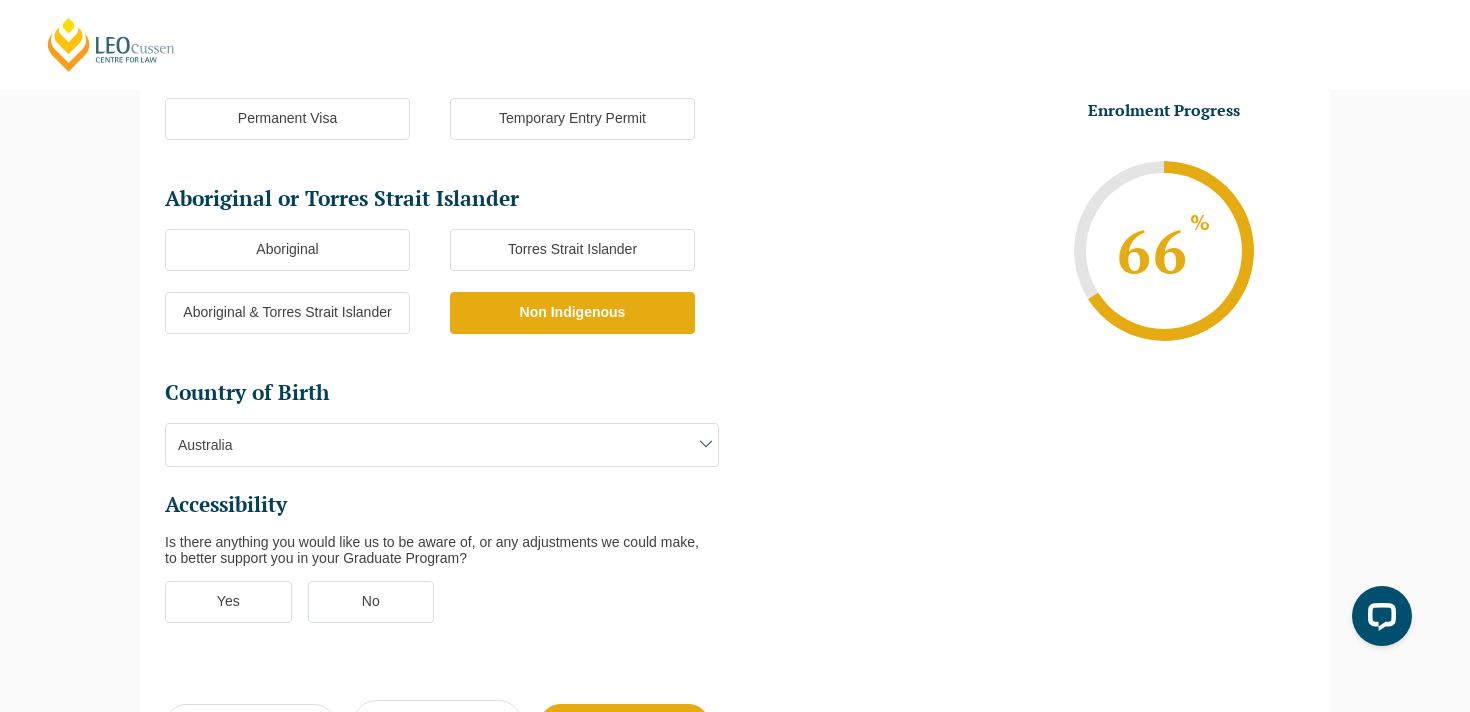 click on "Australia" at bounding box center (442, 445) 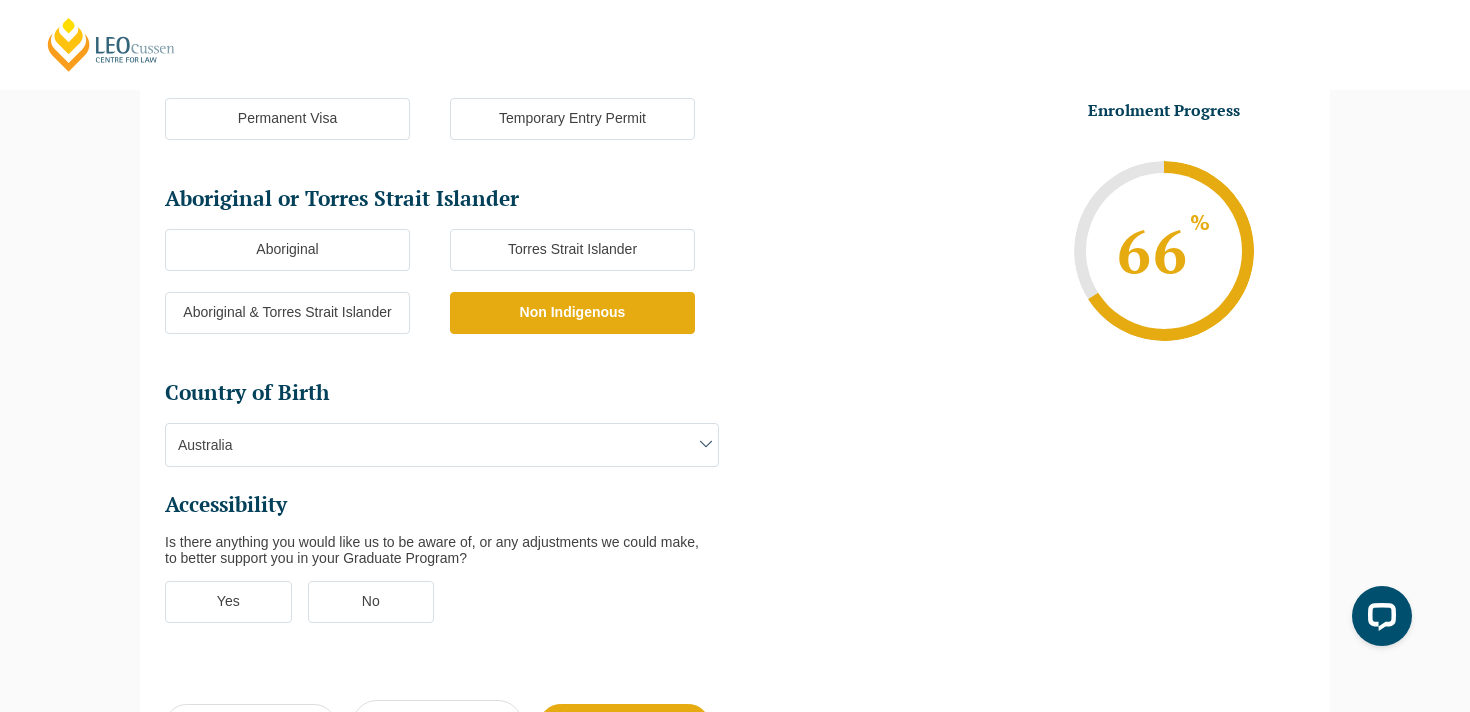 click on "No" at bounding box center [371, 602] 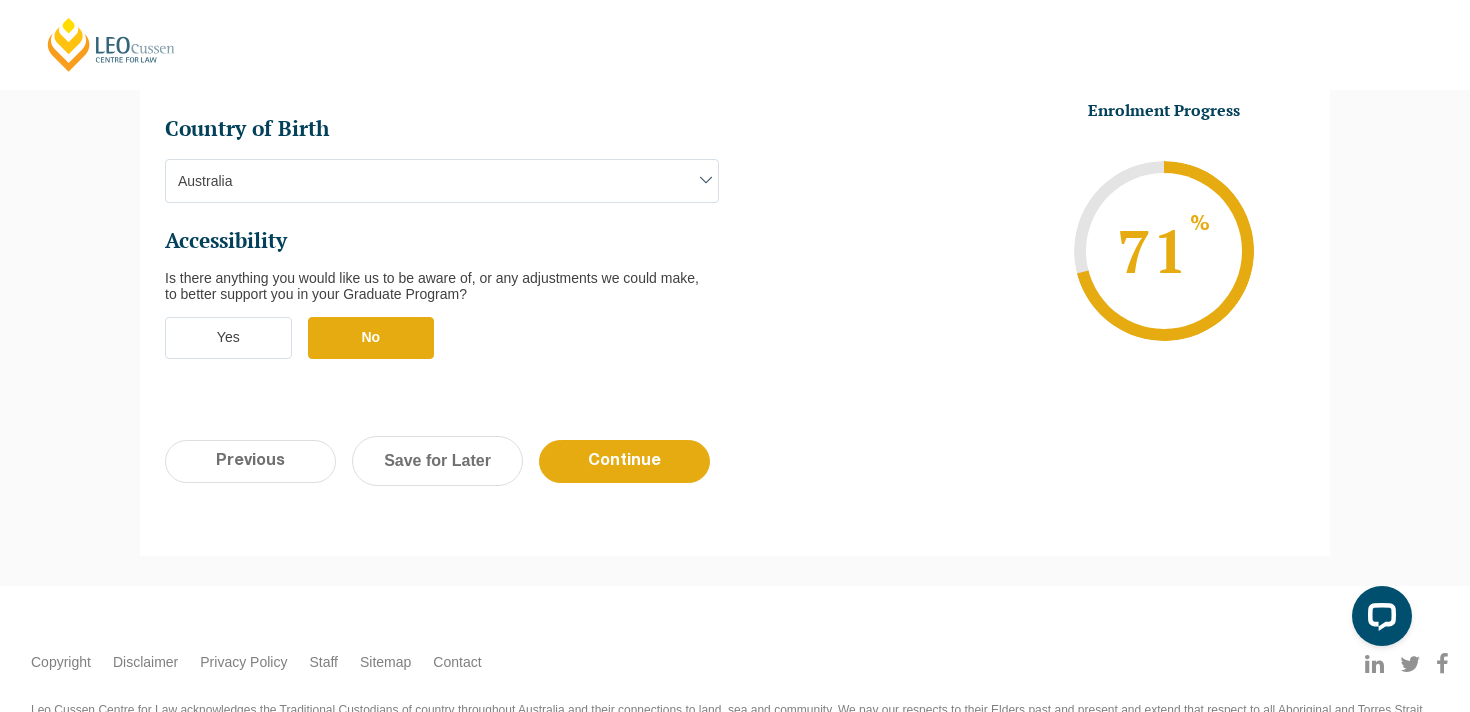 scroll, scrollTop: 729, scrollLeft: 0, axis: vertical 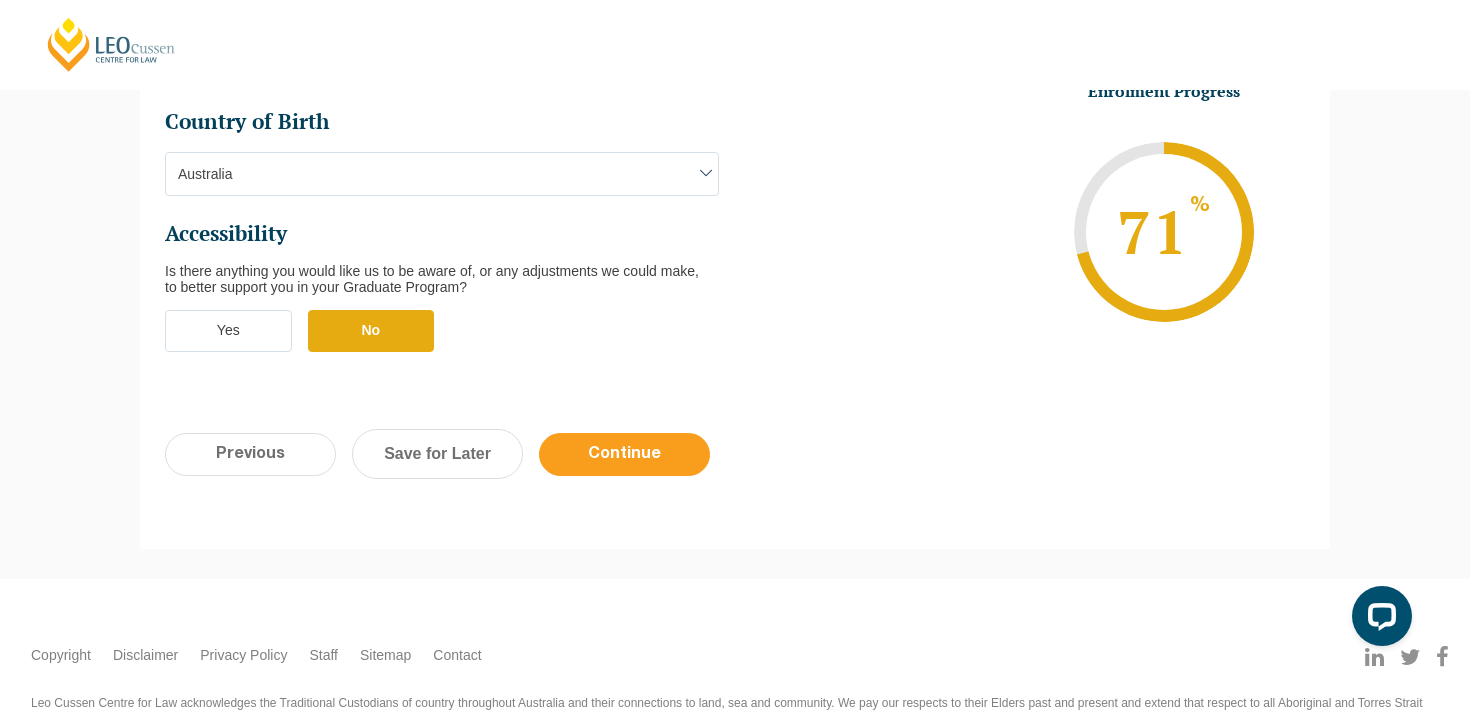 click on "Continue" at bounding box center (624, 454) 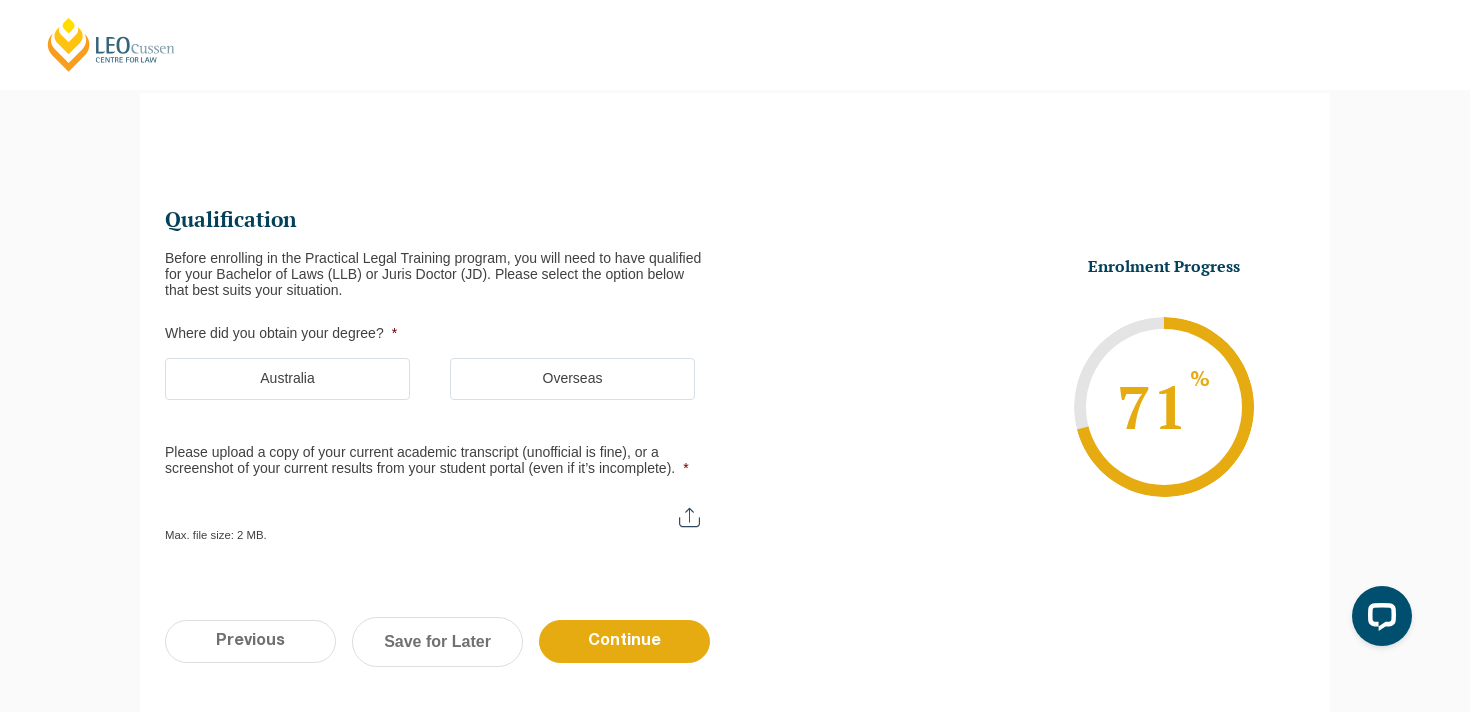 scroll, scrollTop: 173, scrollLeft: 0, axis: vertical 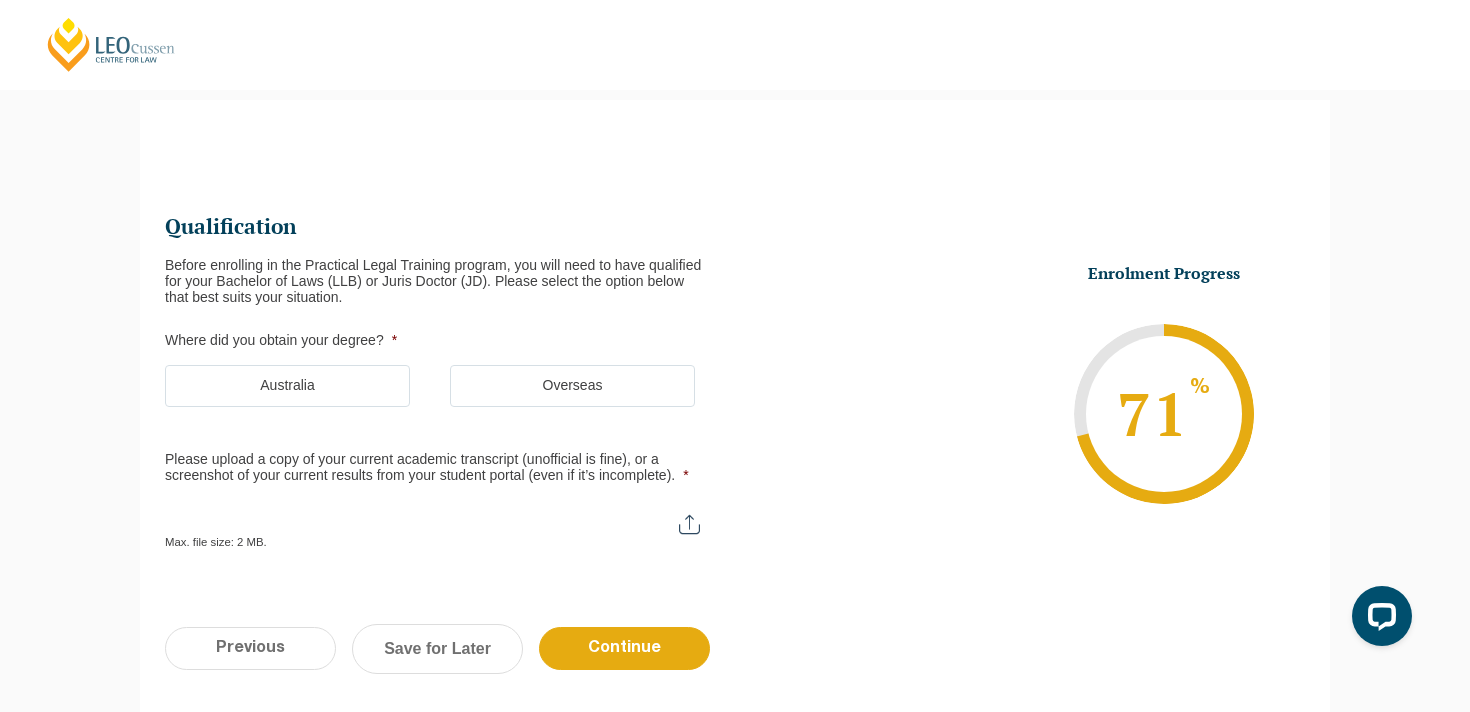 click on "Australia" at bounding box center [287, 386] 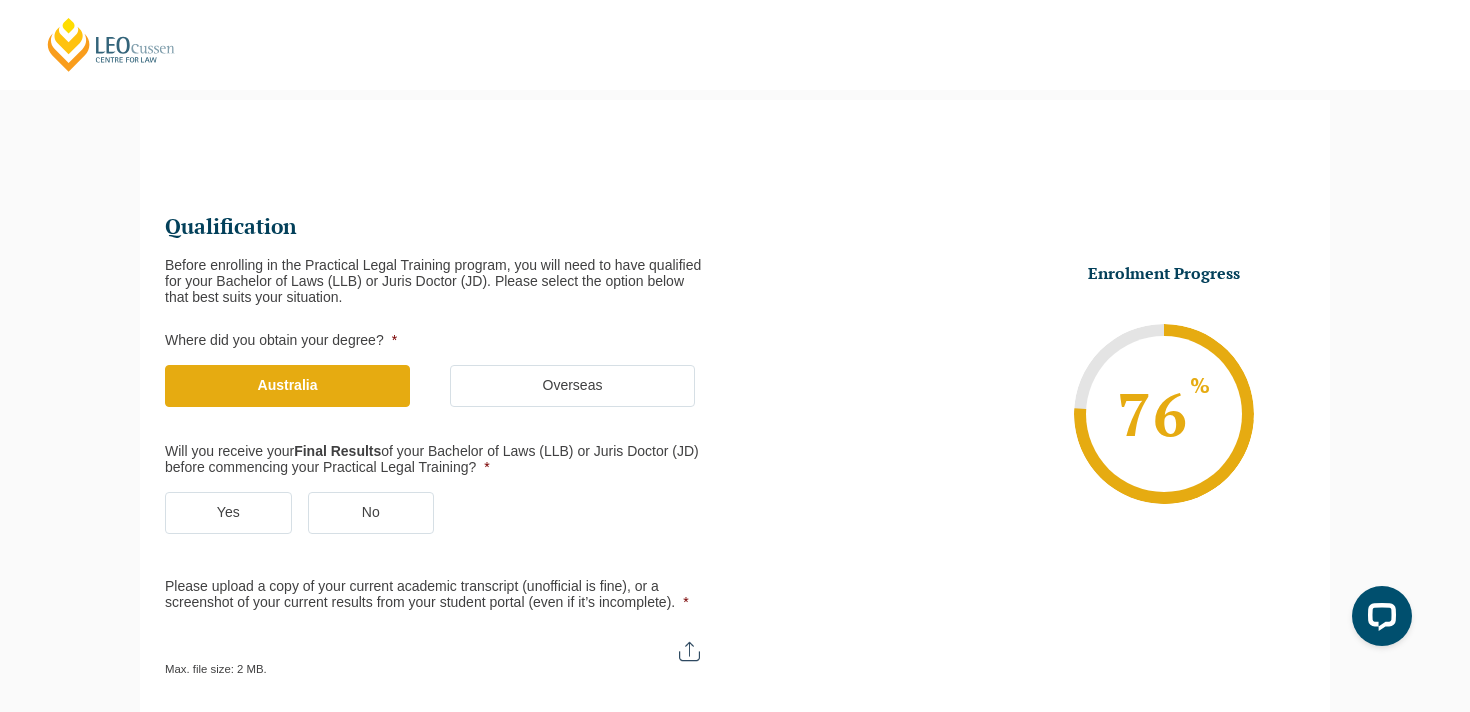 click on "No" at bounding box center (371, 513) 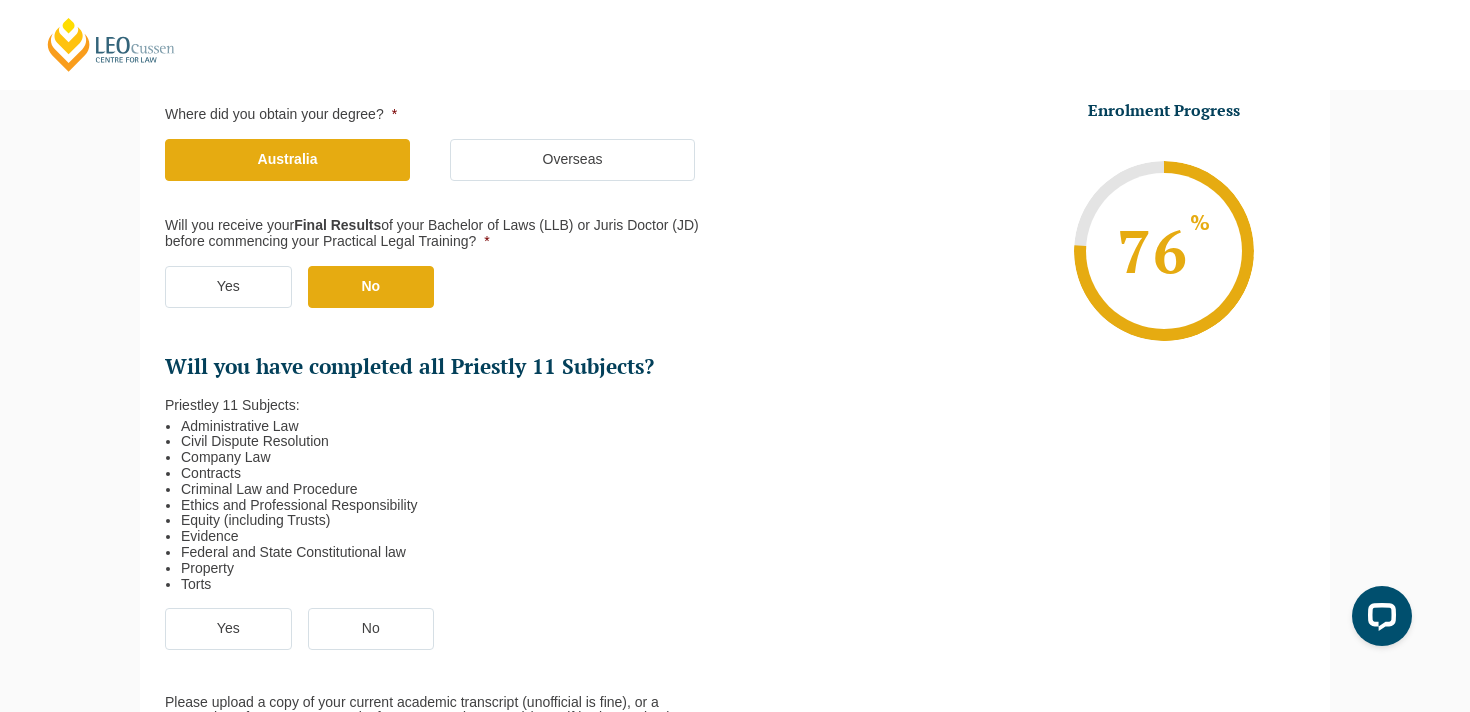 scroll, scrollTop: 400, scrollLeft: 0, axis: vertical 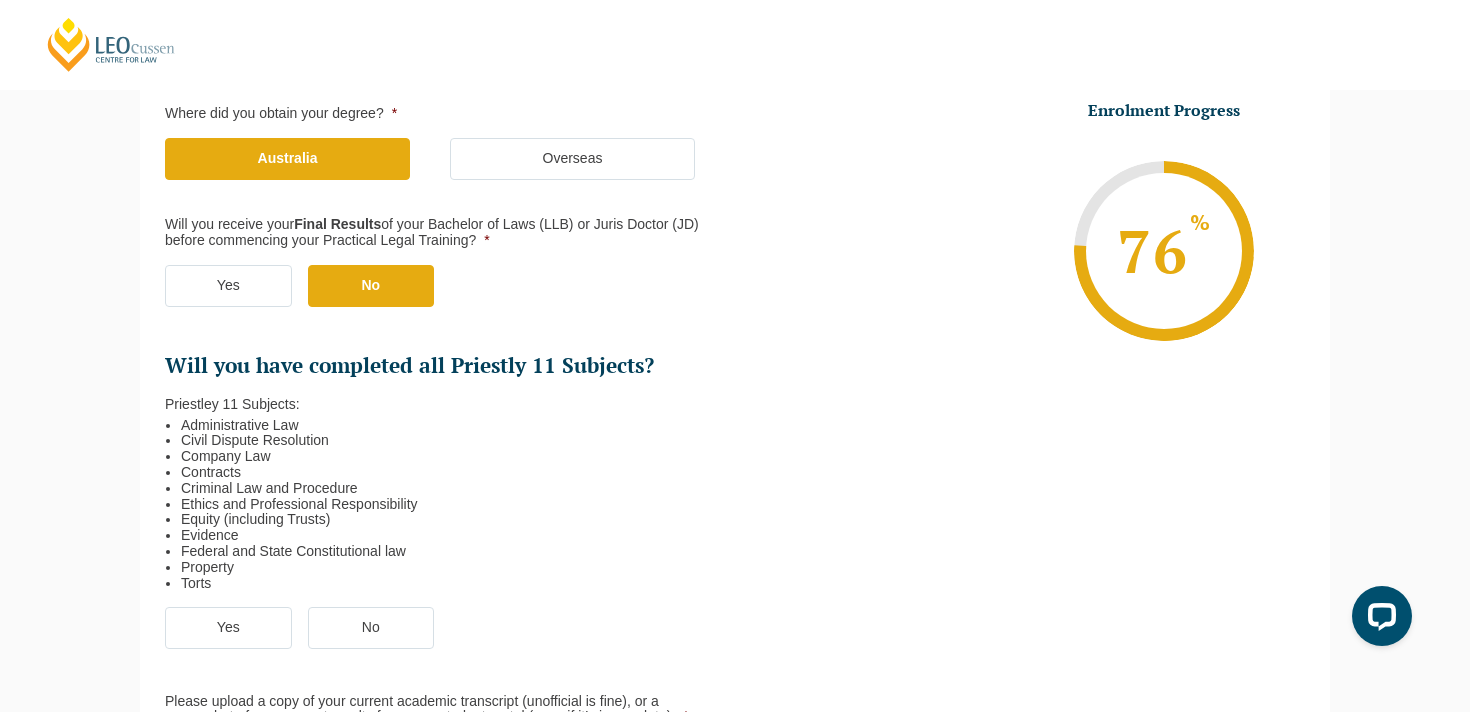 click on "Yes" at bounding box center (228, 628) 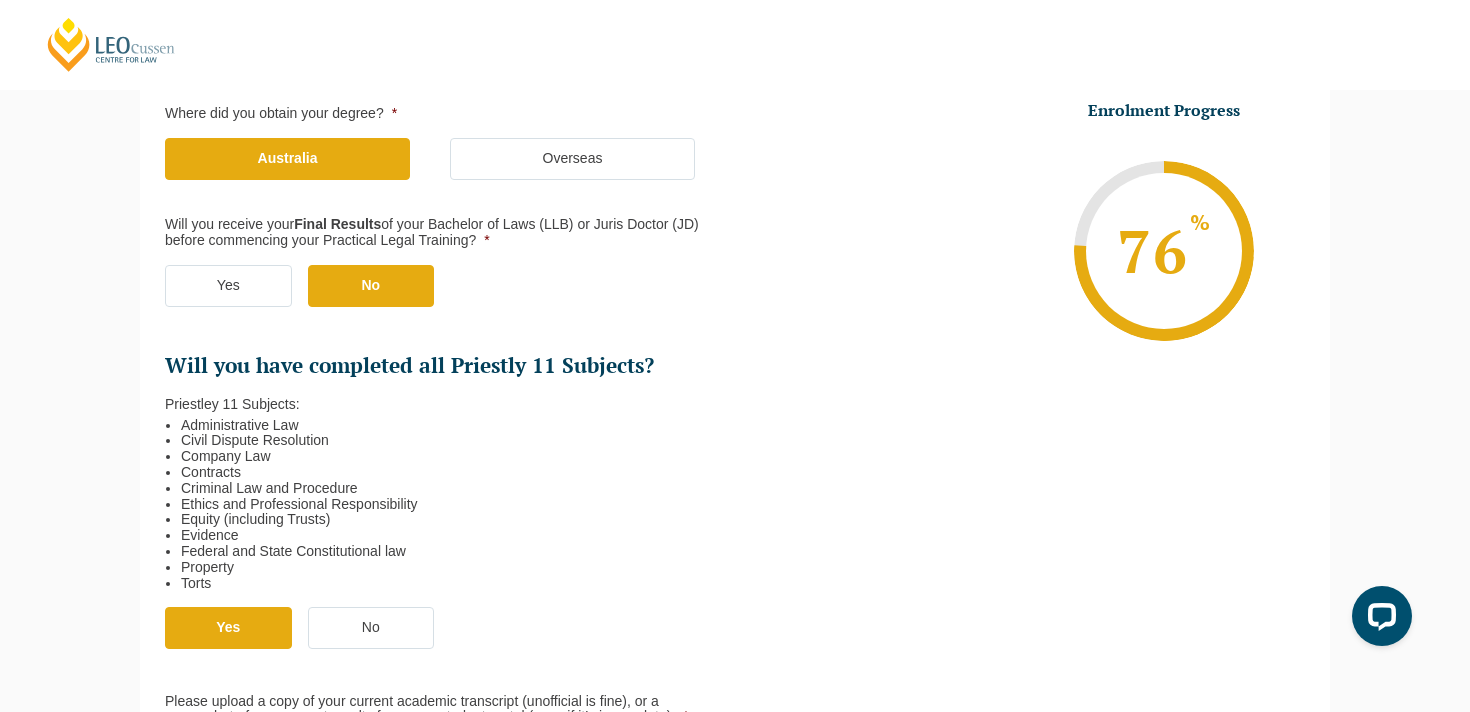 click on "No" at bounding box center [371, 628] 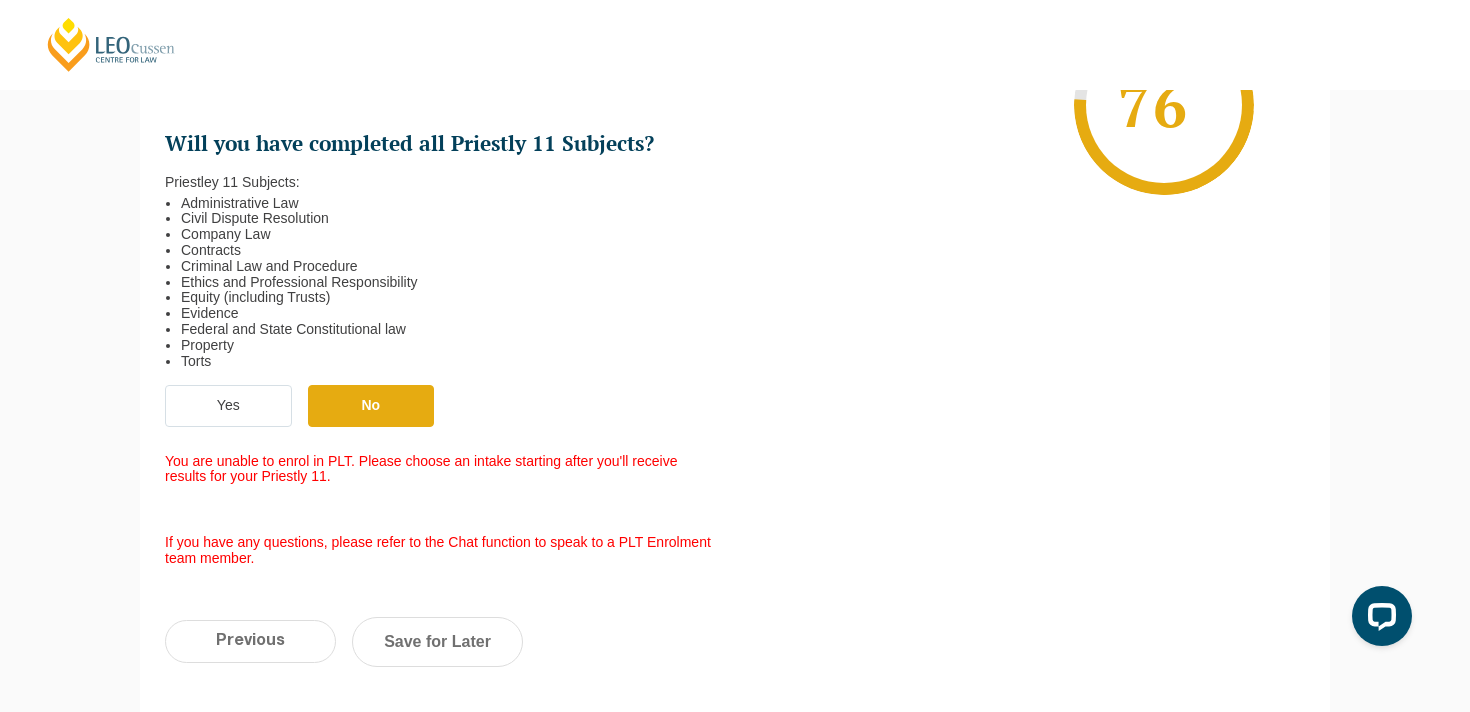 scroll, scrollTop: 646, scrollLeft: 0, axis: vertical 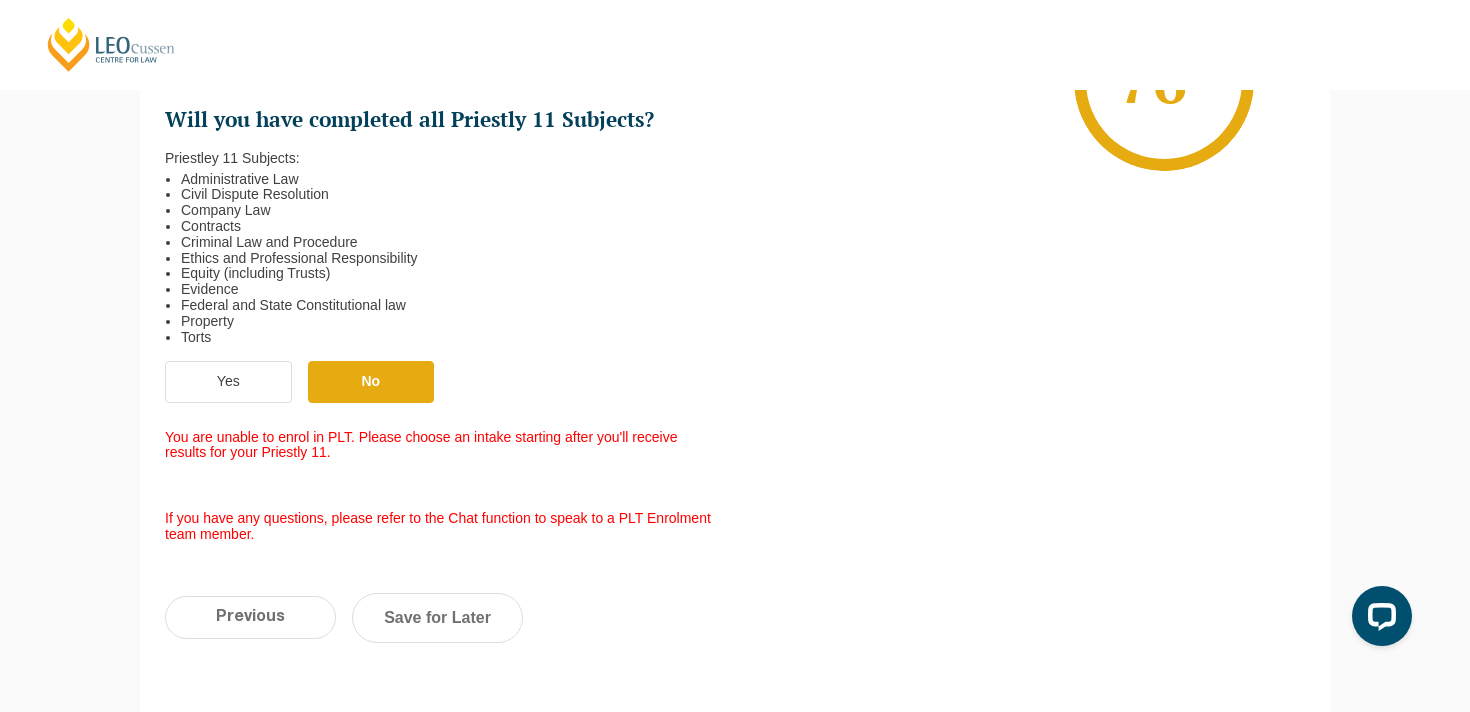 click on "Yes" at bounding box center (228, 382) 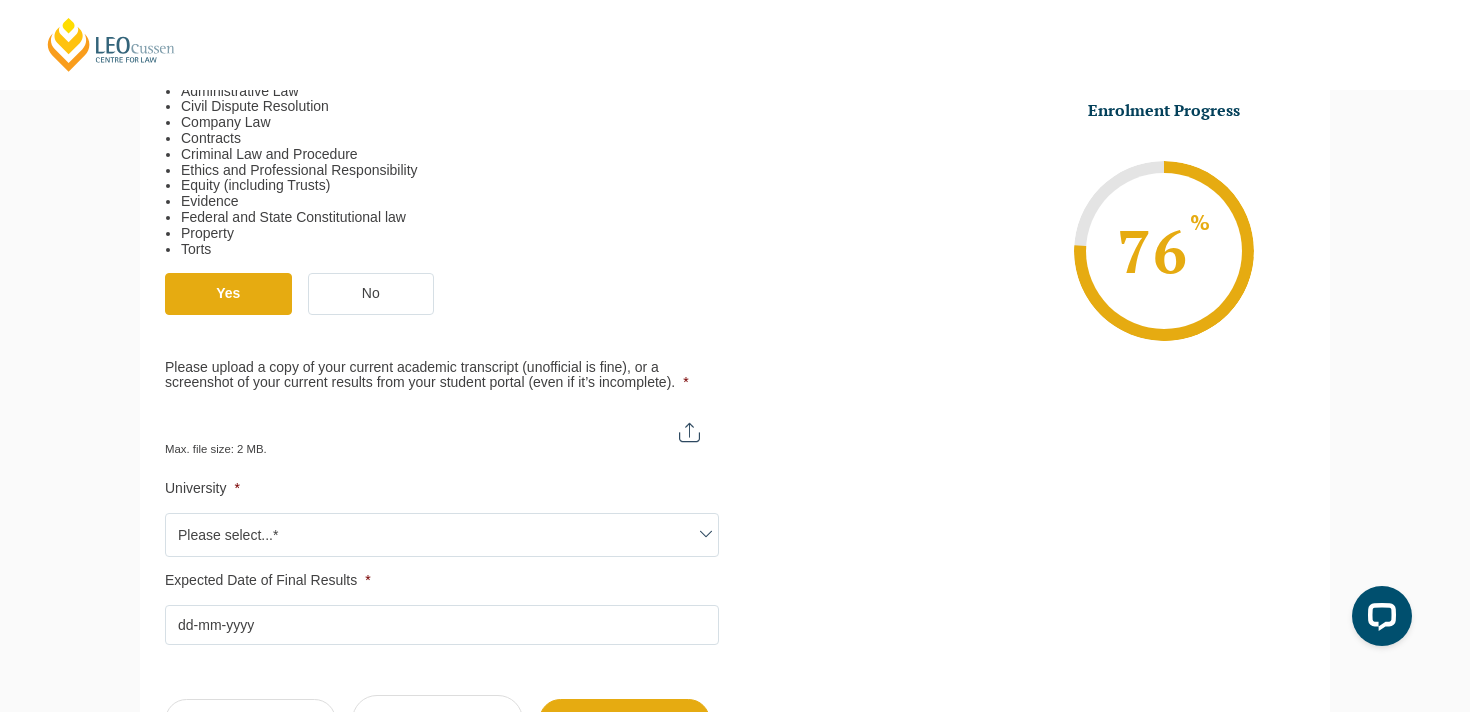 scroll, scrollTop: 737, scrollLeft: 0, axis: vertical 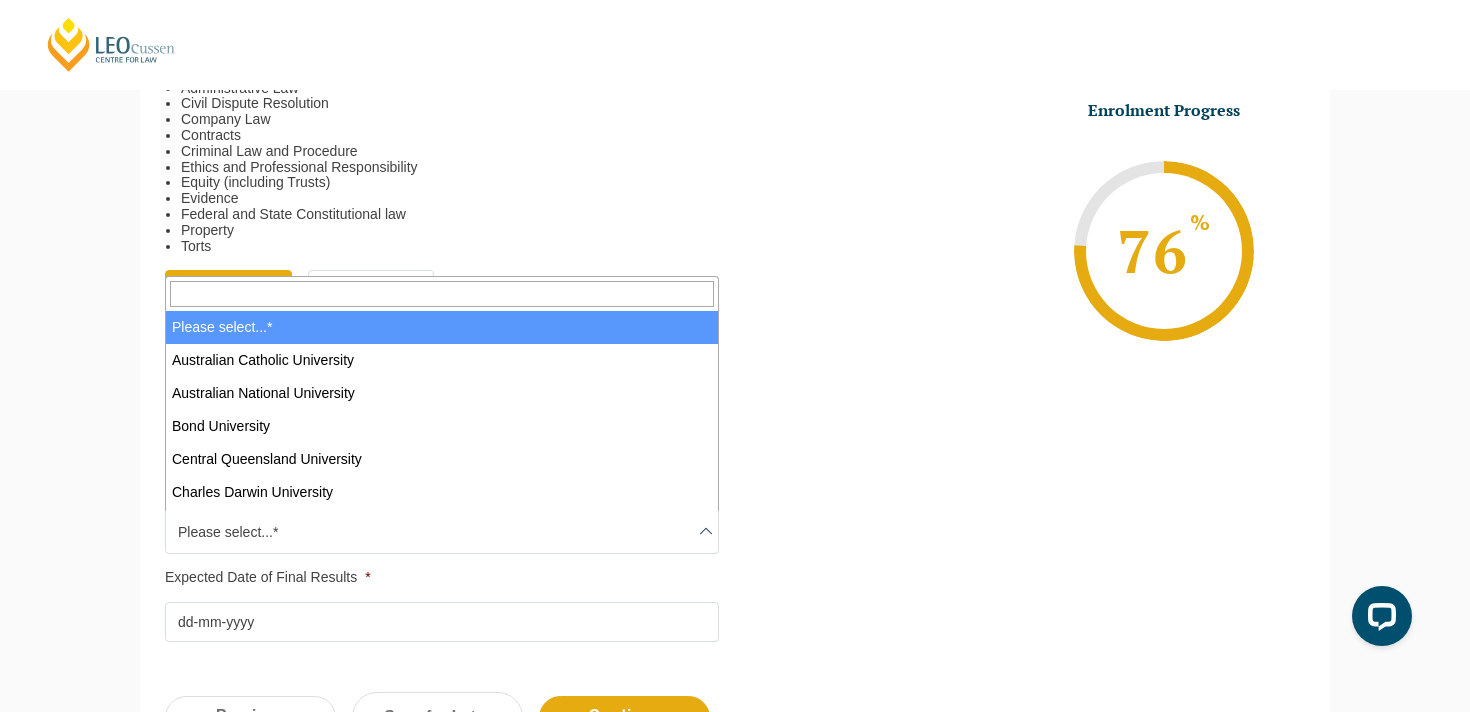 click on "Please select...*" at bounding box center (442, 532) 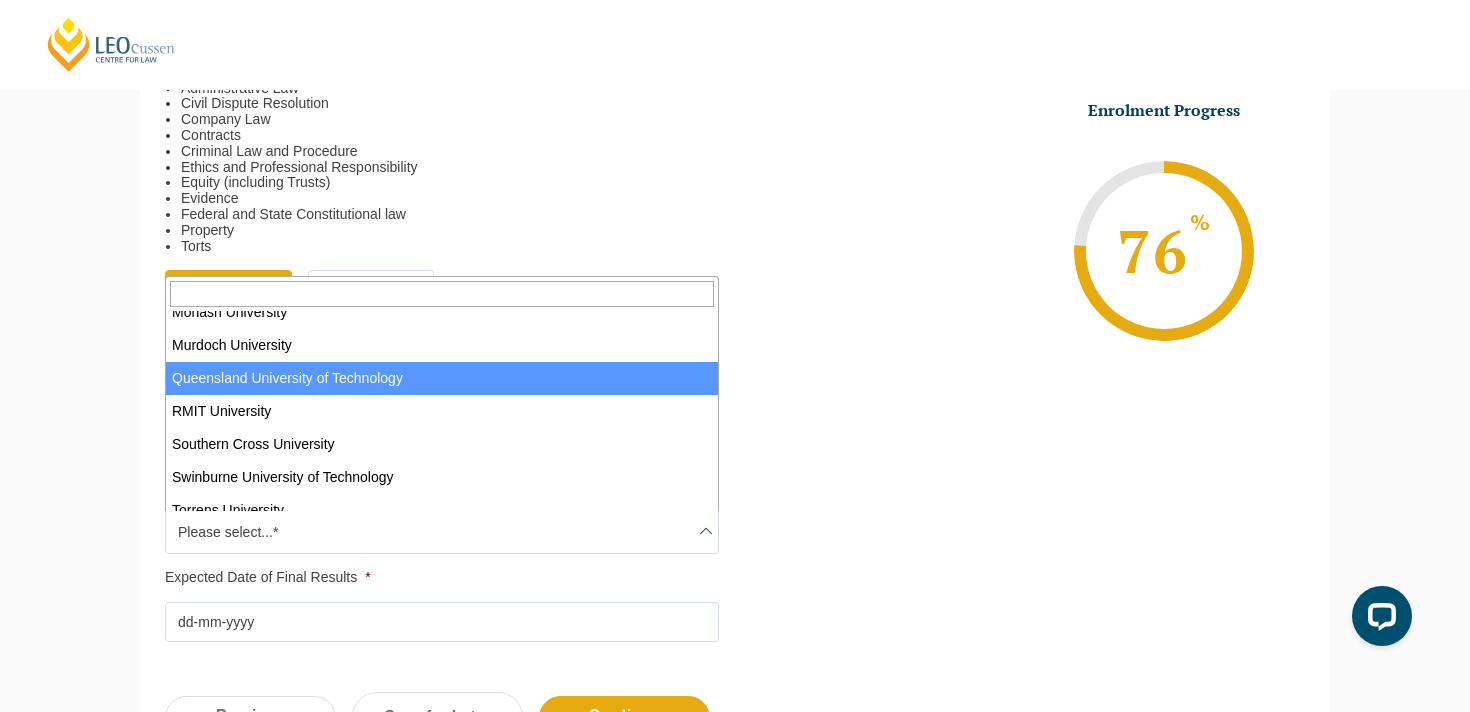 scroll, scrollTop: 546, scrollLeft: 0, axis: vertical 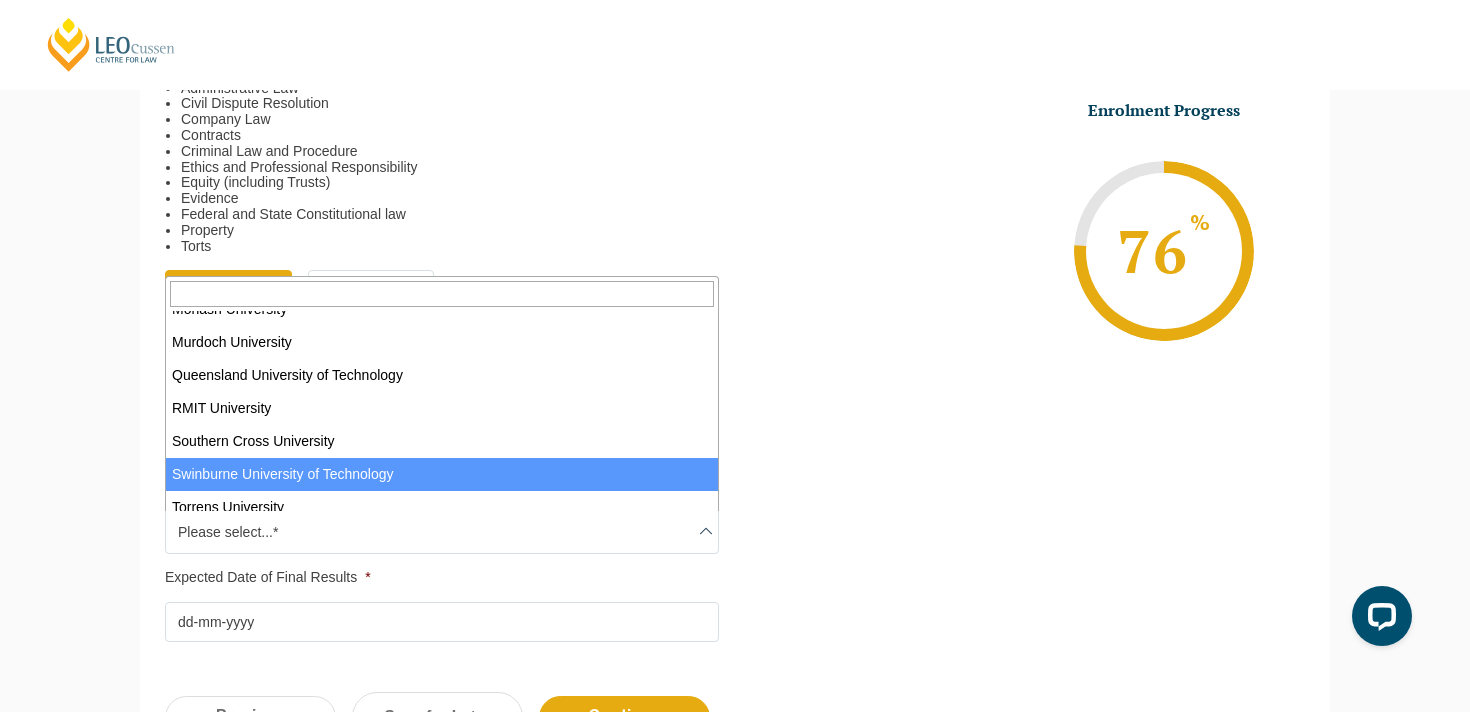click on "Please note that your information is saved on our server as you enter it.       Congratulations!  You’re taking the first step to being a  Qualified Australian Lawyer.         Your Enrolment   This enrolment form will take 10 minutes to complete and reserves your place in our PLT program. The form confirms your application, but doesn’t commit you to the course. You’re still able to cancel or defer your enrolment if you need to.   If you have any questions or wish to speak to our Enrolment team, email us at  enrolment@leocussen.edu.au  or  call us at  03 8667 5667 .                     First Name*     Montana         Last Name*     Drake             Email*     montana.drake21@gmail.com         Date of Birth*     2001-11-23             Mobile Number*     0459533820             Continue     It looks like you’ve previously started an application. You can pick up where you left off or start a new one below.           This user data is not avaliable in the system   Start a New Application       4 6" at bounding box center (735, 174) 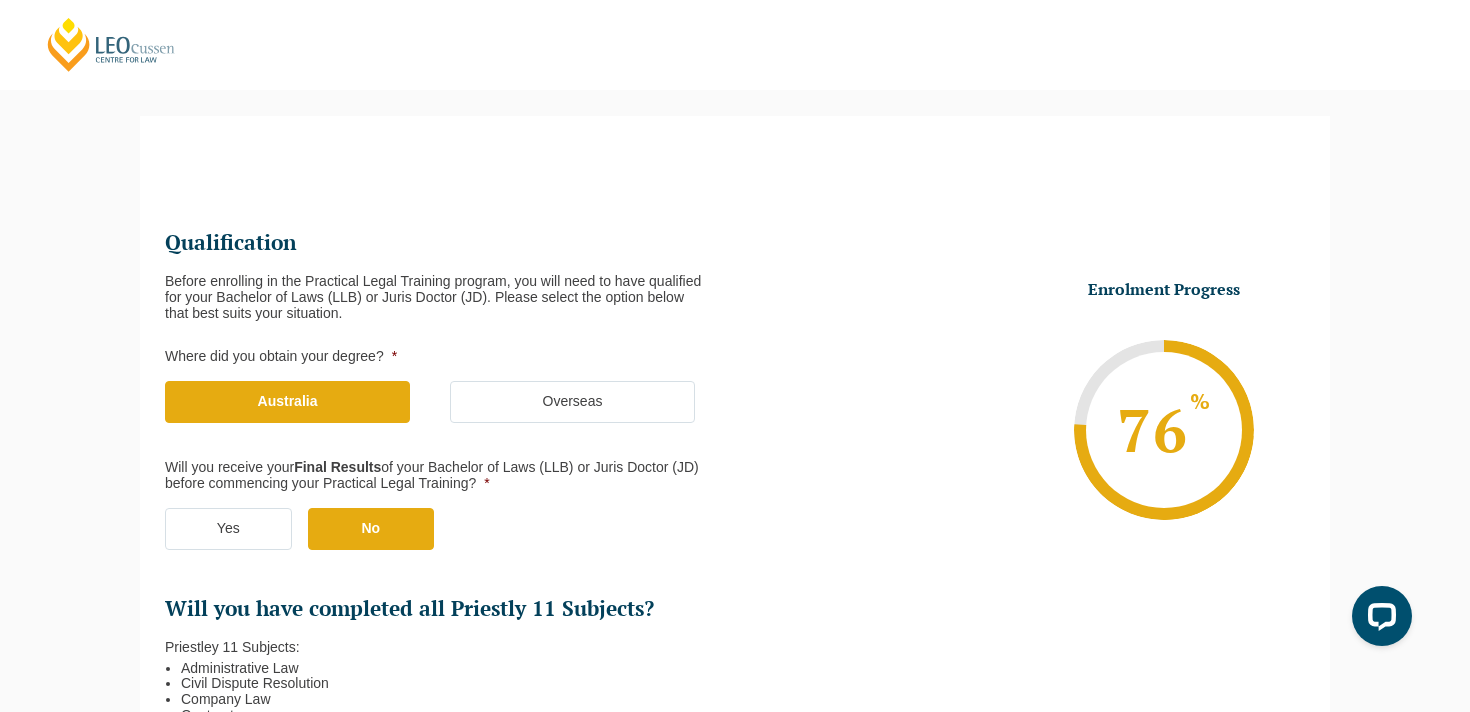 scroll, scrollTop: 180, scrollLeft: 0, axis: vertical 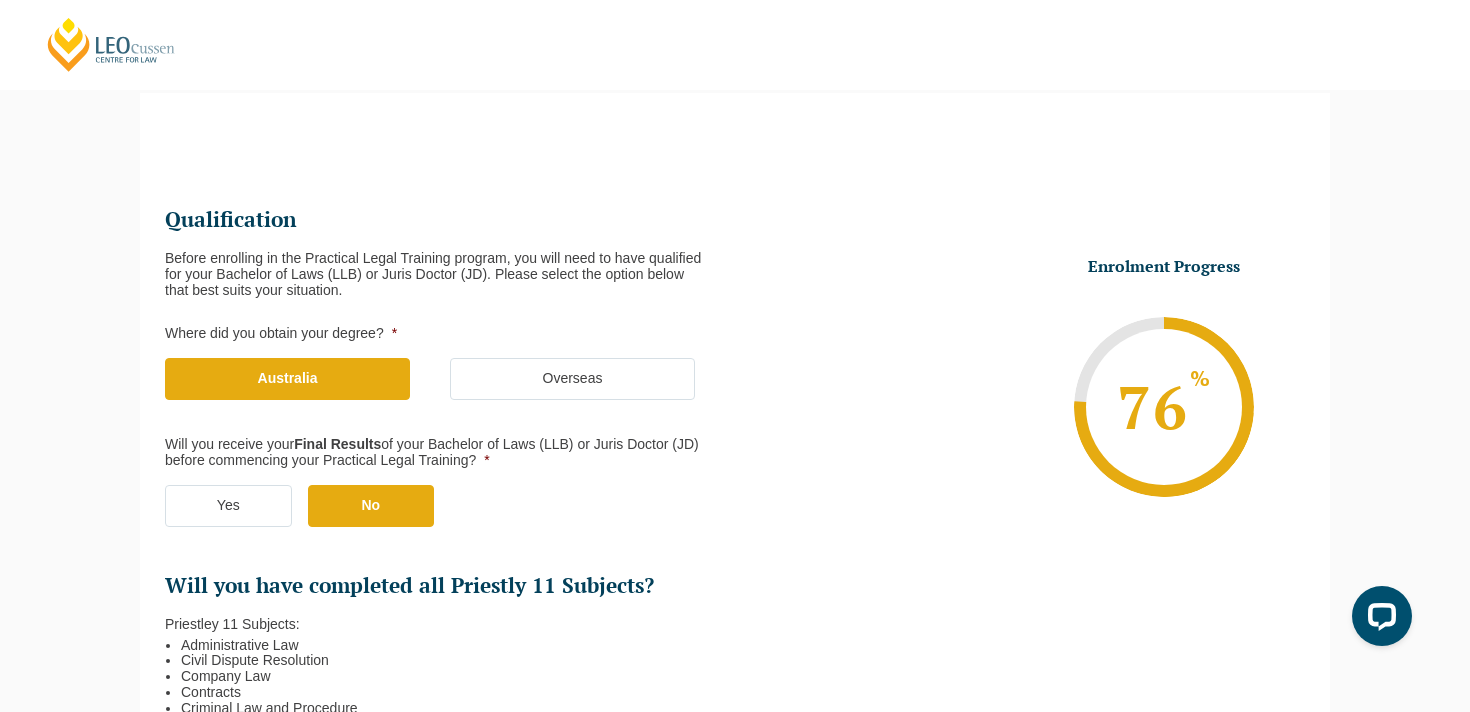 click on "Yes" at bounding box center [228, 506] 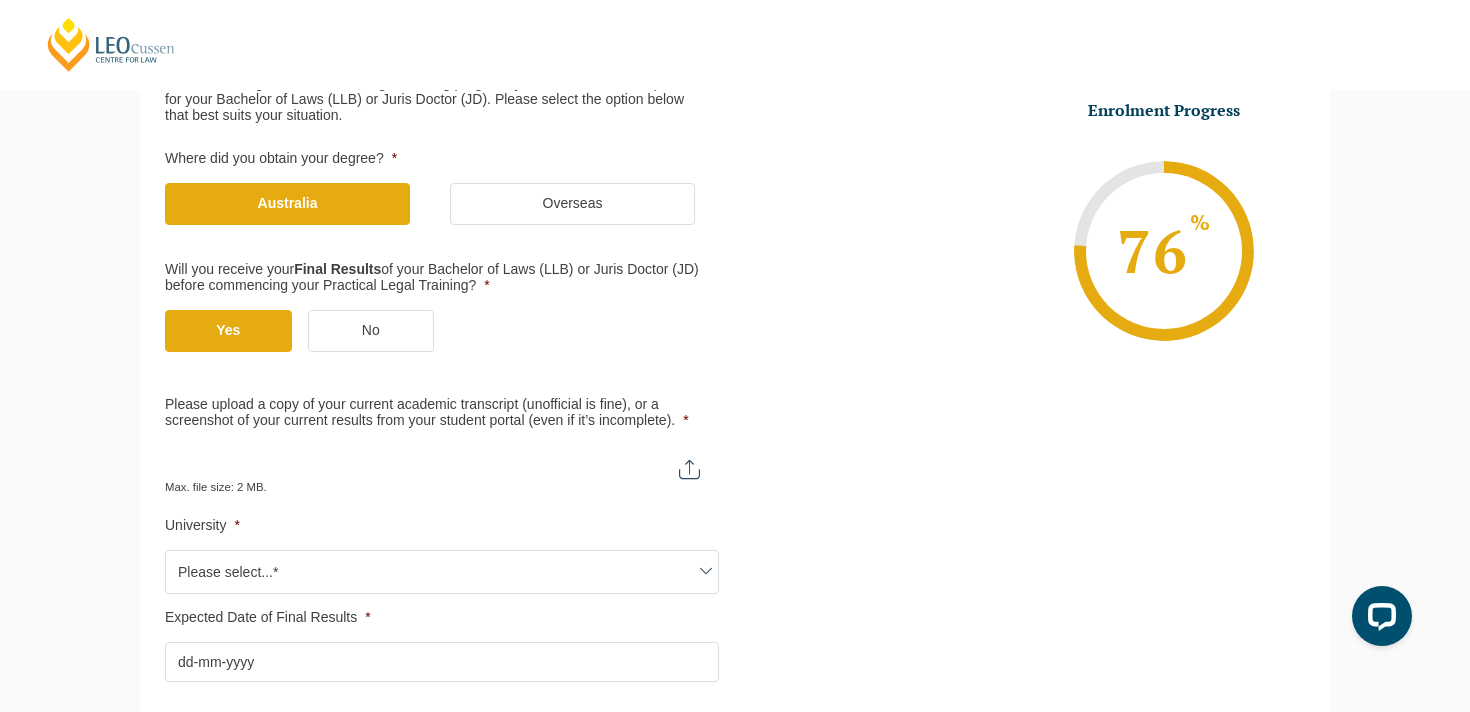 scroll, scrollTop: 359, scrollLeft: 0, axis: vertical 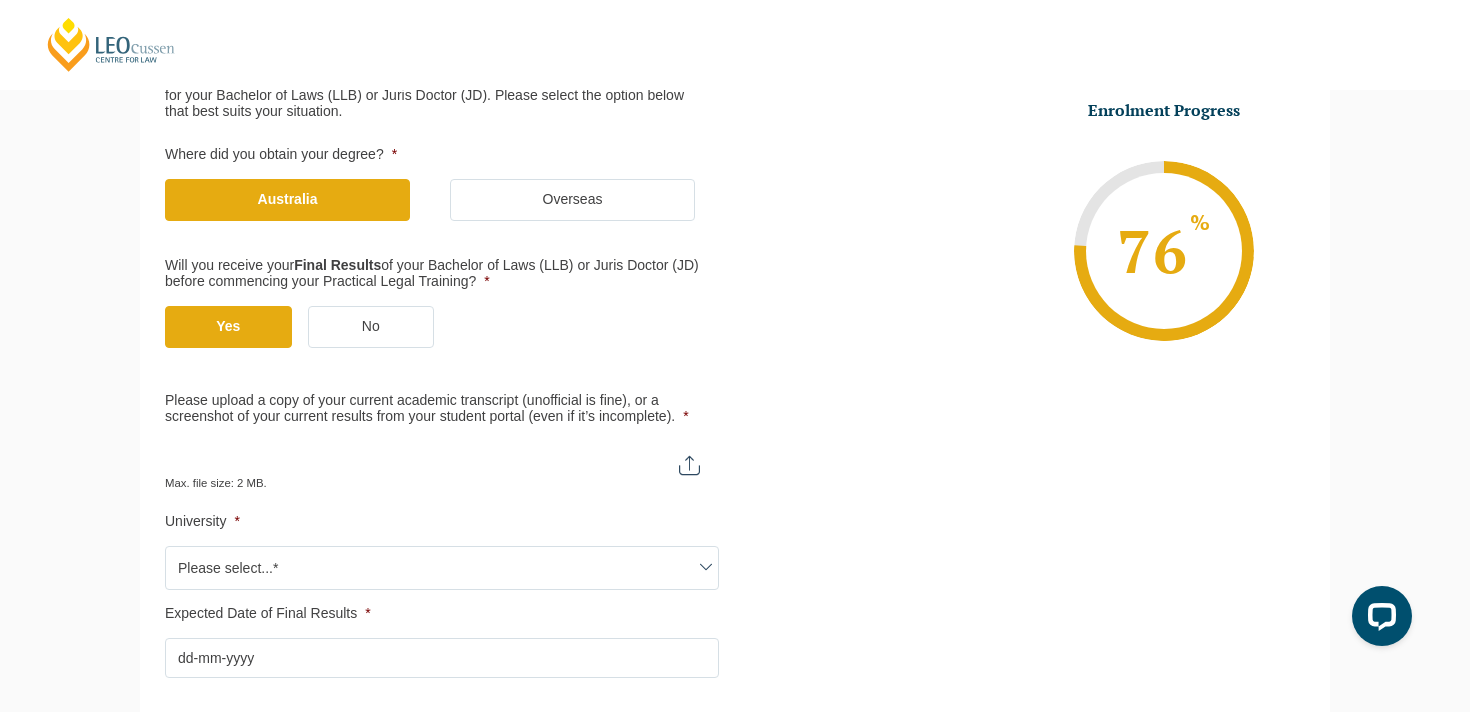 click on "Please upload a copy of your current academic transcript (unofficial is fine), or a screenshot of your current results from your student portal (even if it’s incomplete). *" at bounding box center (442, 458) 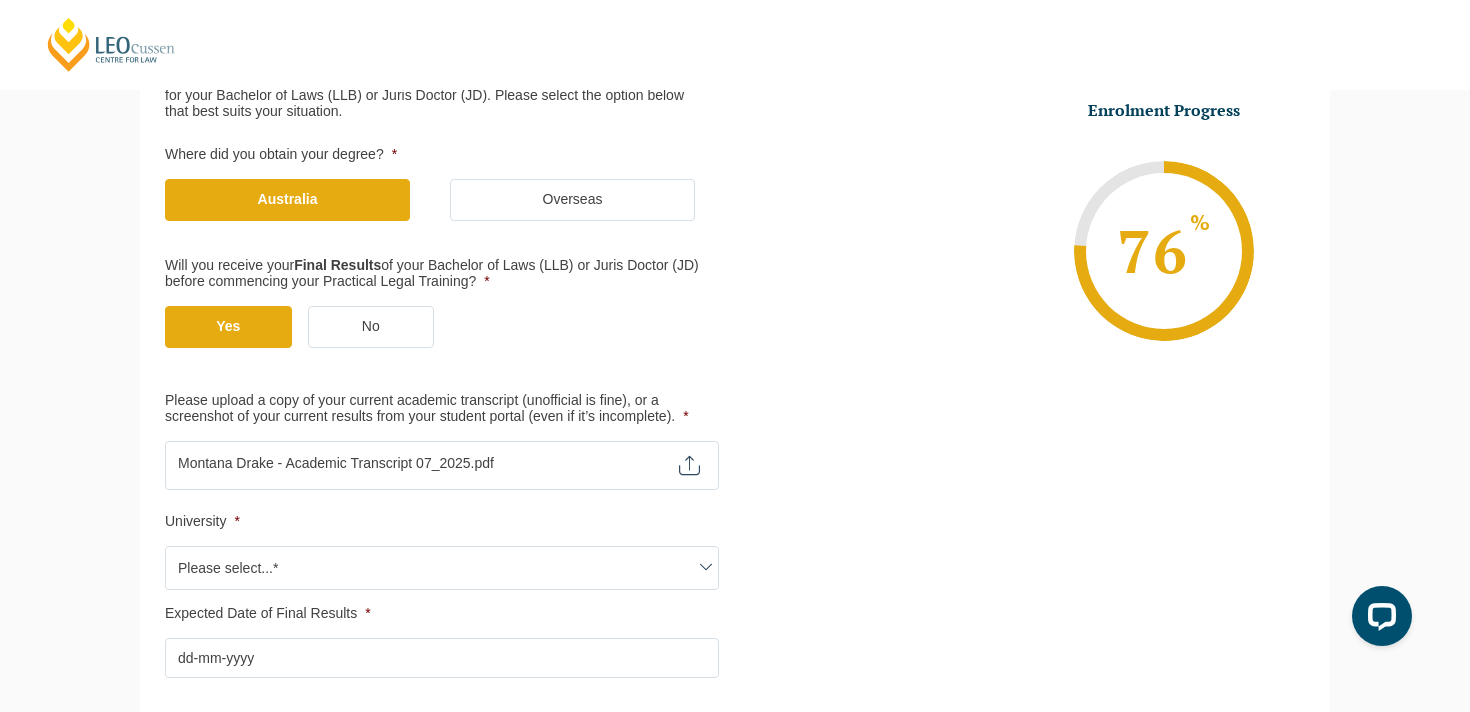 click on "Please select...*" at bounding box center [442, 568] 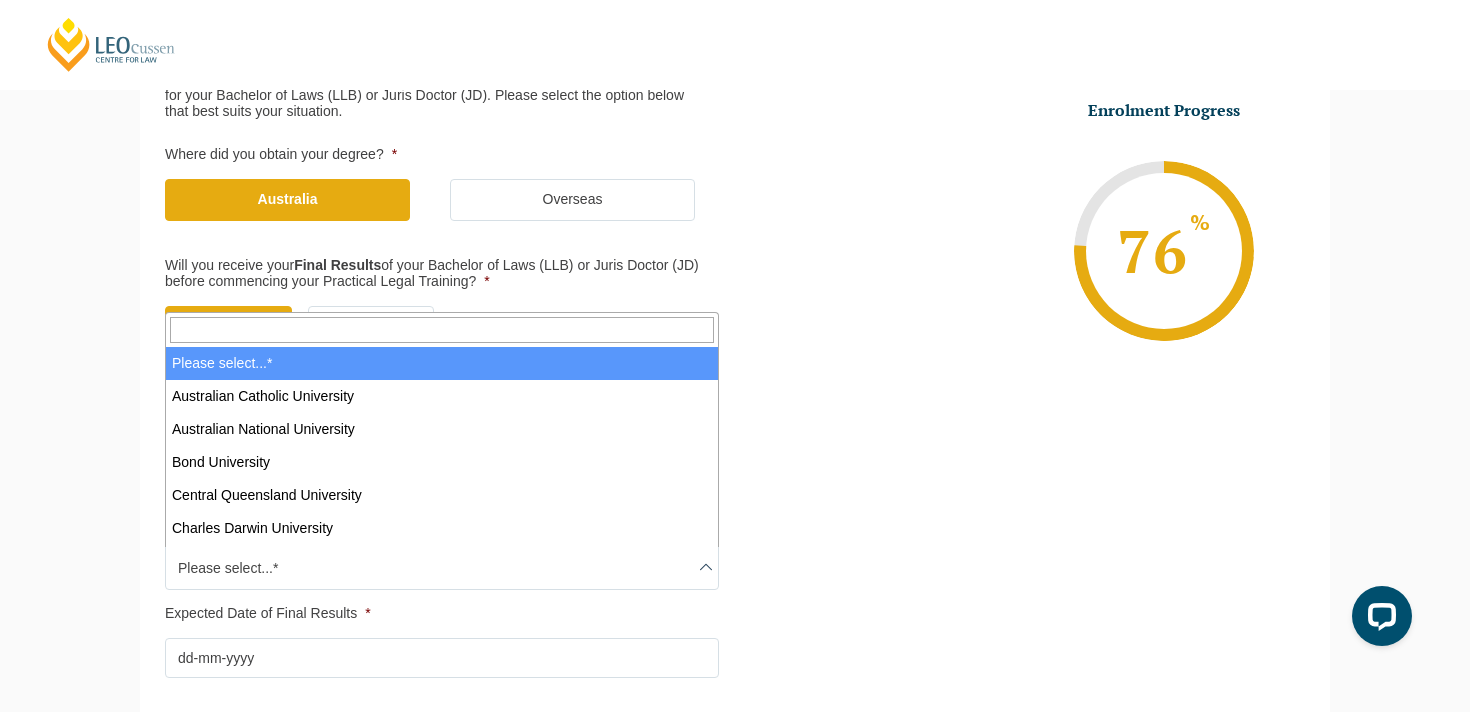 click on "Please select...*" at bounding box center (442, 568) 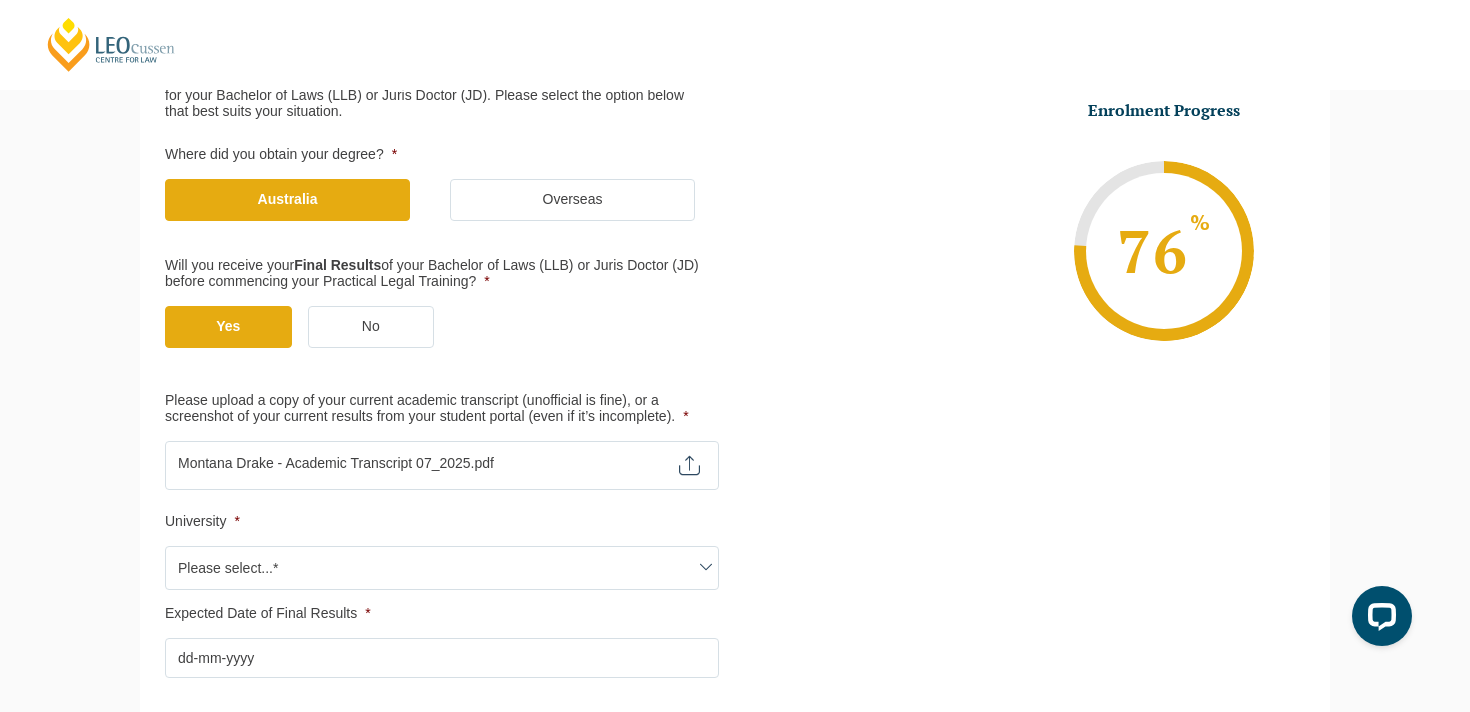 click on "Please select...*" at bounding box center (442, 568) 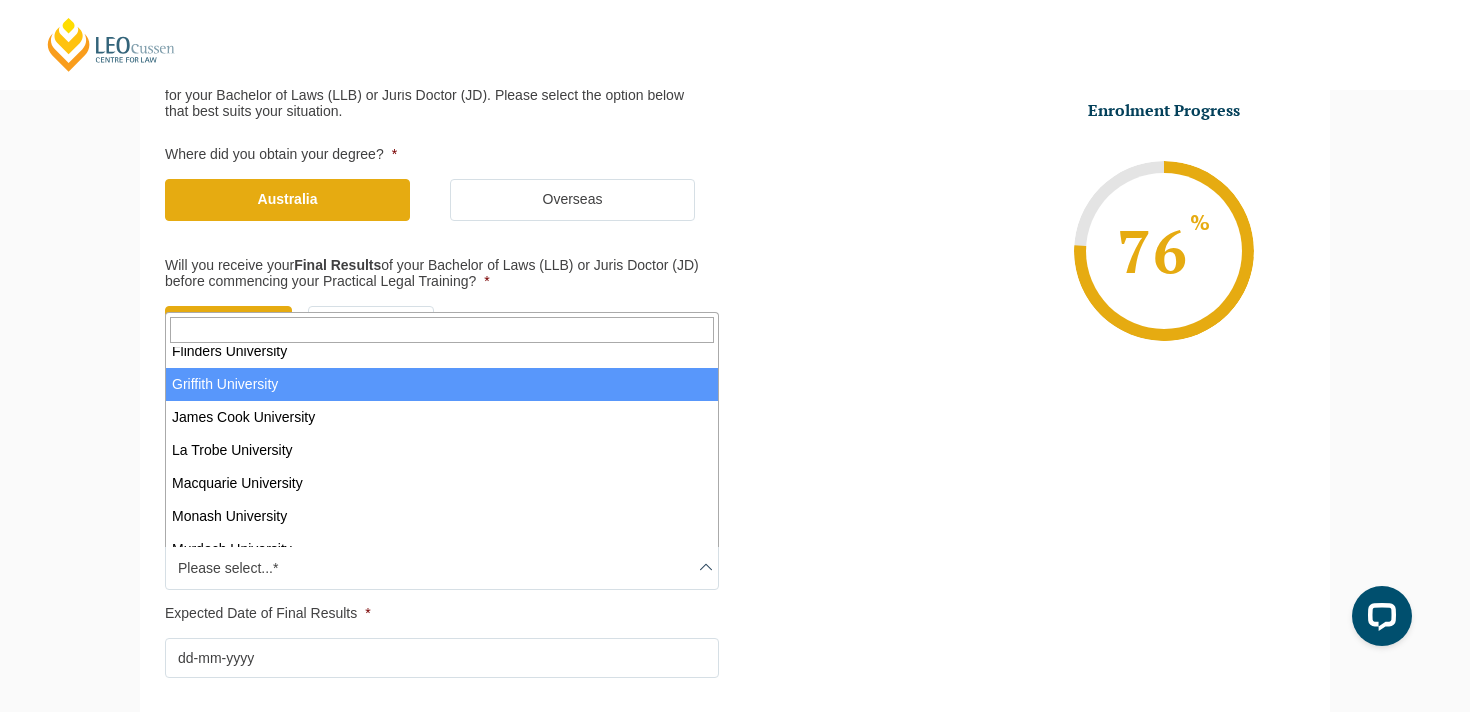 scroll, scrollTop: 414, scrollLeft: 0, axis: vertical 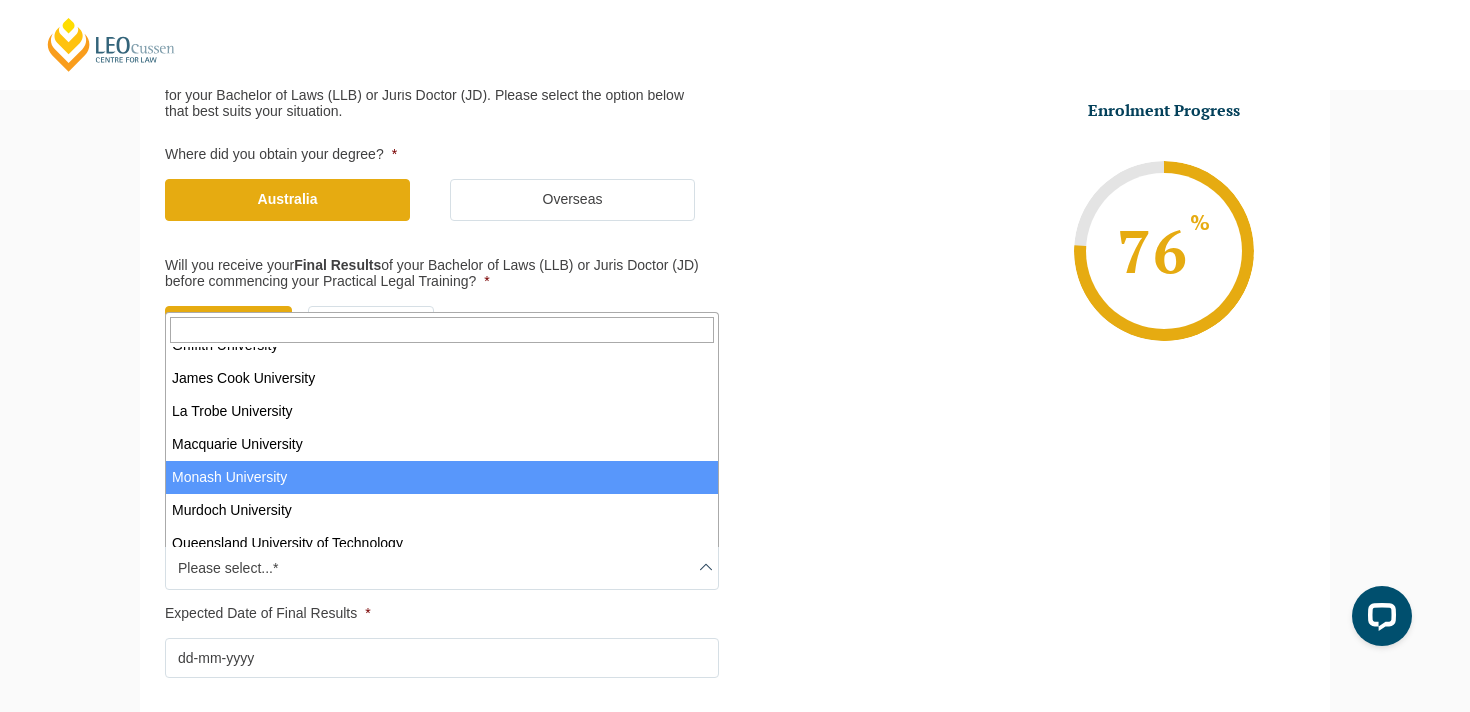 select on "Monash University" 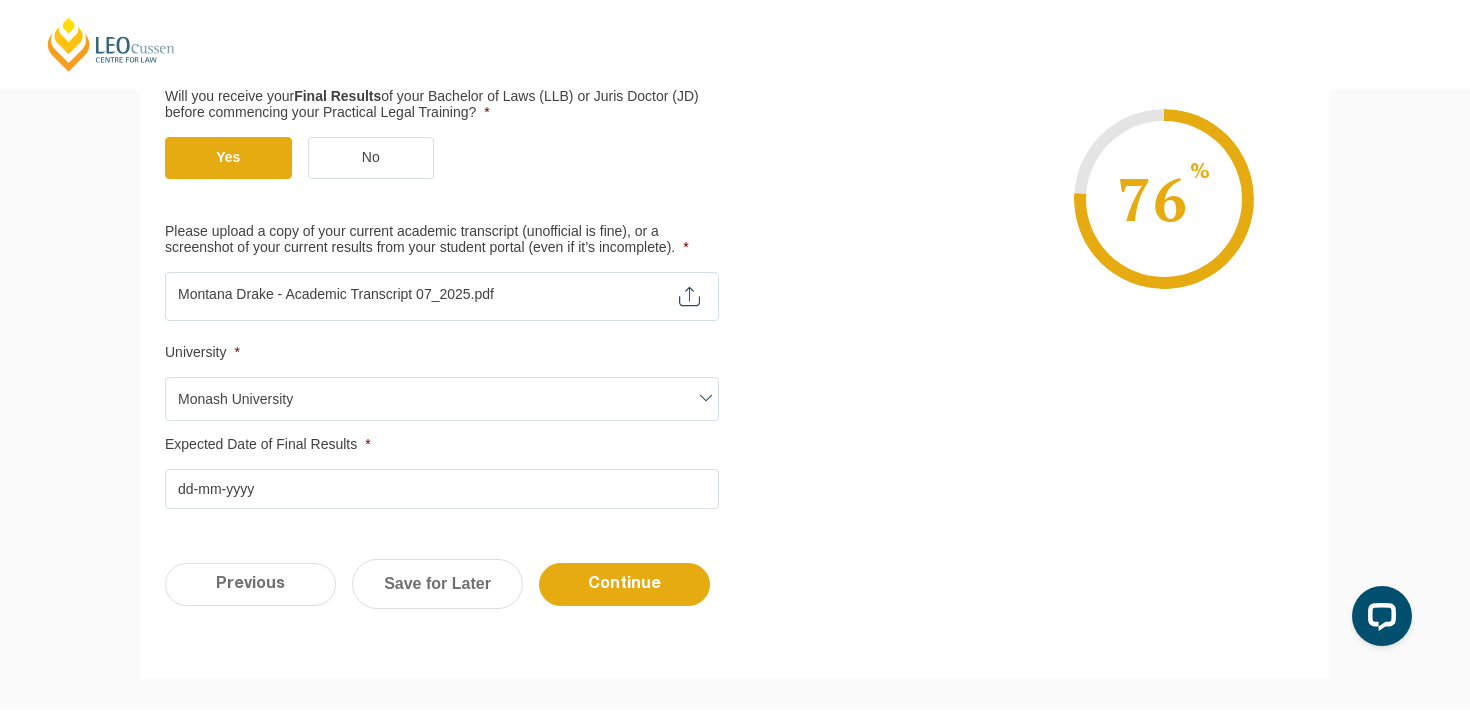 scroll, scrollTop: 682, scrollLeft: 0, axis: vertical 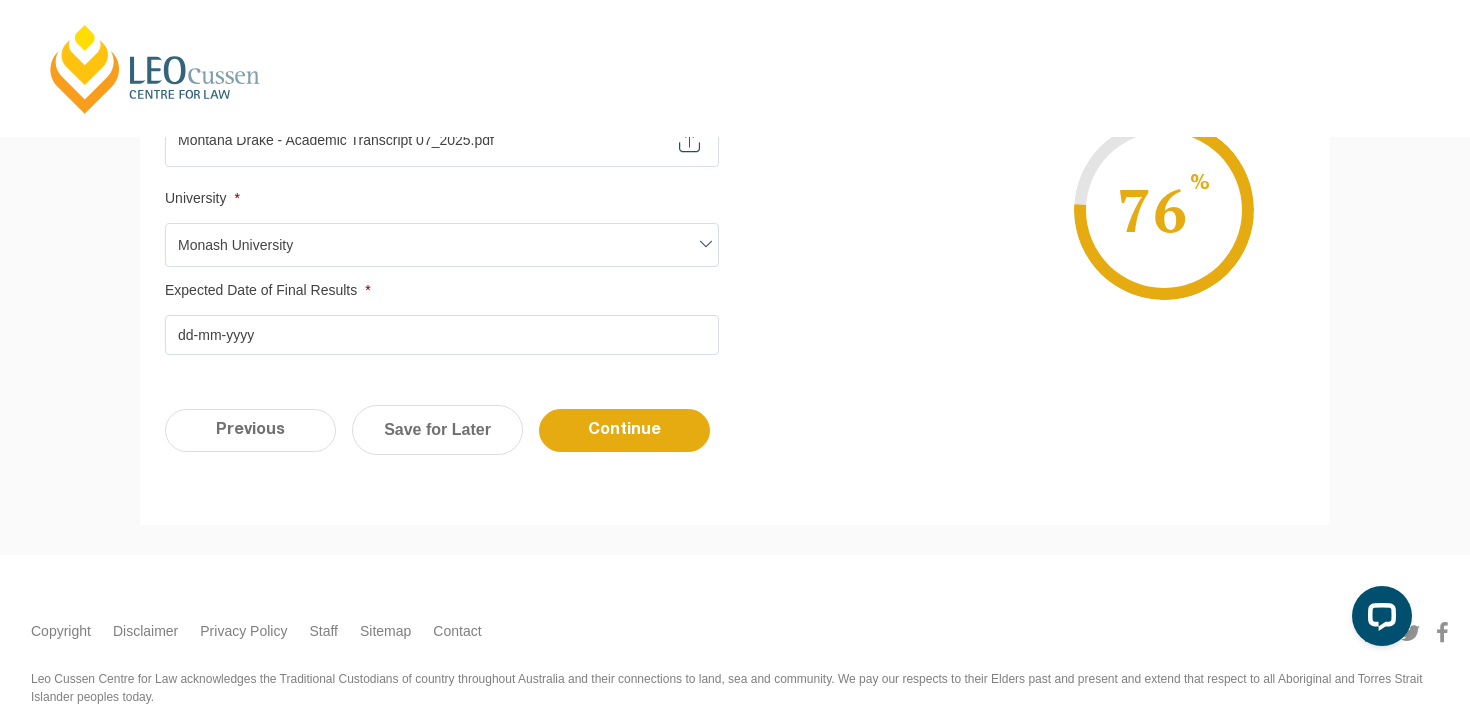 click on "Expected Date of Final Results *" at bounding box center [442, 335] 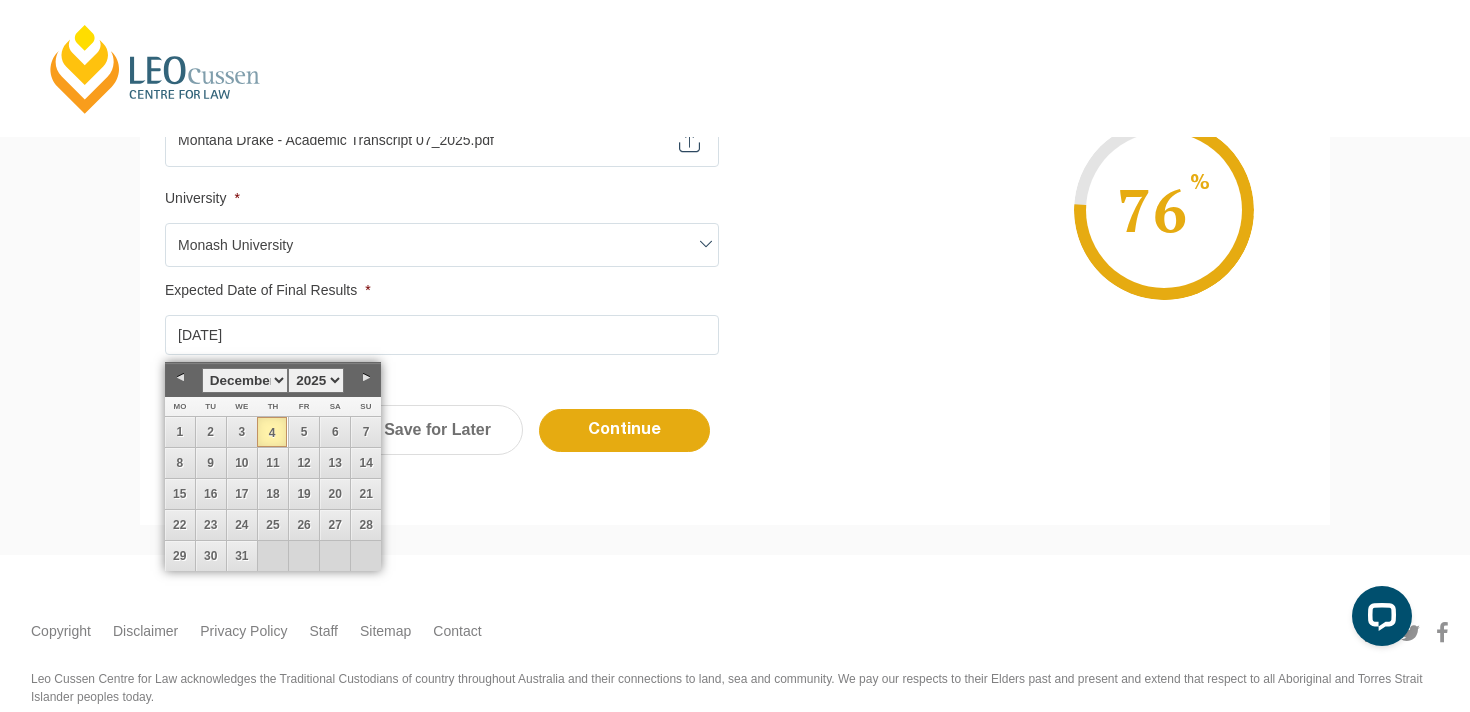 type on "04-12-2025" 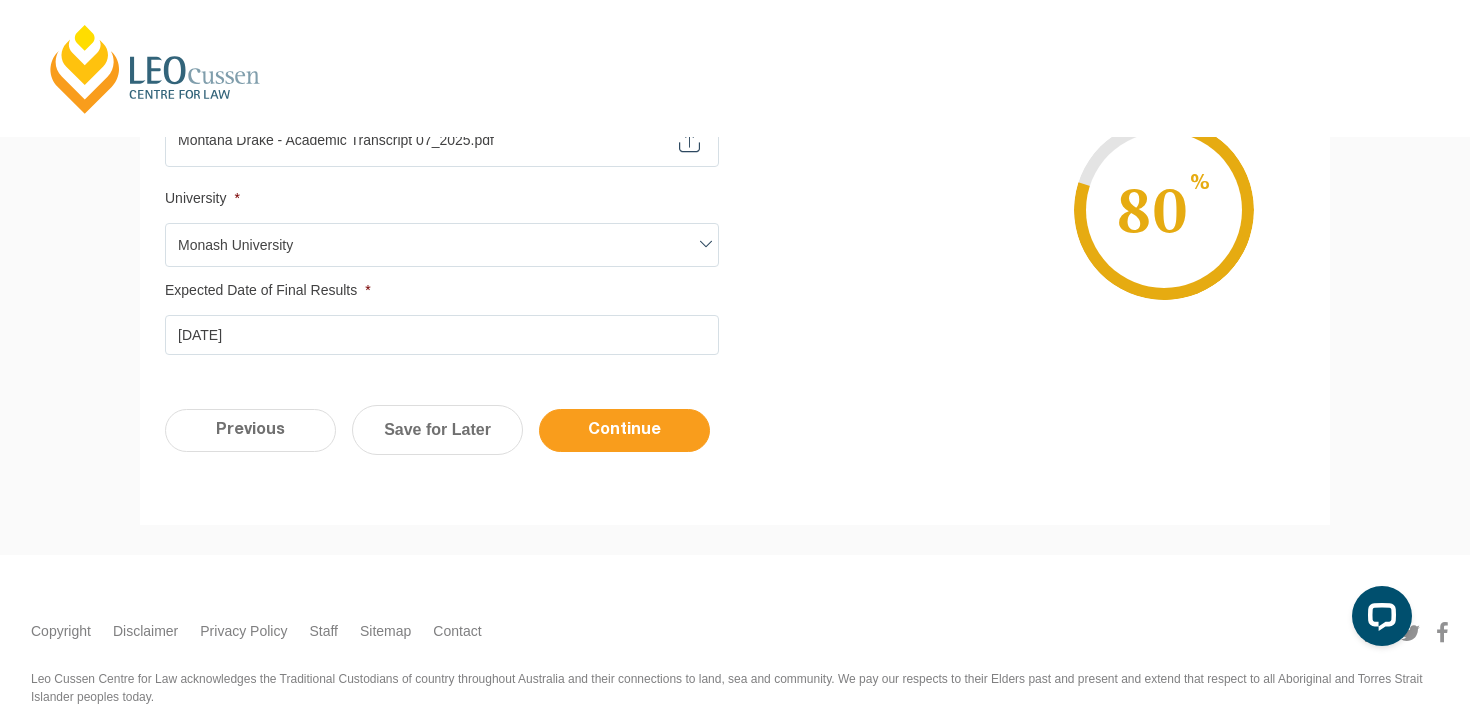 click on "Continue" at bounding box center (624, 430) 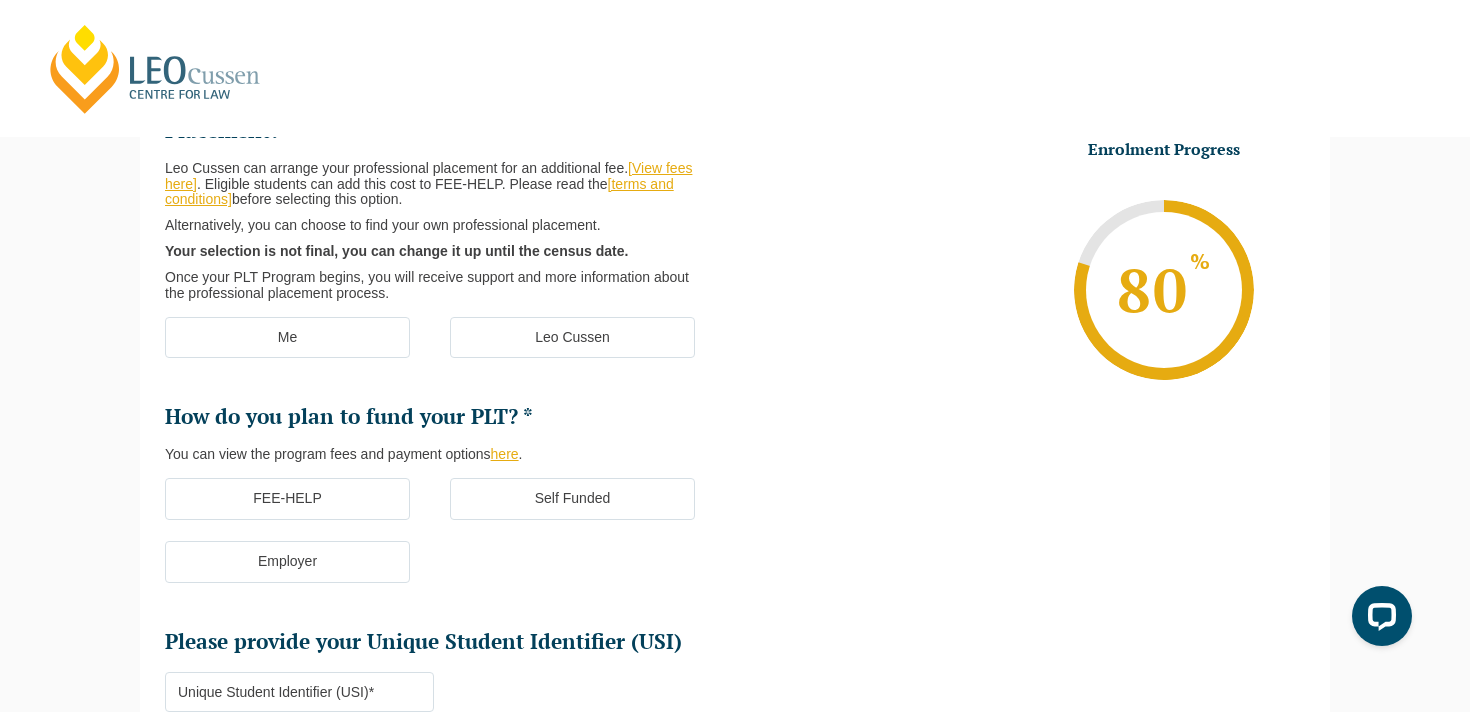 scroll, scrollTop: 173, scrollLeft: 0, axis: vertical 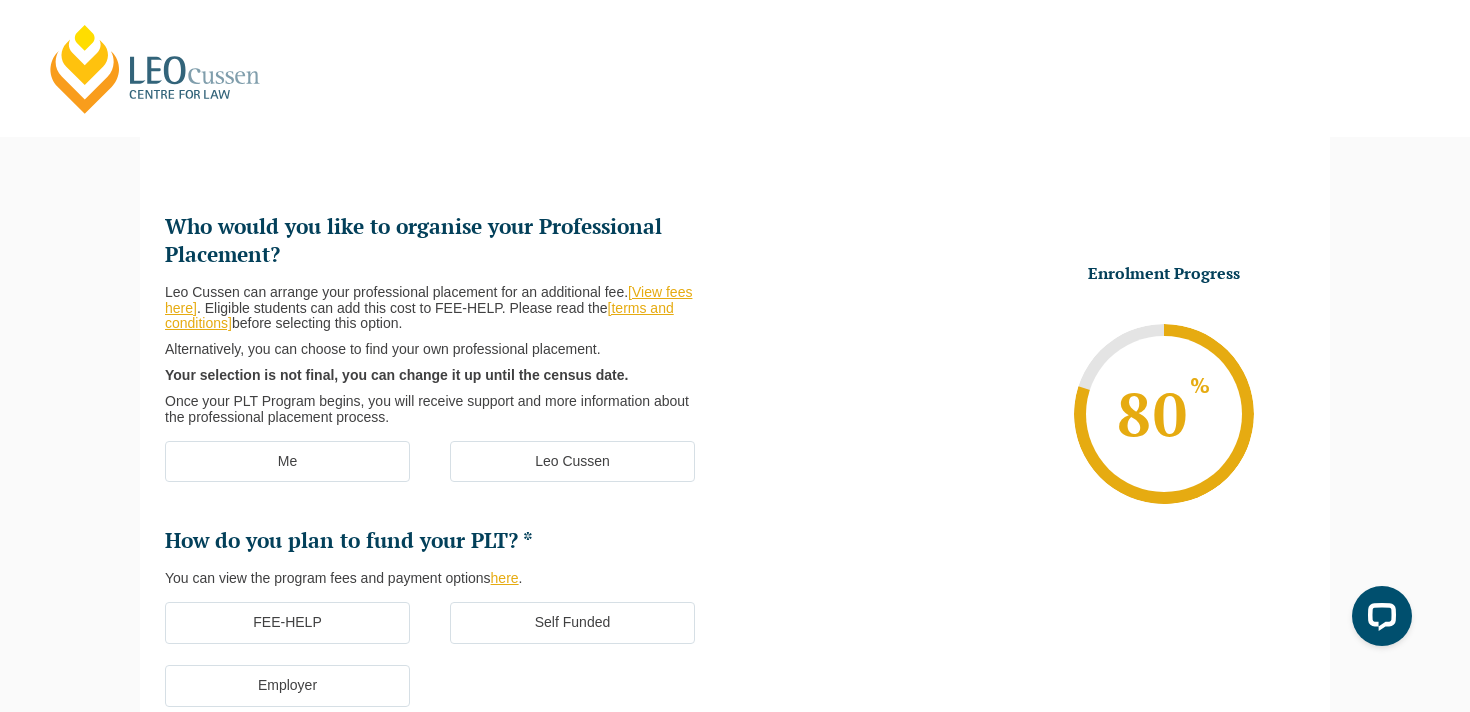 click on "Leo Cussen" at bounding box center (572, 462) 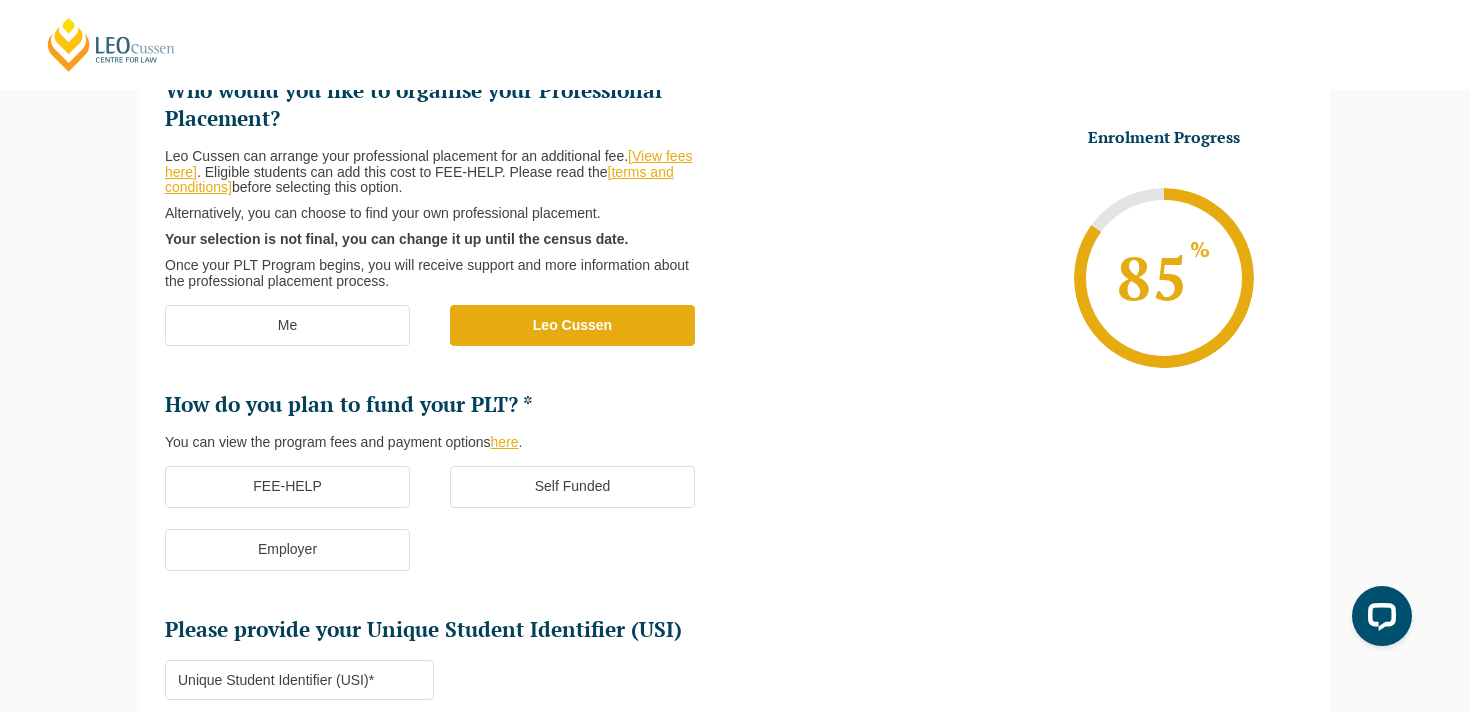 scroll, scrollTop: 310, scrollLeft: 0, axis: vertical 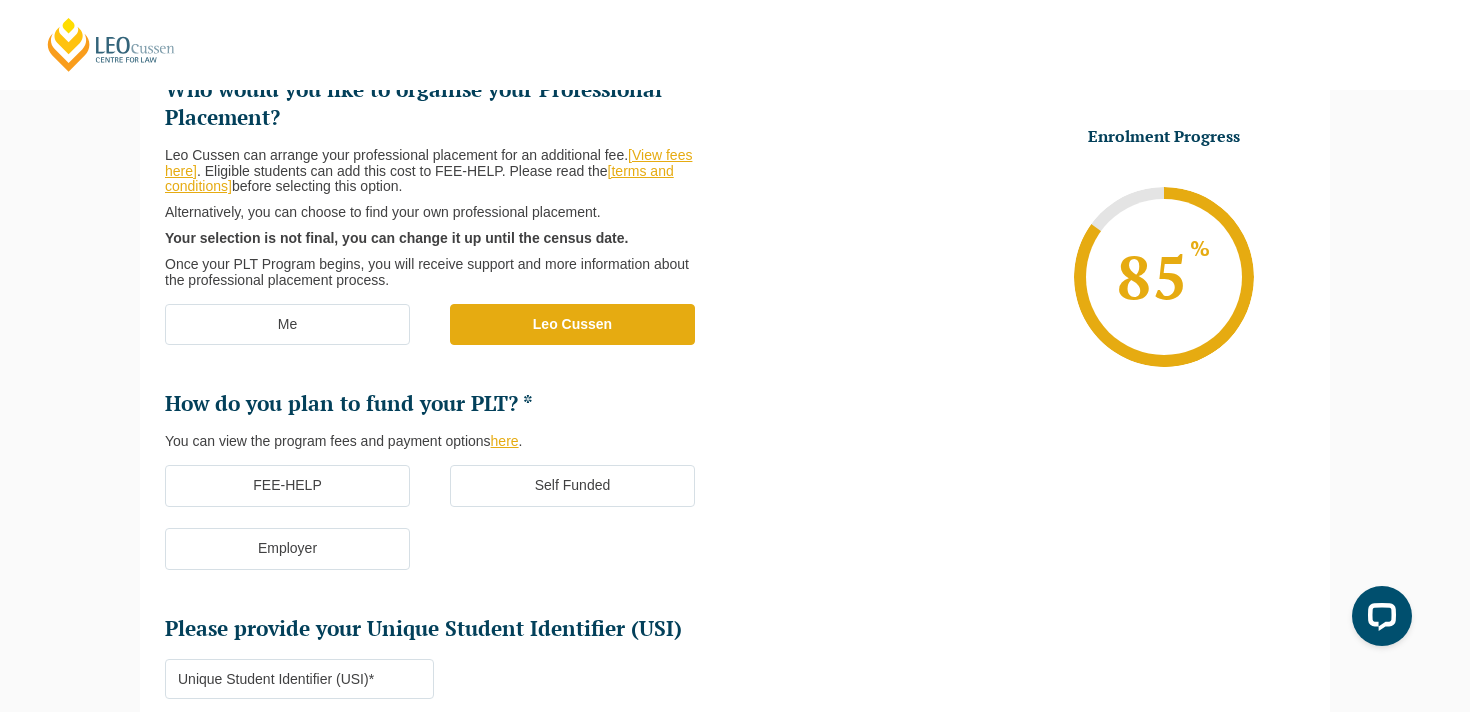 click on "Self Funded" at bounding box center (572, 486) 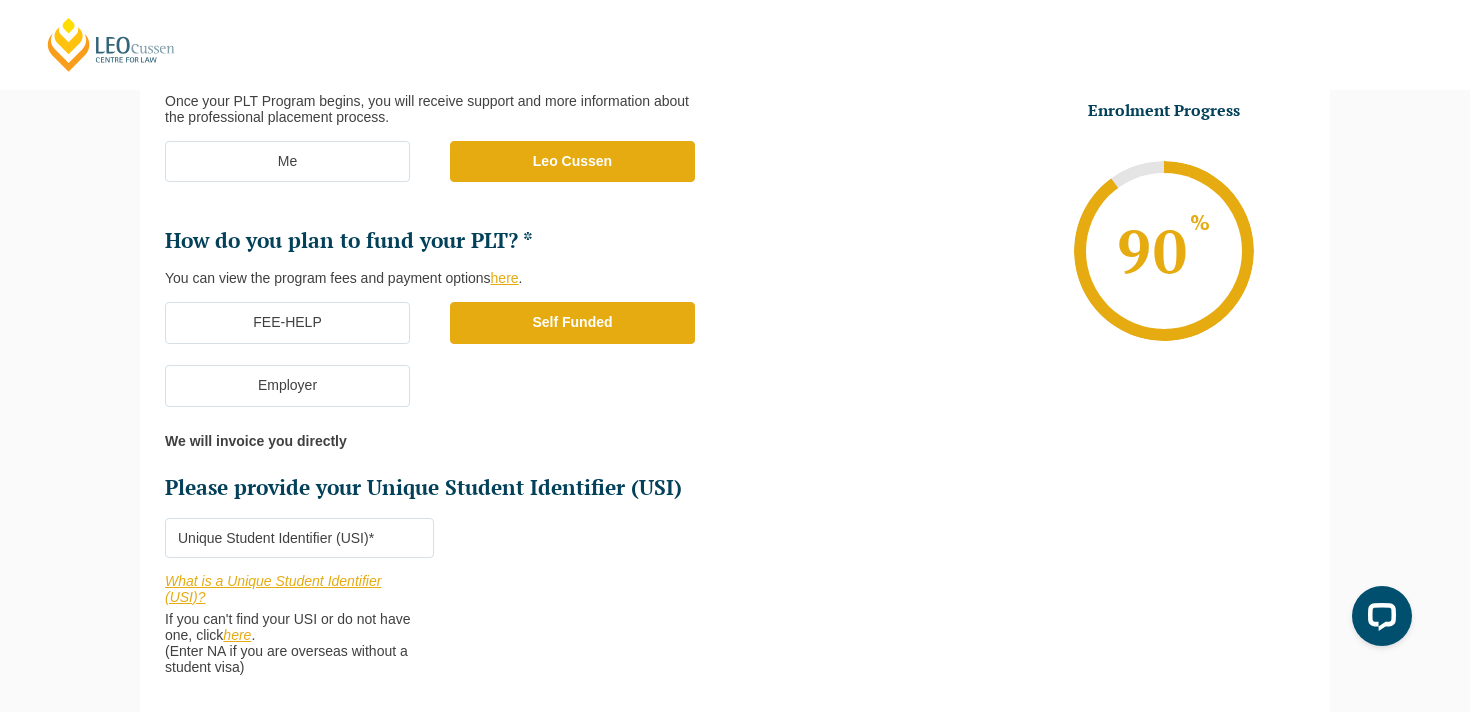 scroll, scrollTop: 490, scrollLeft: 0, axis: vertical 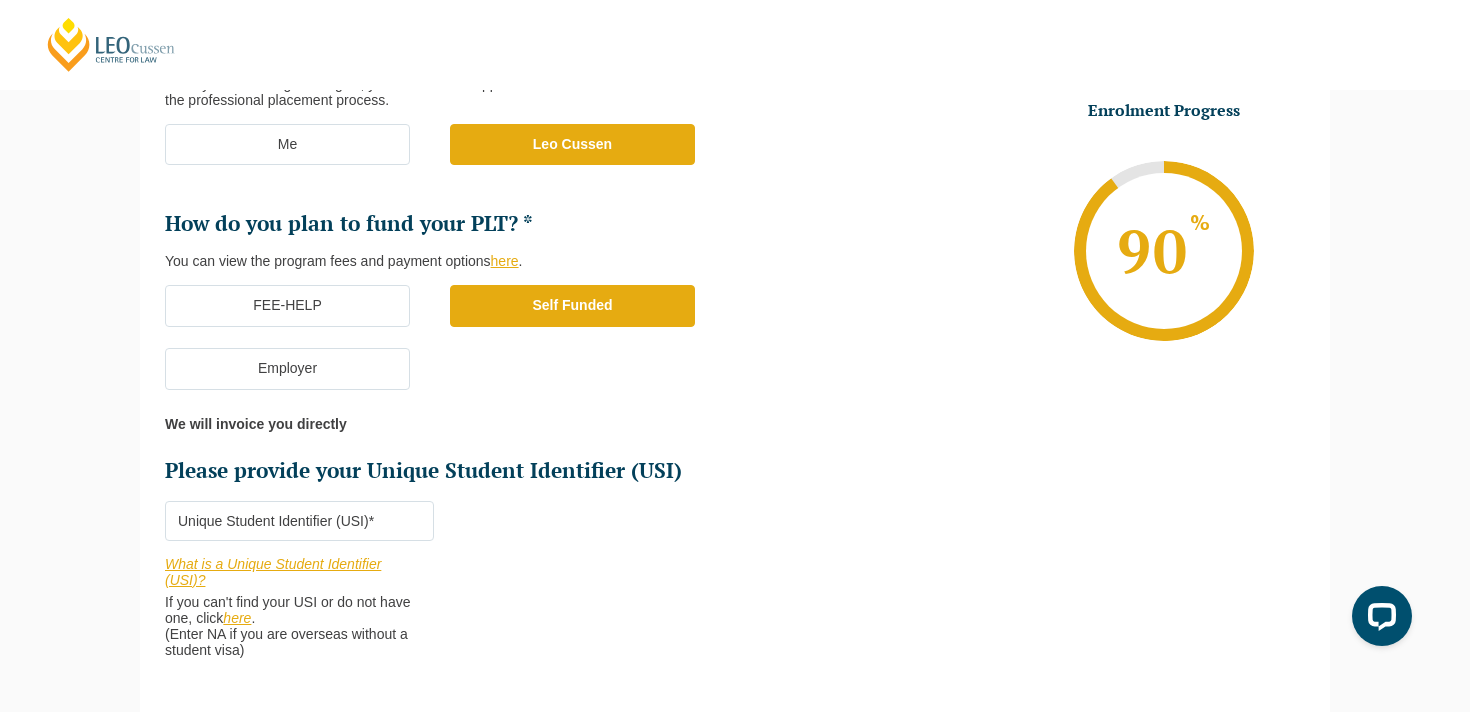 click on "Please provide your Unique Student Identifier (USI) *" at bounding box center [299, 521] 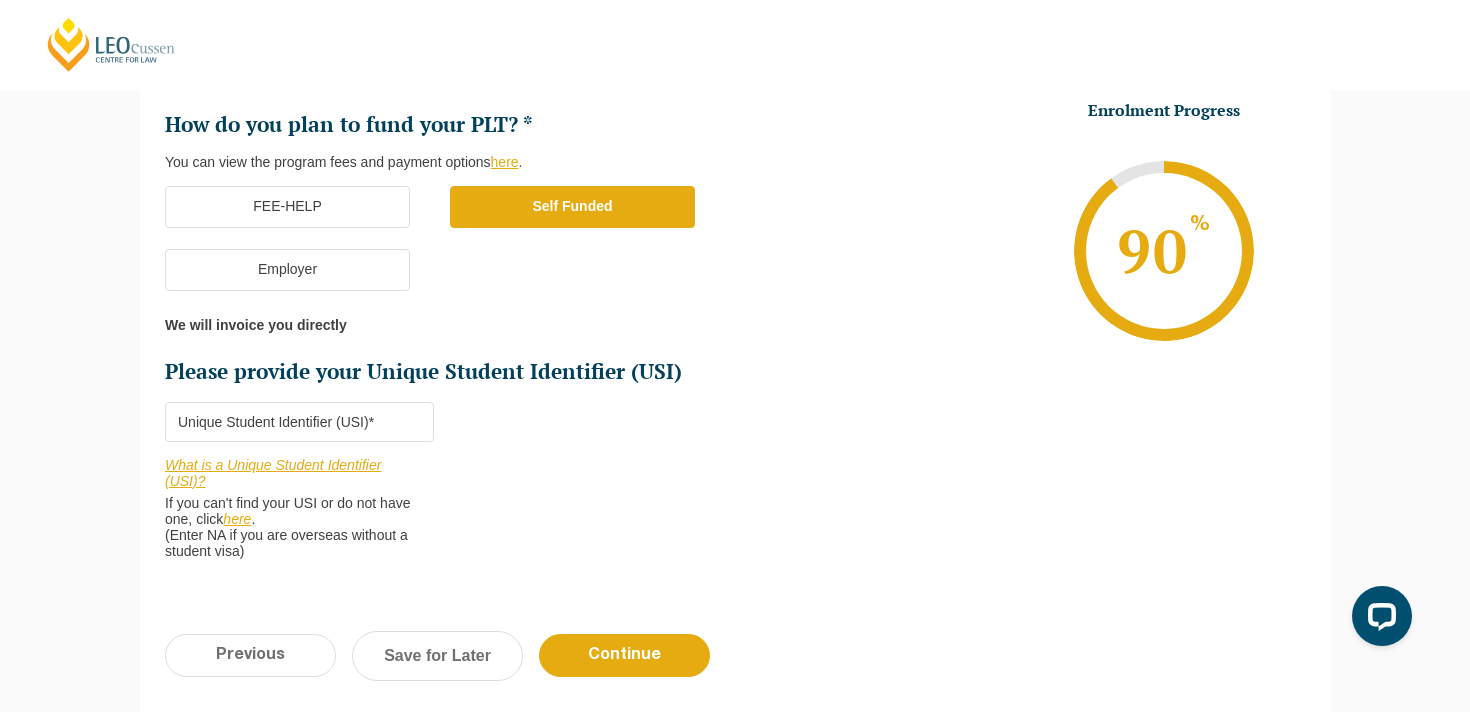 scroll, scrollTop: 590, scrollLeft: 0, axis: vertical 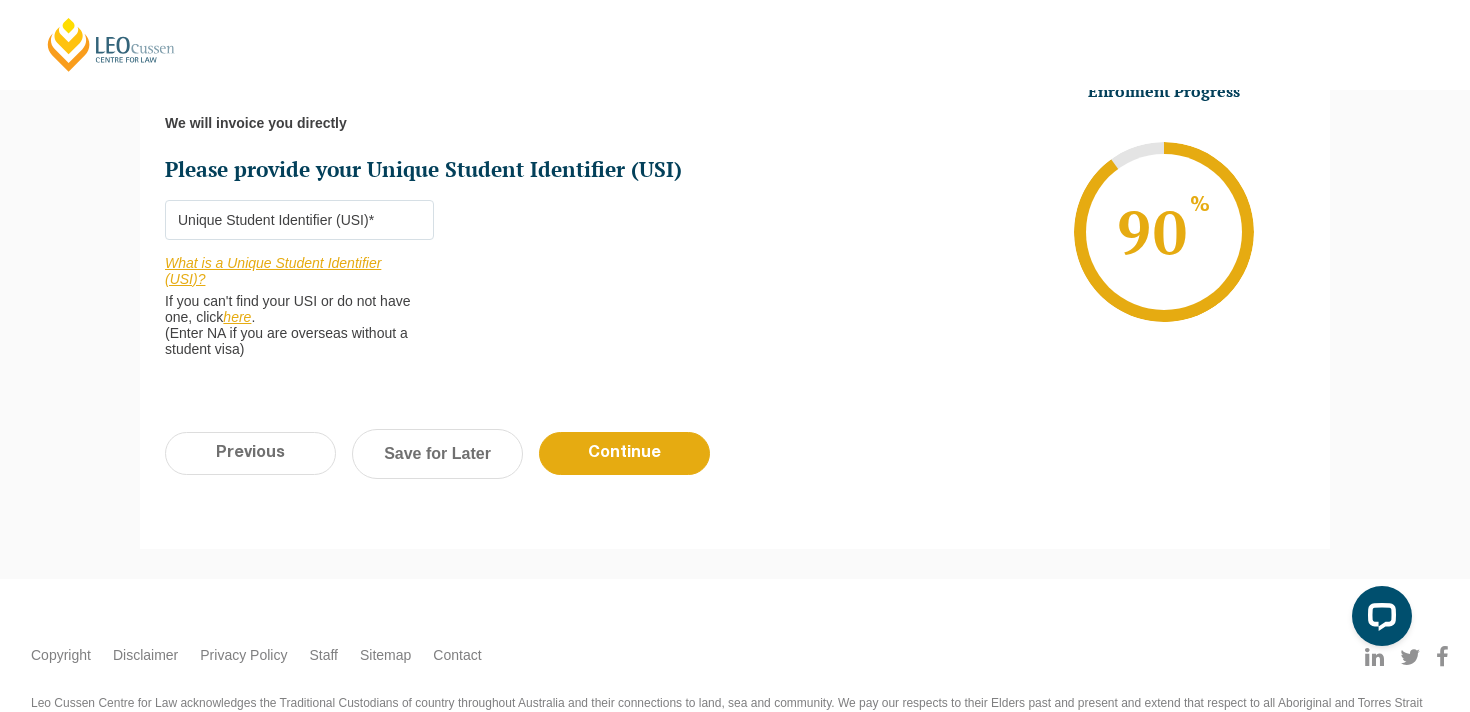 click on "Please provide your Unique Student Identifier (USI) *" at bounding box center [299, 220] 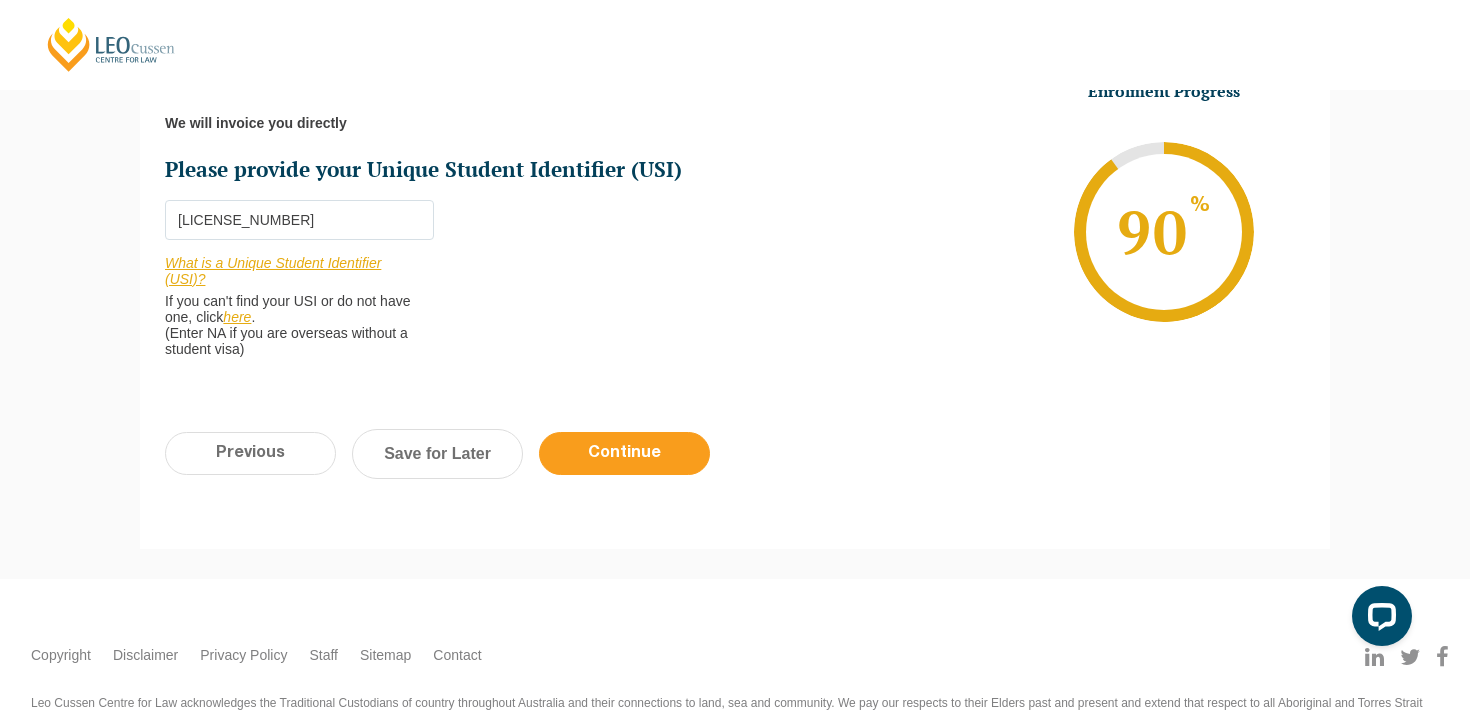 type on "7NA8X7WMBG" 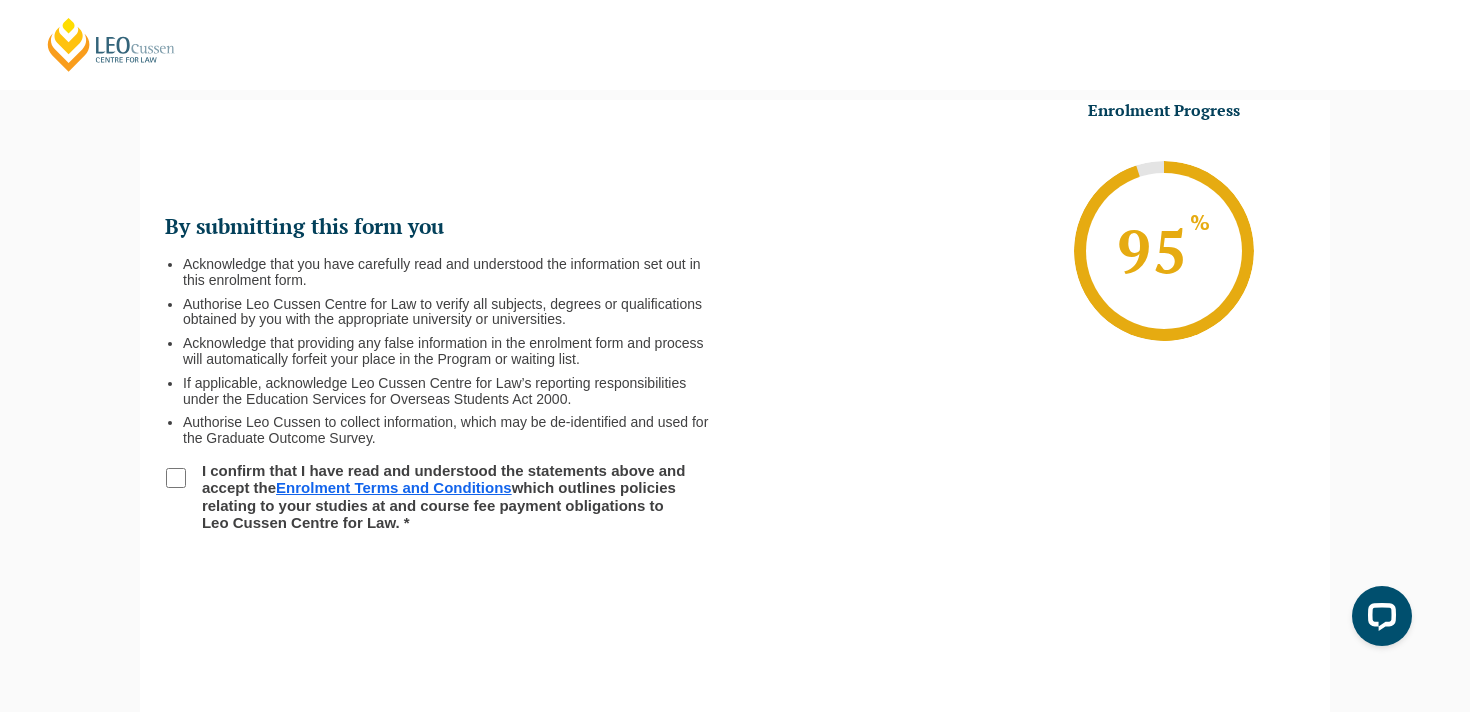 scroll, scrollTop: 510, scrollLeft: 0, axis: vertical 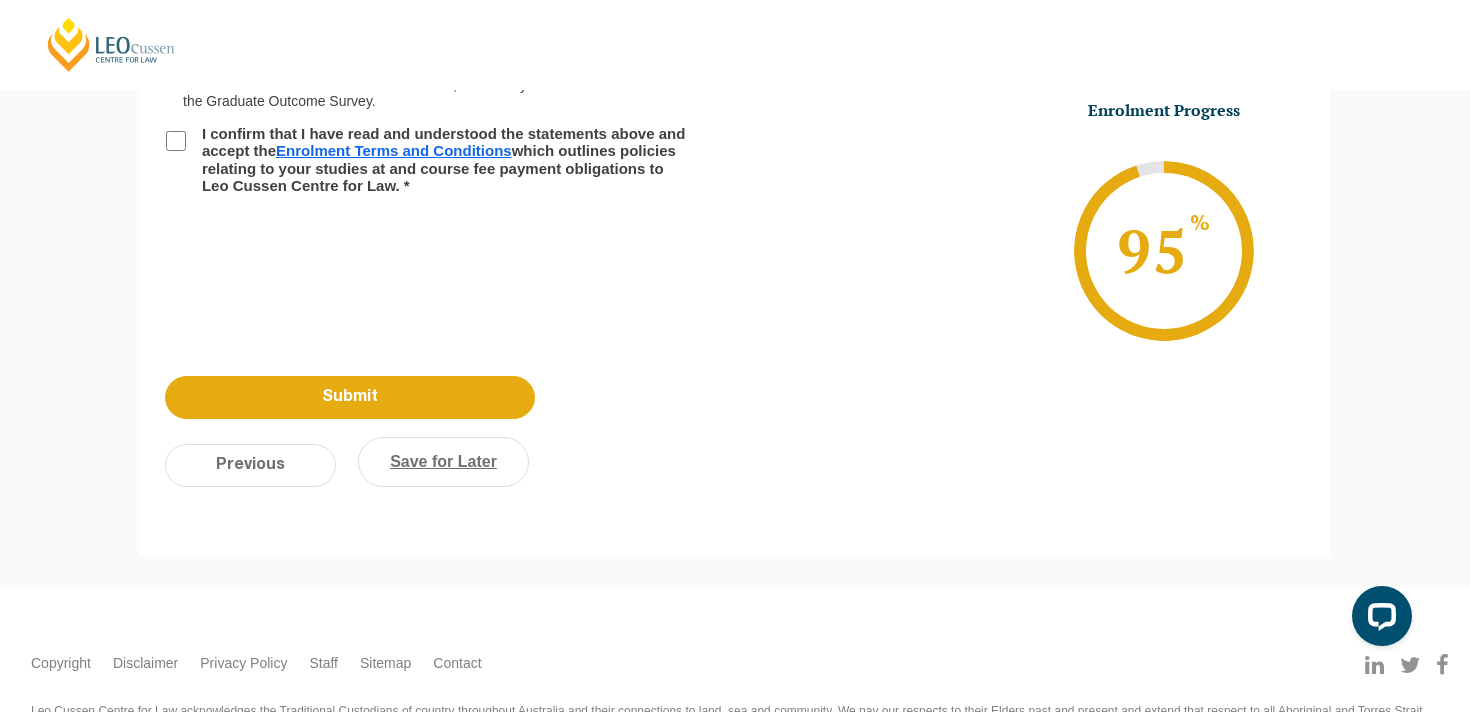click on "Save for Later" at bounding box center [443, 462] 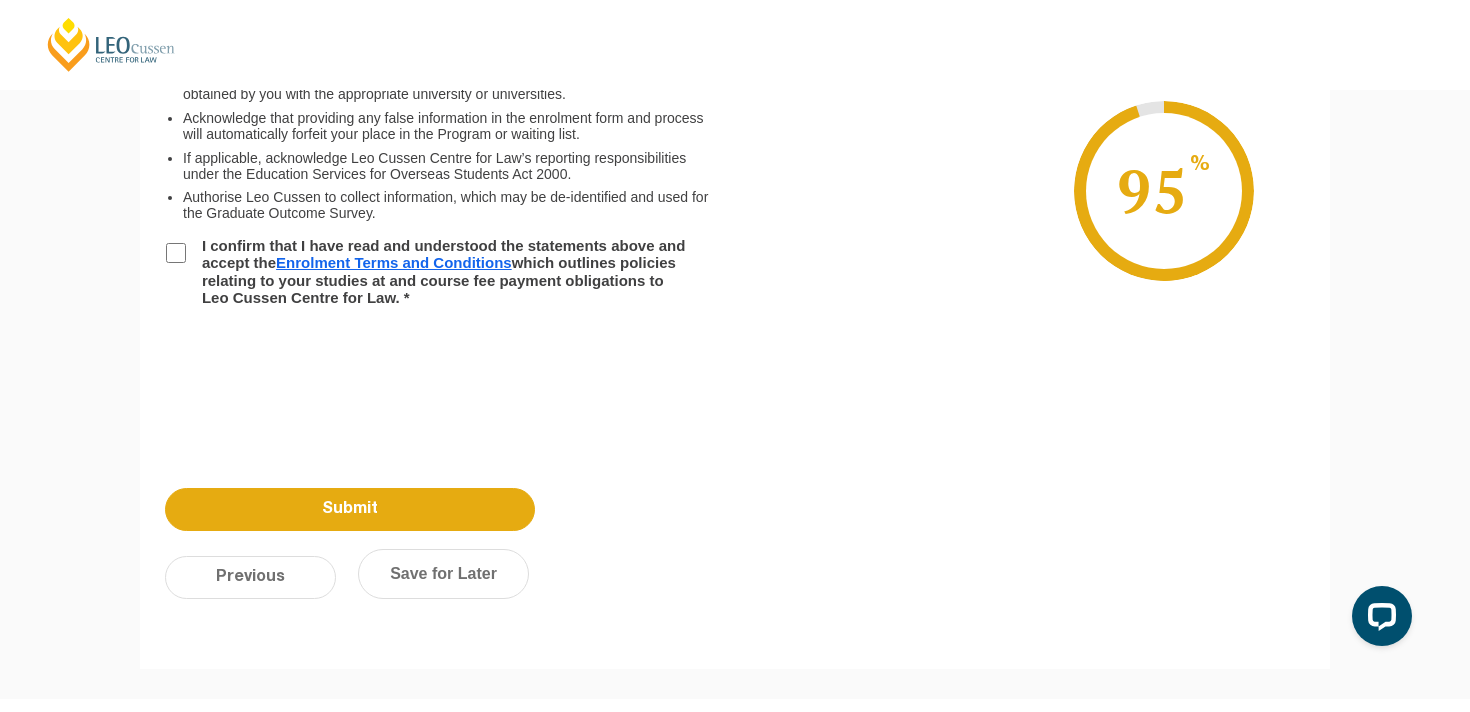scroll, scrollTop: 400, scrollLeft: 0, axis: vertical 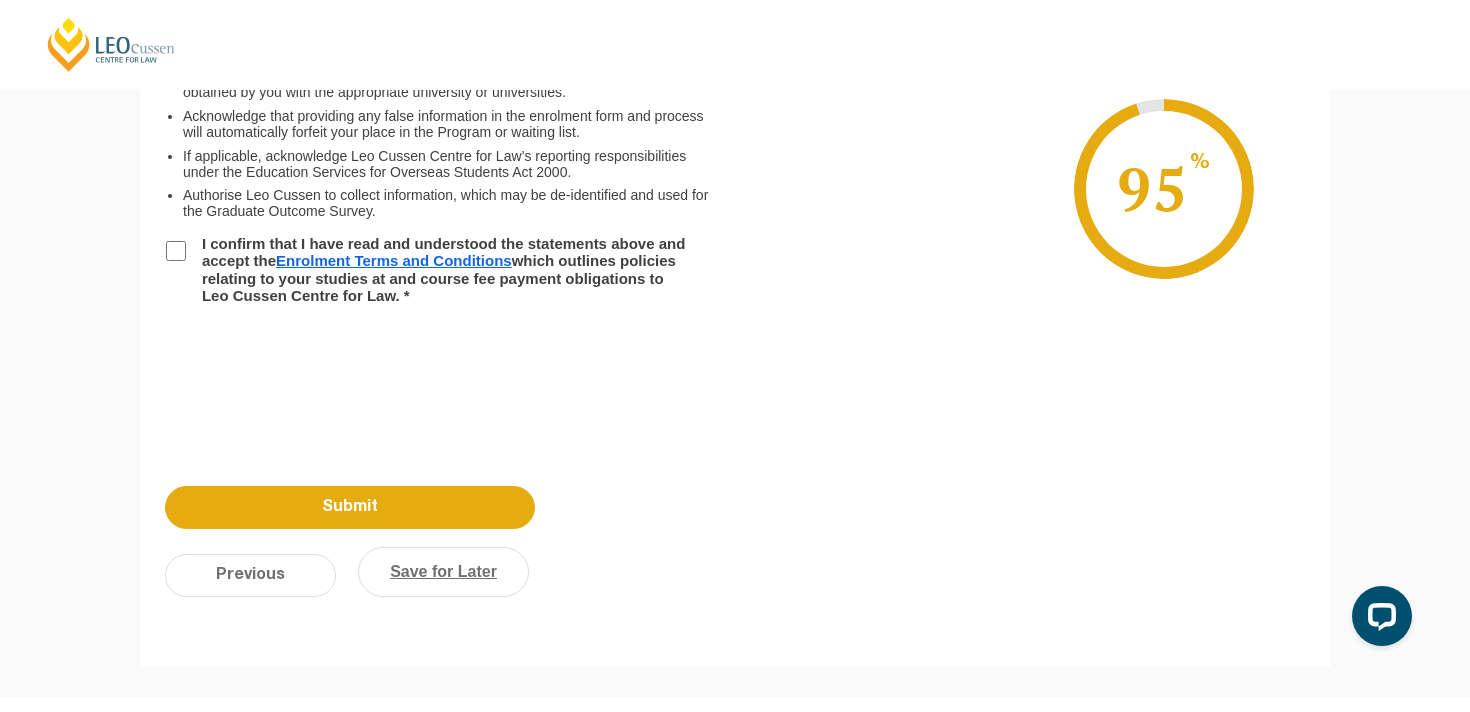 click on "Save for Later" at bounding box center [443, 572] 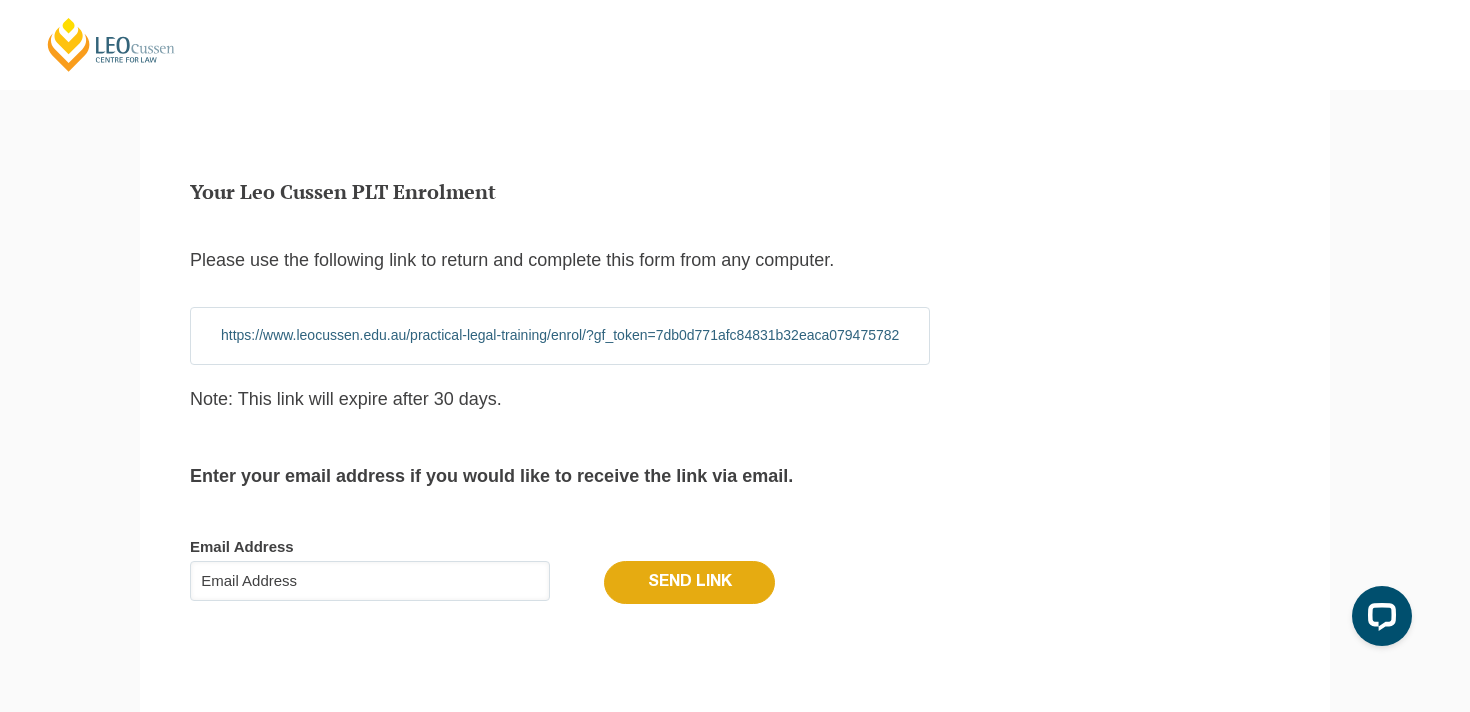 scroll, scrollTop: 67, scrollLeft: 0, axis: vertical 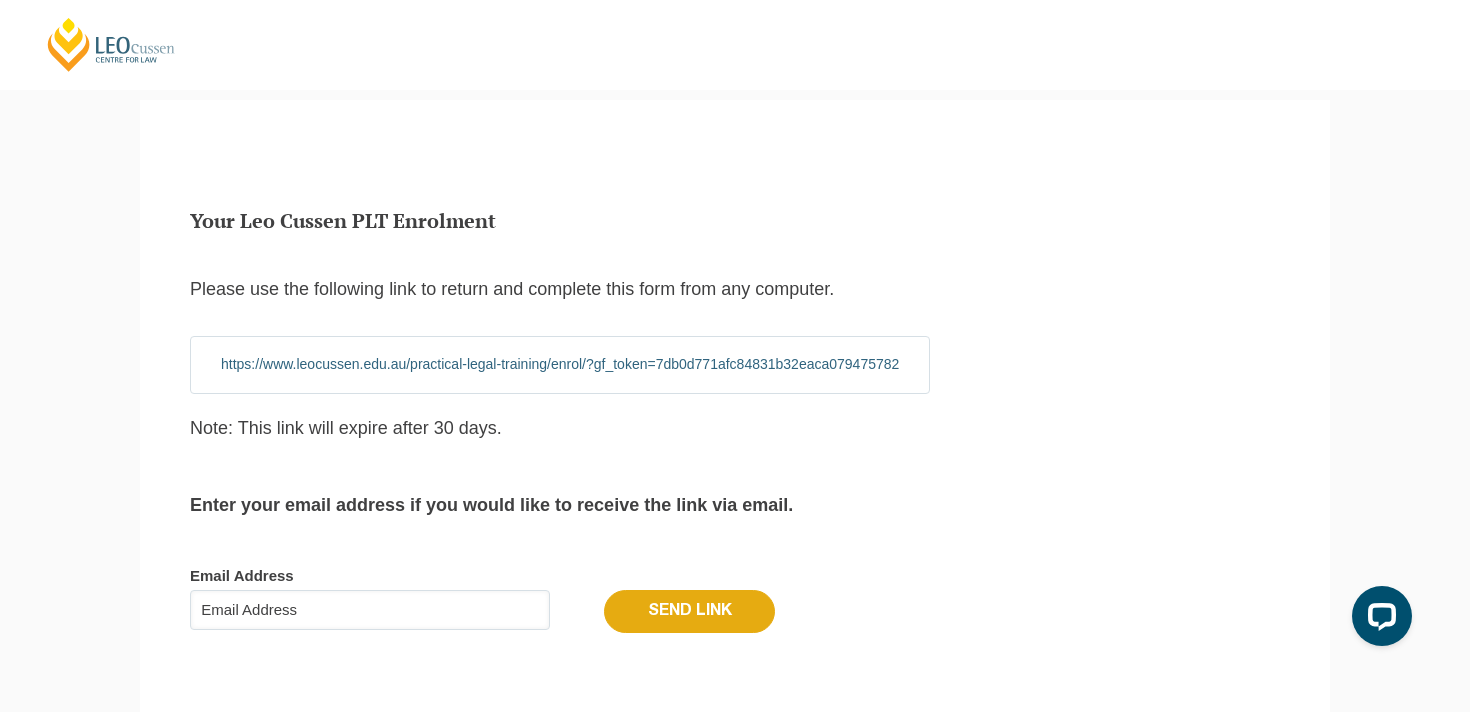 click on "Email Address" at bounding box center [370, 610] 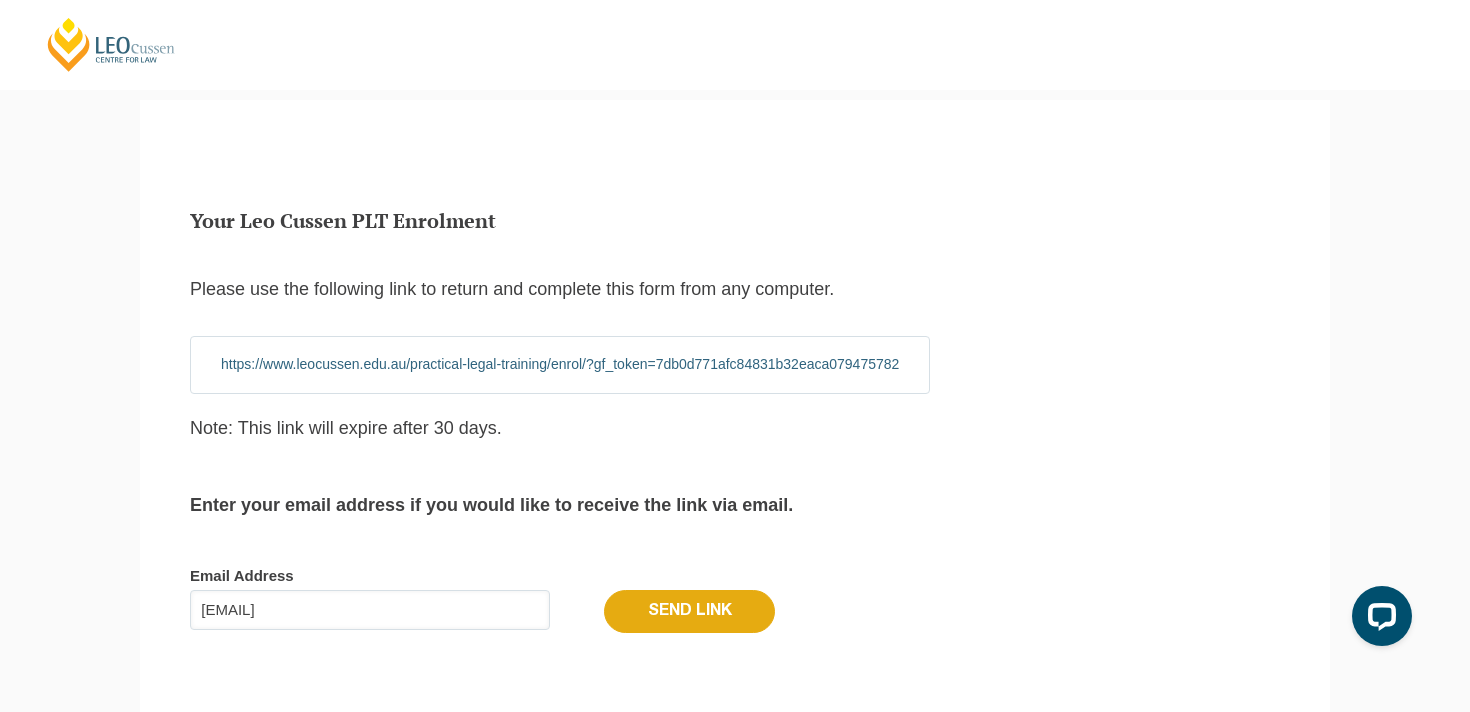click on "Send Link" at bounding box center (689, 611) 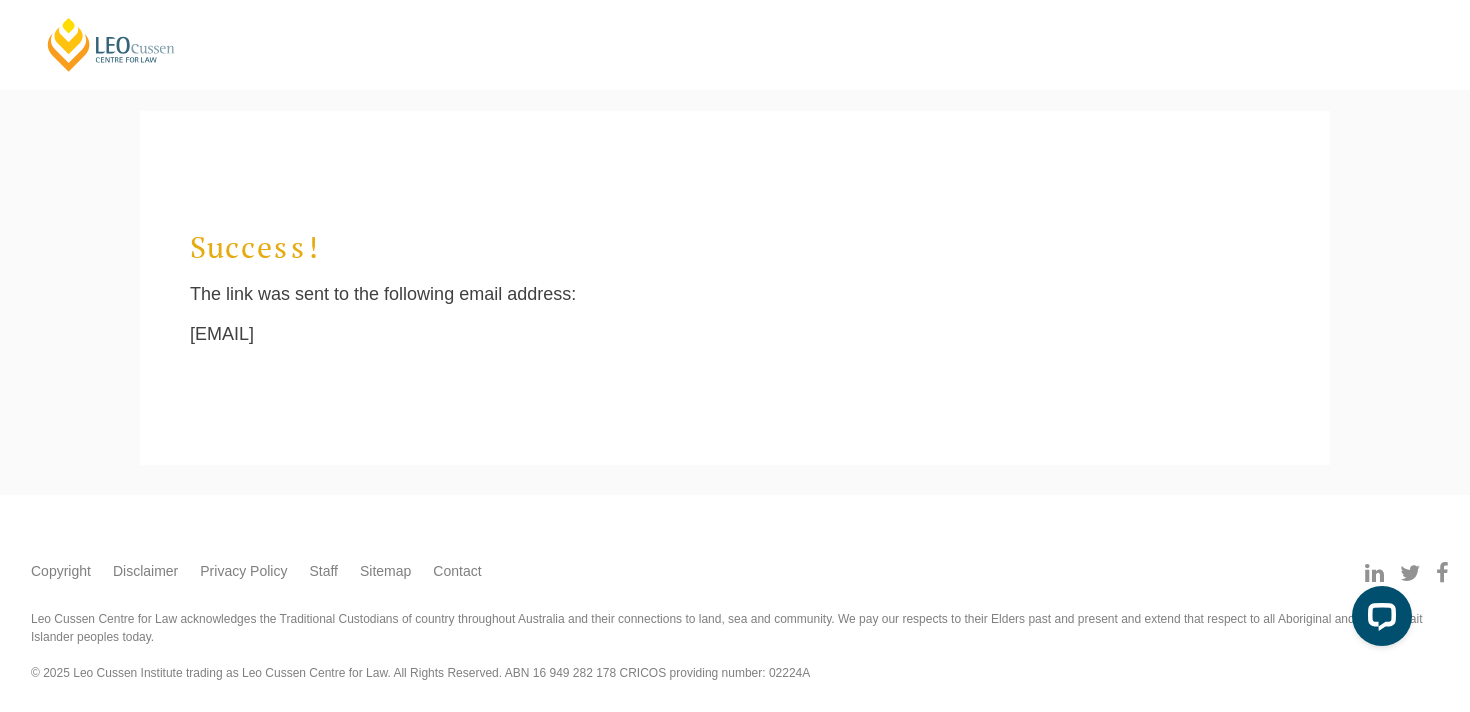 scroll, scrollTop: 55, scrollLeft: 0, axis: vertical 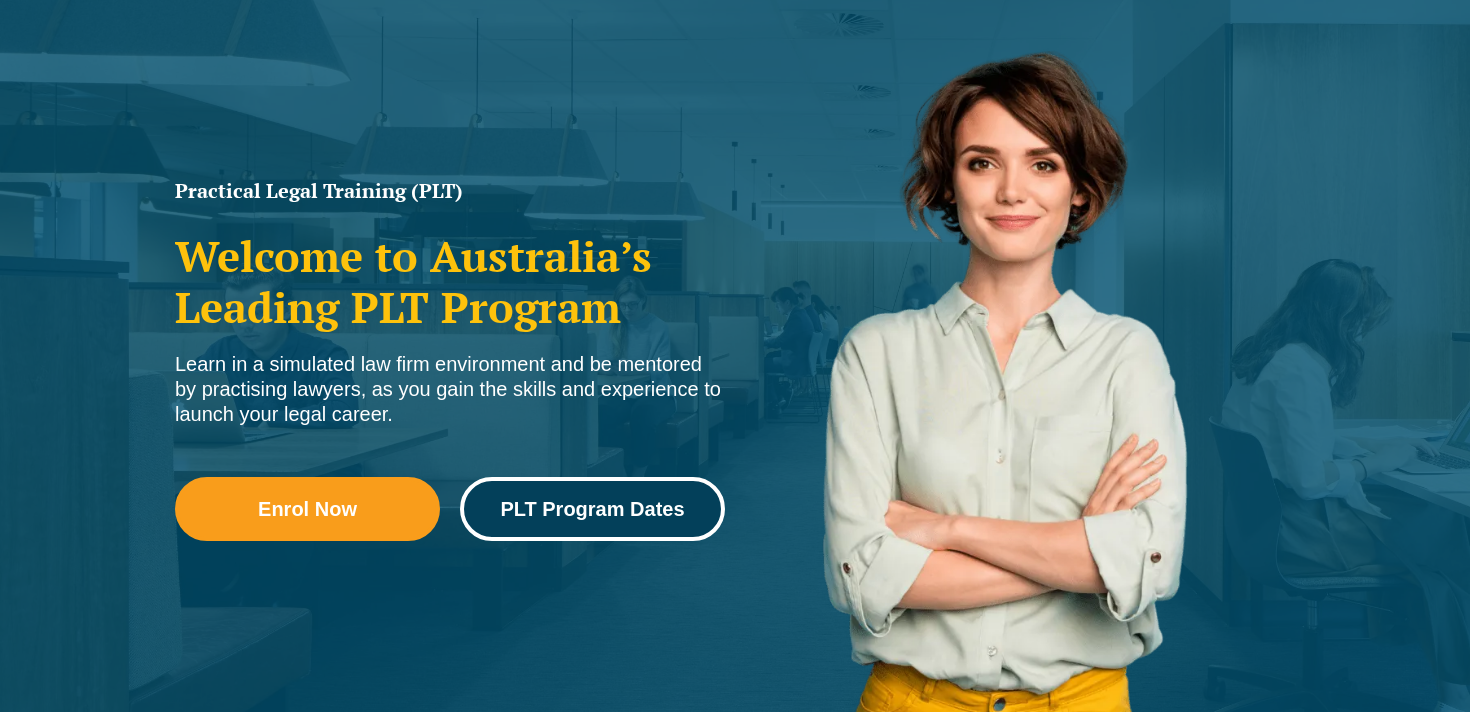 click on "PLT Program Dates" at bounding box center (592, 509) 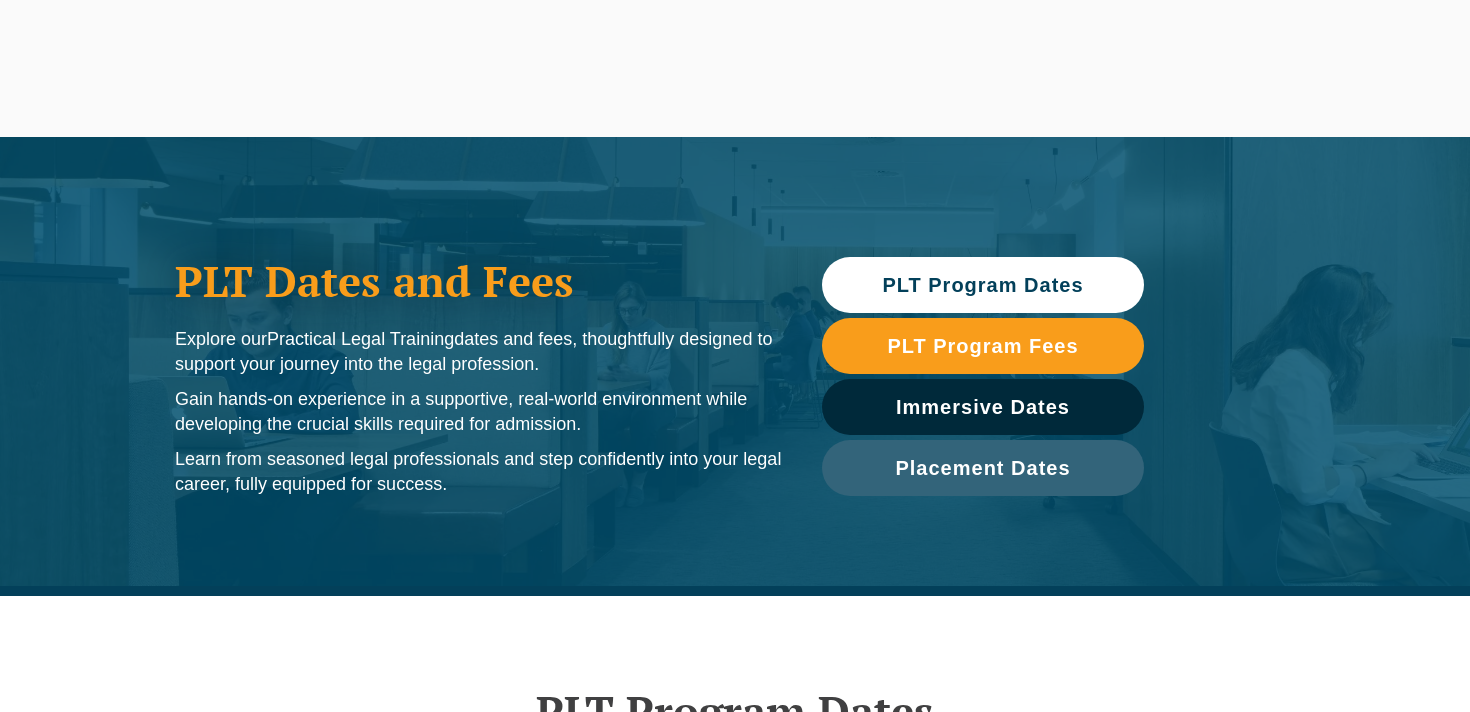 scroll, scrollTop: 383, scrollLeft: 0, axis: vertical 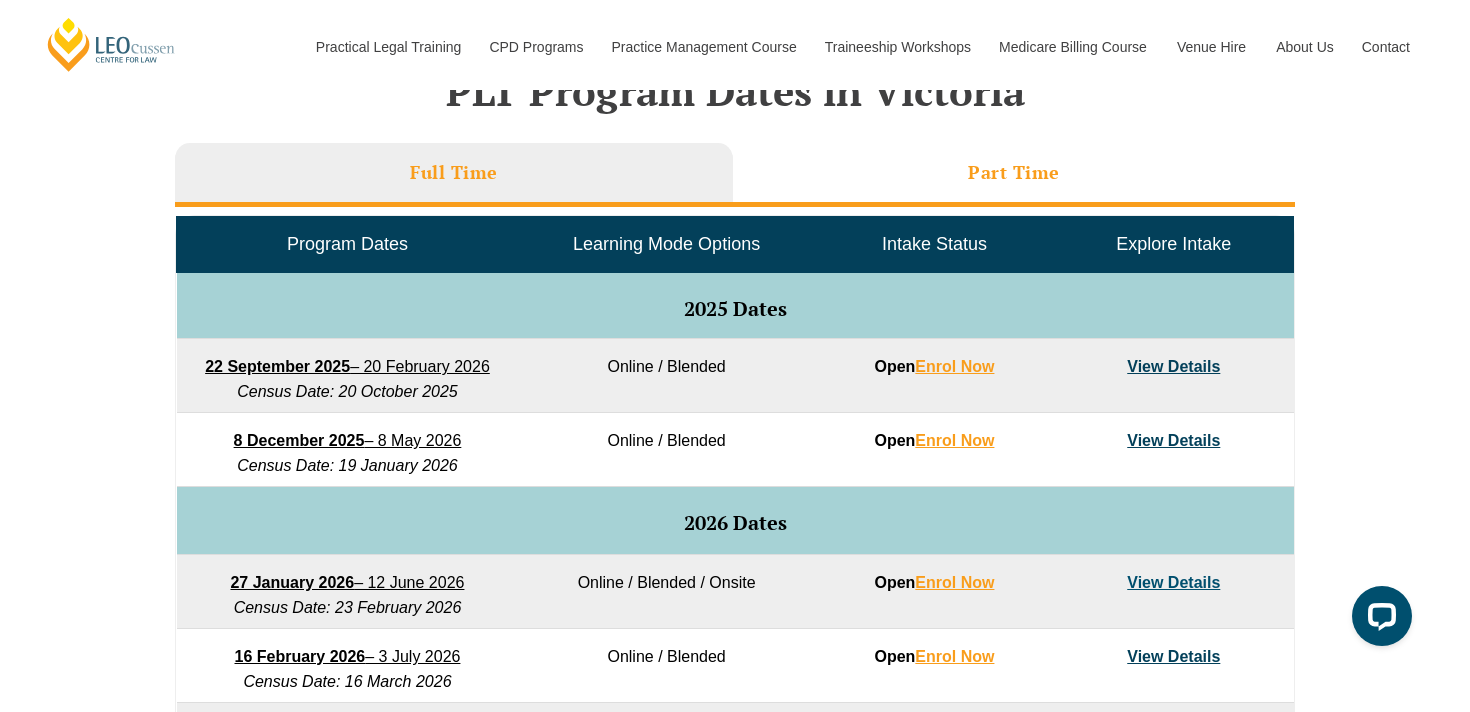 click on "Part Time" at bounding box center [1014, 175] 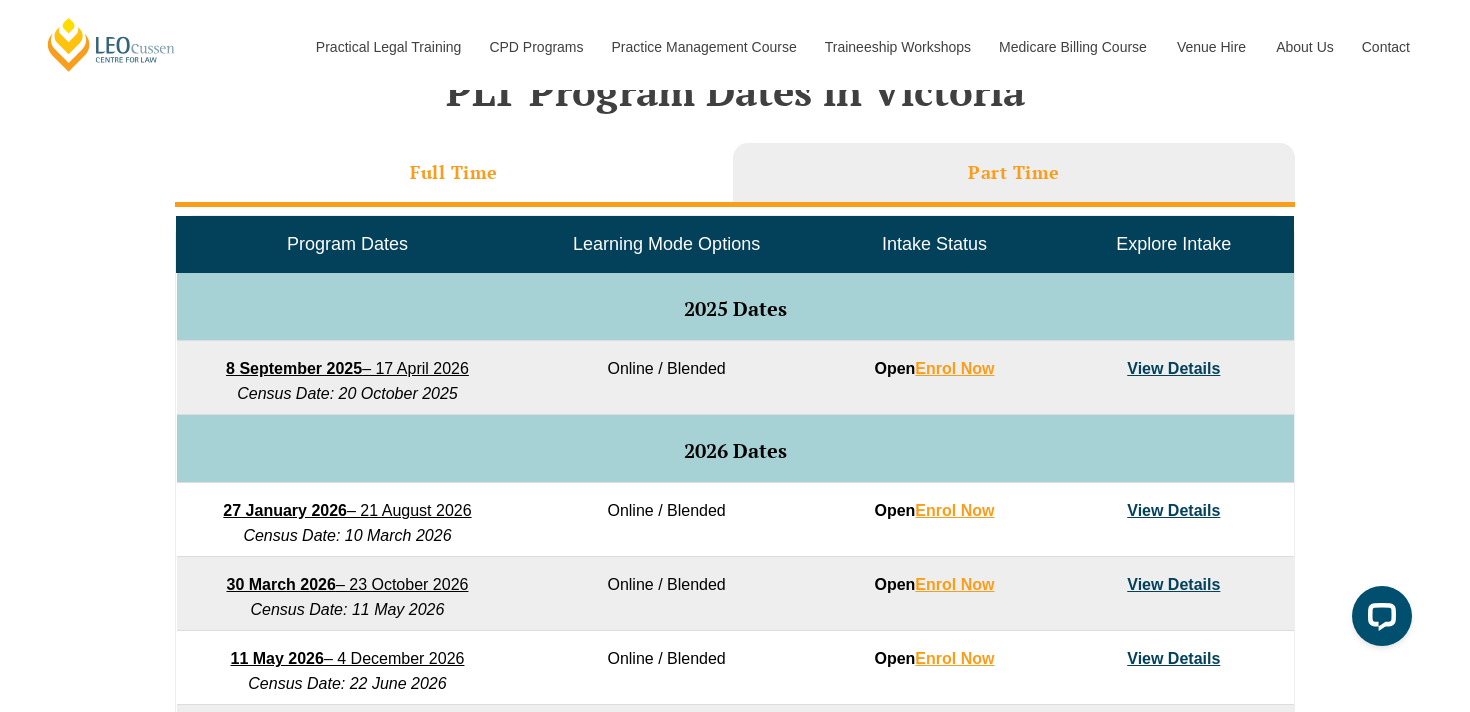 click on "Full Time" at bounding box center (454, 175) 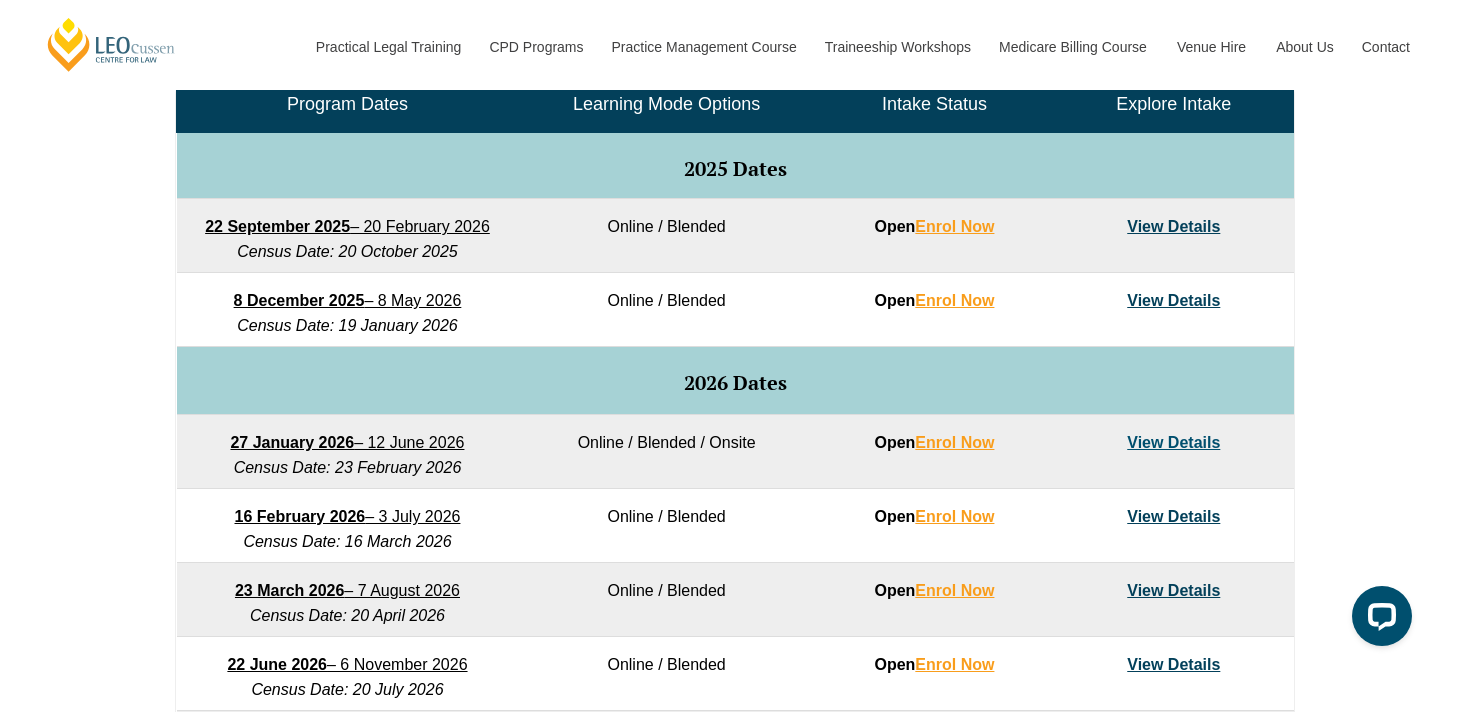scroll, scrollTop: 1008, scrollLeft: 0, axis: vertical 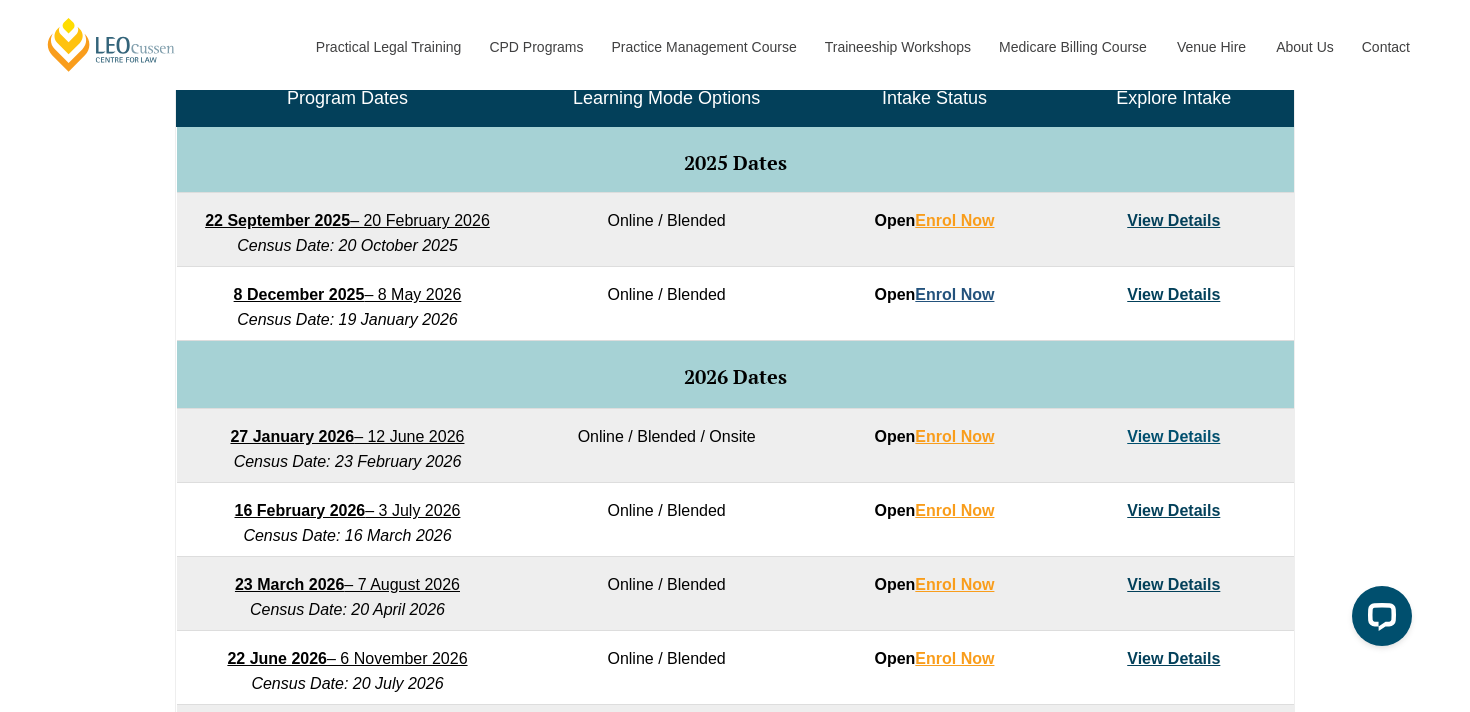 click on "Enrol Now" at bounding box center (954, 294) 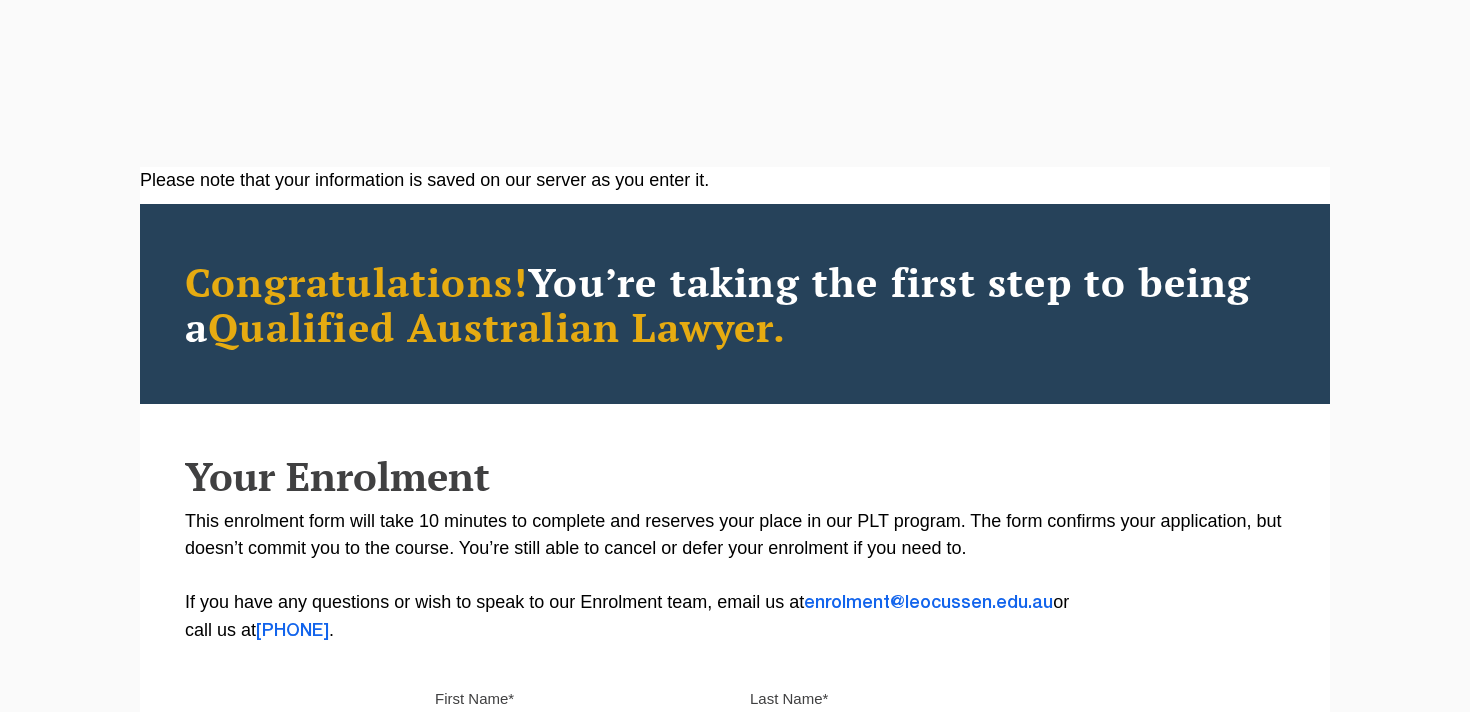 scroll, scrollTop: 0, scrollLeft: 0, axis: both 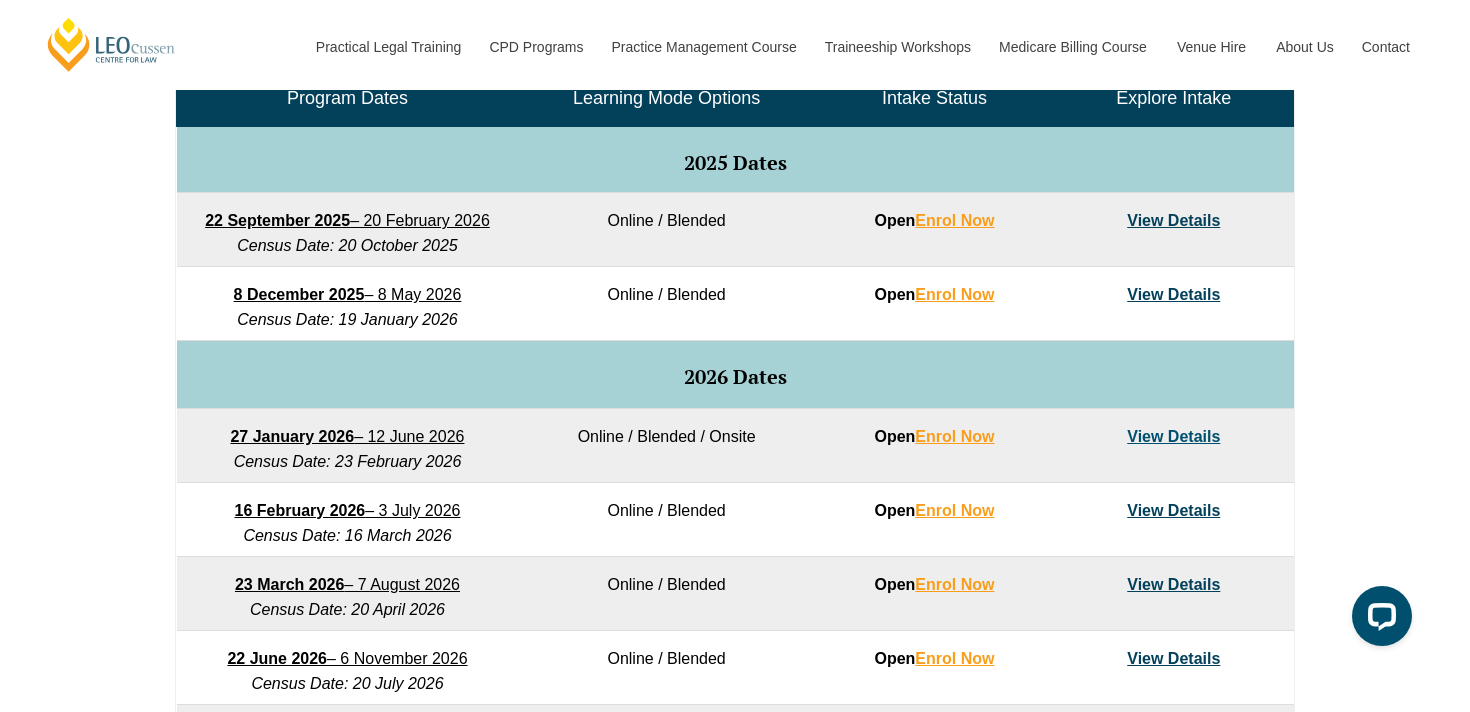 click on "[DATE]  – [DATE]" at bounding box center (348, 294) 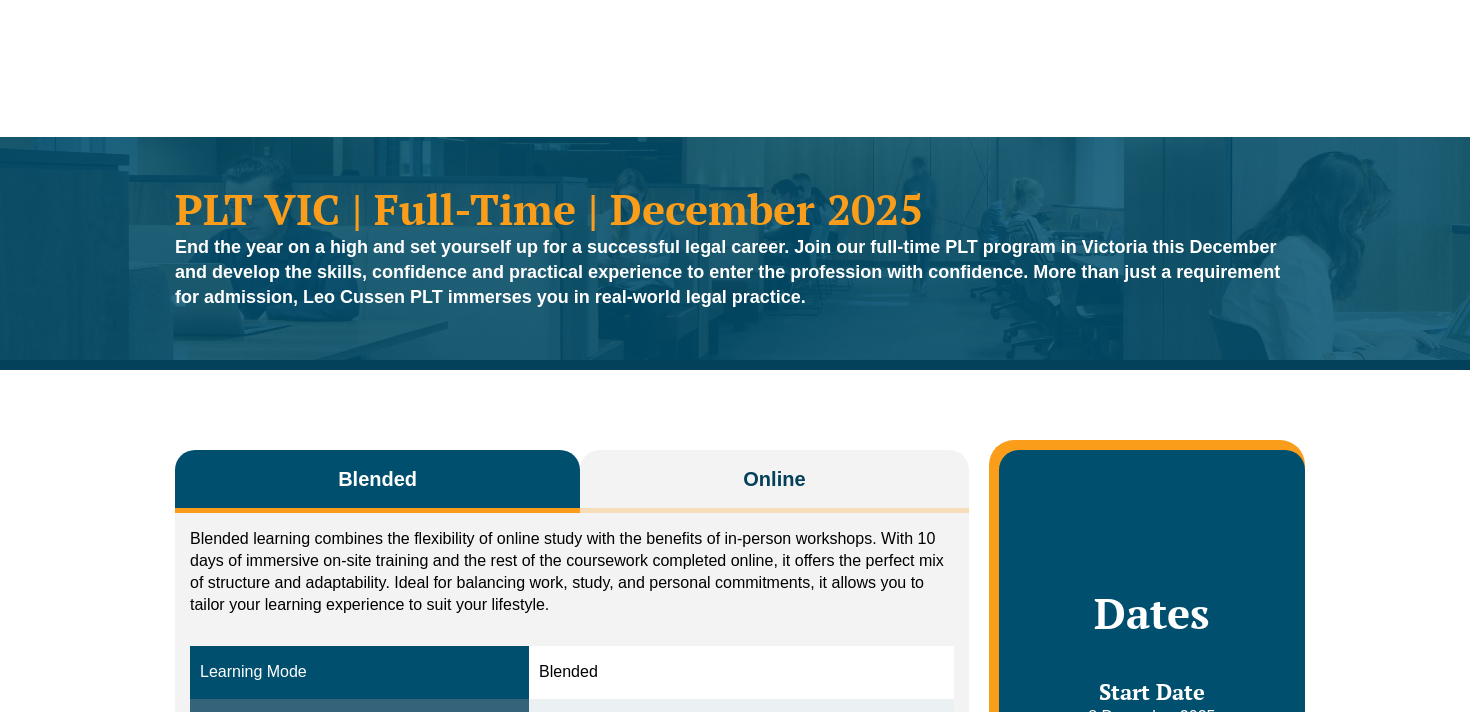 scroll, scrollTop: 0, scrollLeft: 0, axis: both 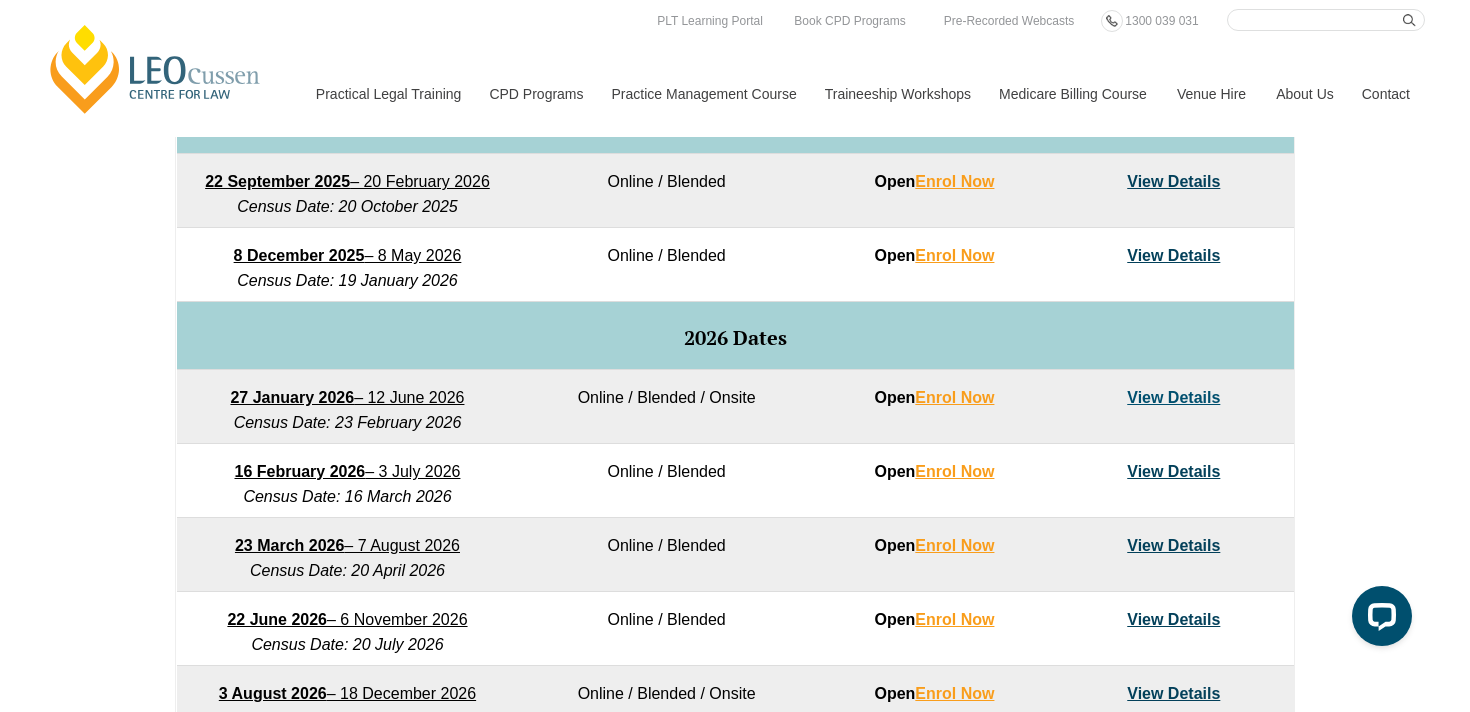 drag, startPoint x: 1169, startPoint y: 150, endPoint x: 1049, endPoint y: 380, distance: 259.42242 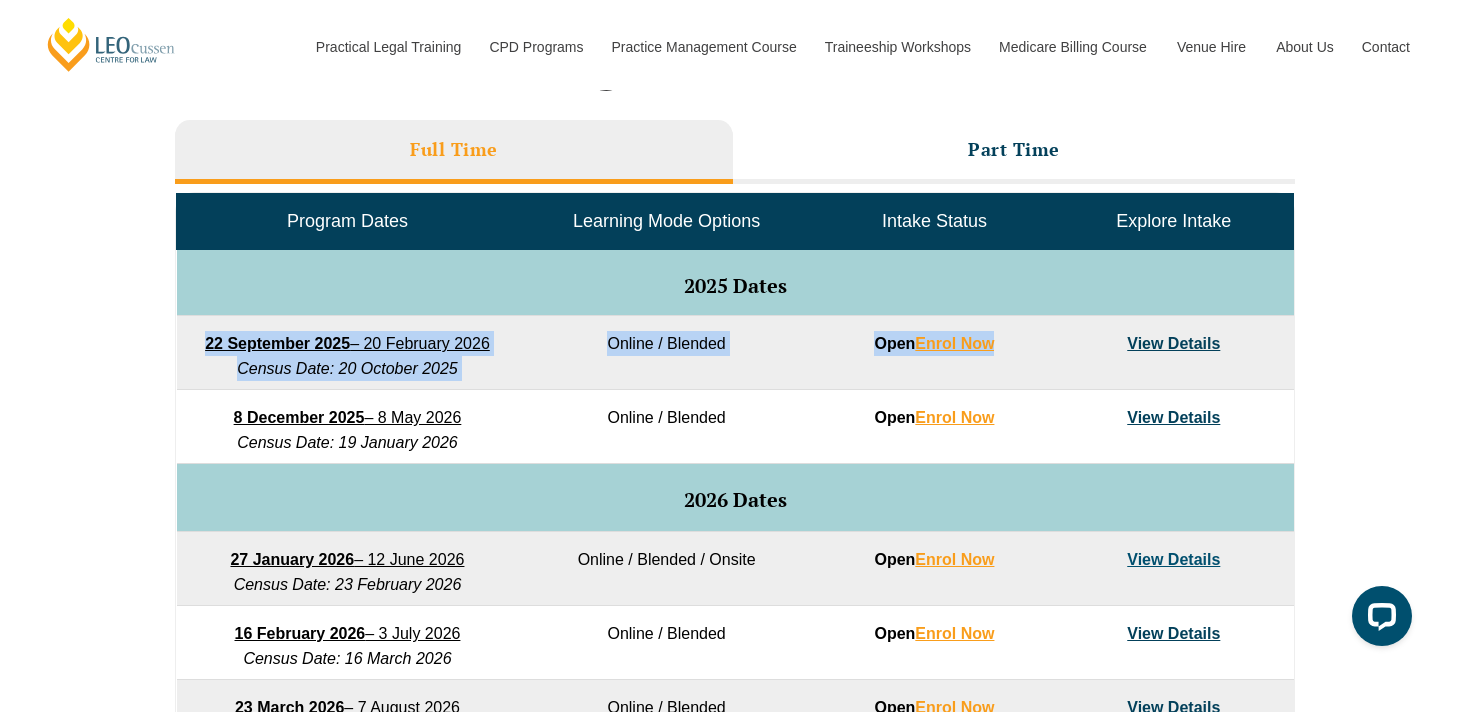 scroll, scrollTop: 886, scrollLeft: 0, axis: vertical 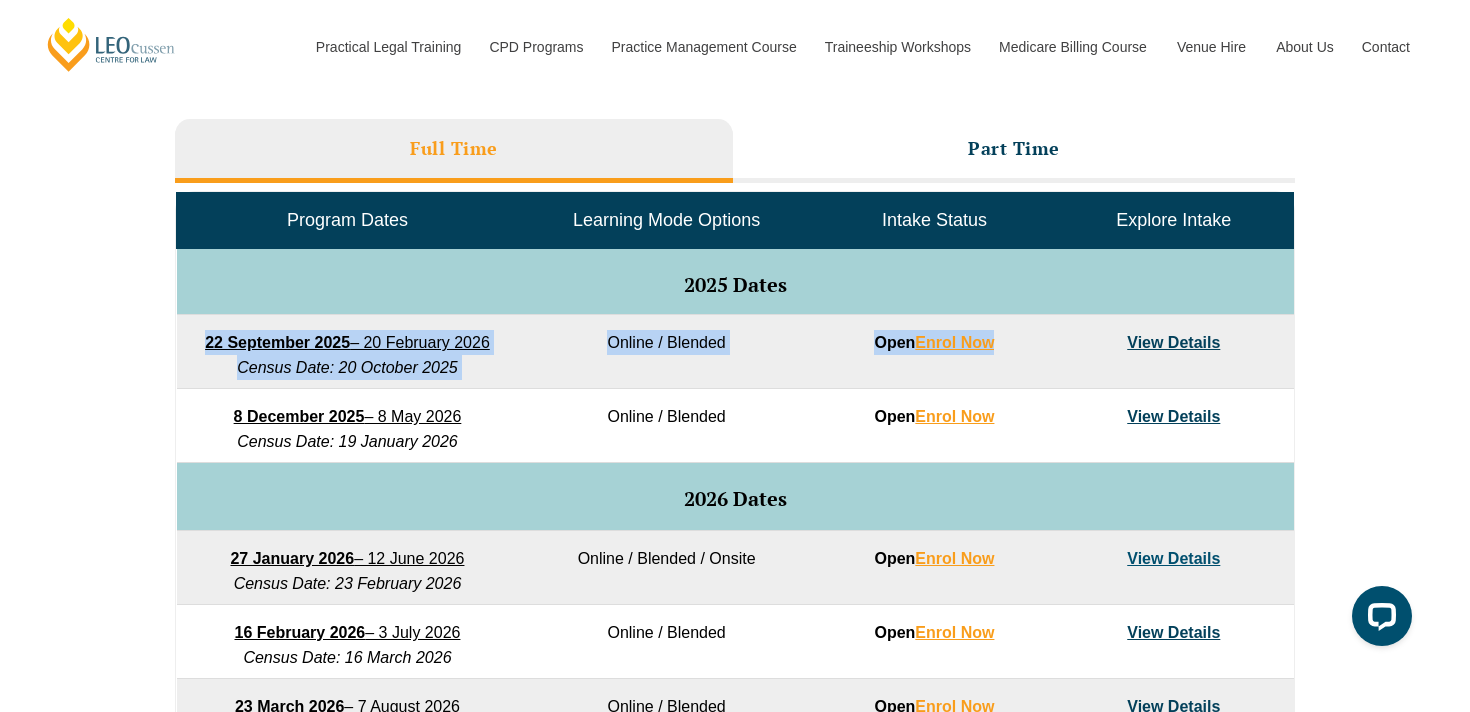click on "View Details" at bounding box center [1173, 558] 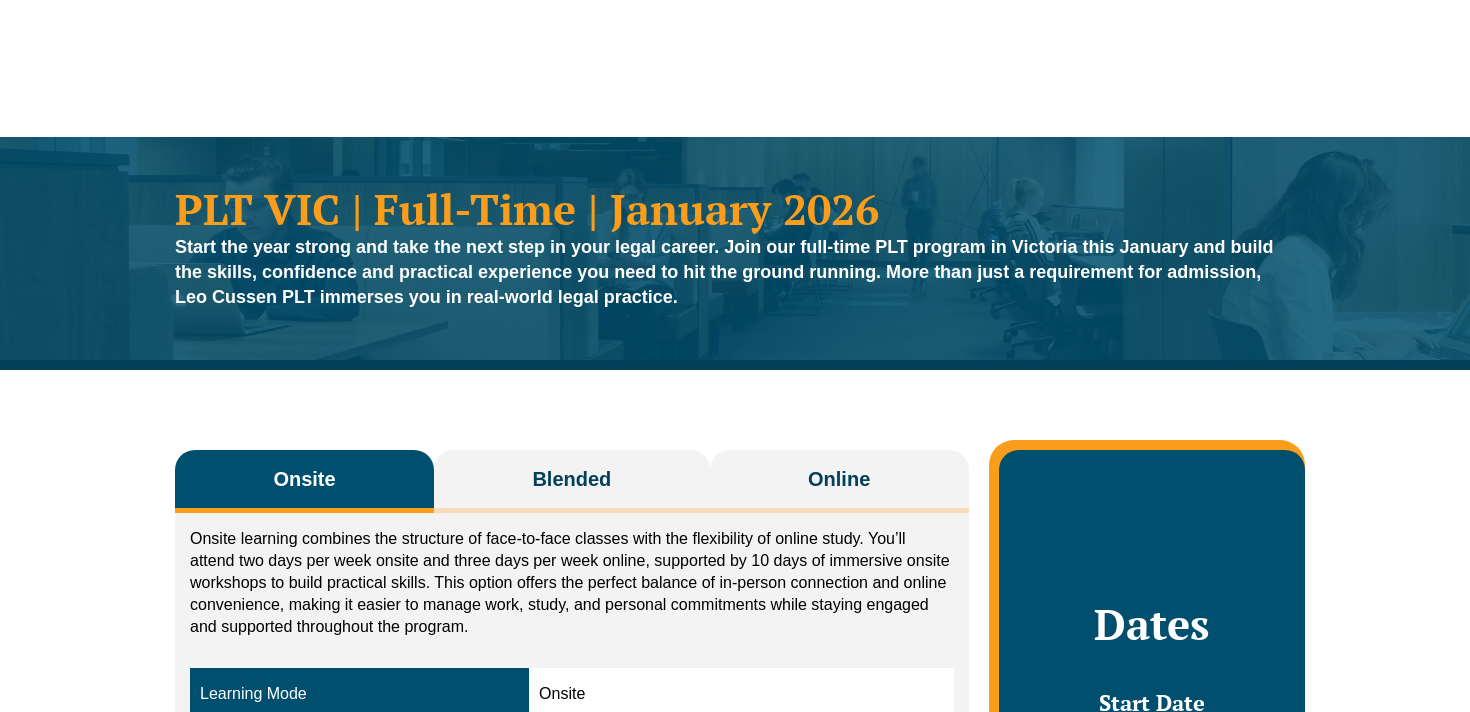 scroll, scrollTop: 0, scrollLeft: 0, axis: both 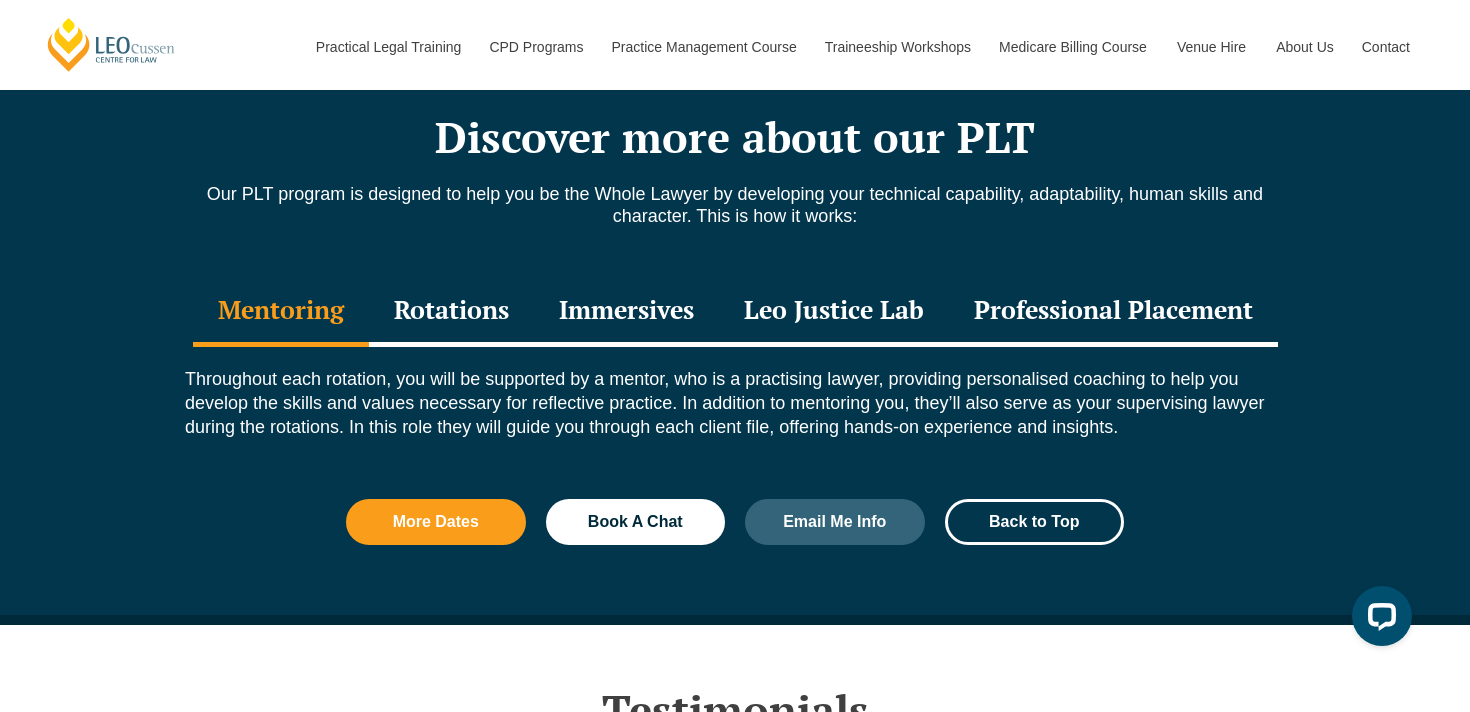click on "Rotations" at bounding box center [451, 312] 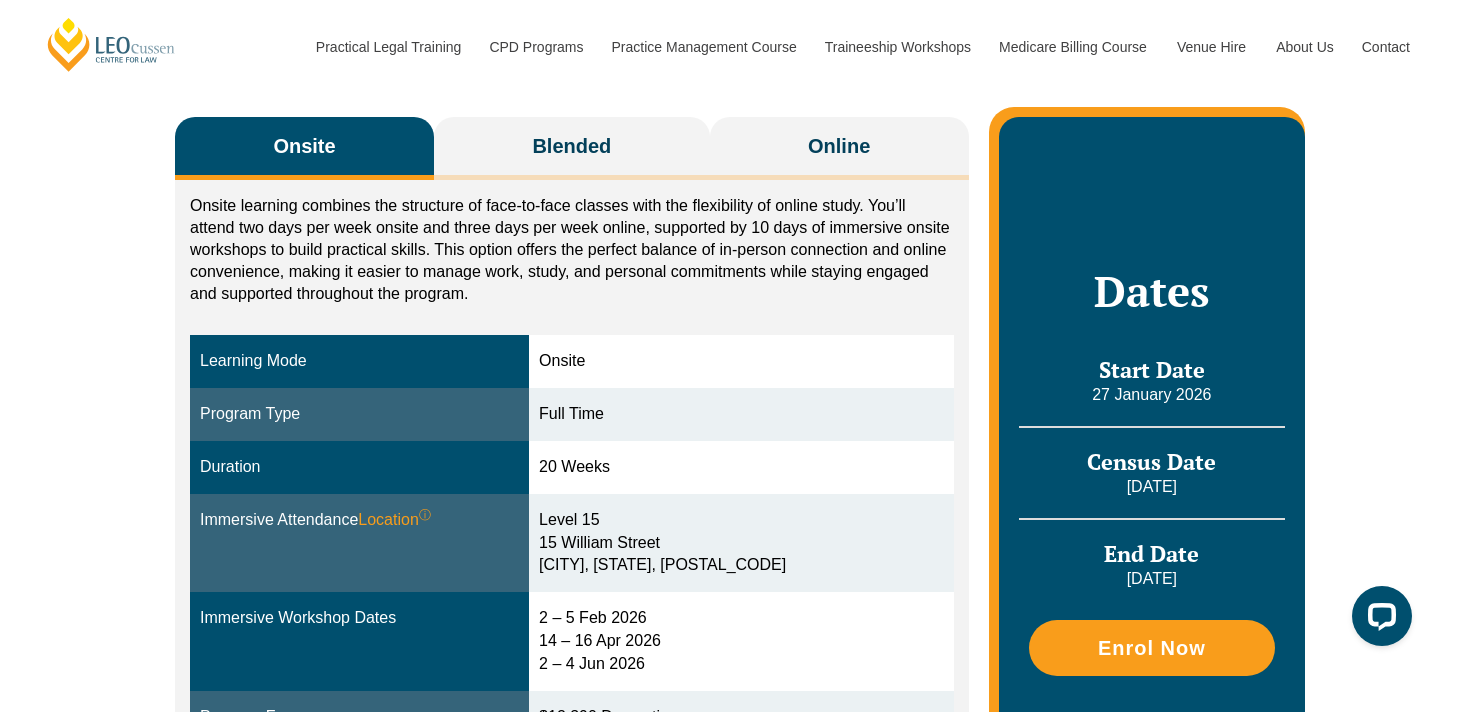 scroll, scrollTop: 344, scrollLeft: 0, axis: vertical 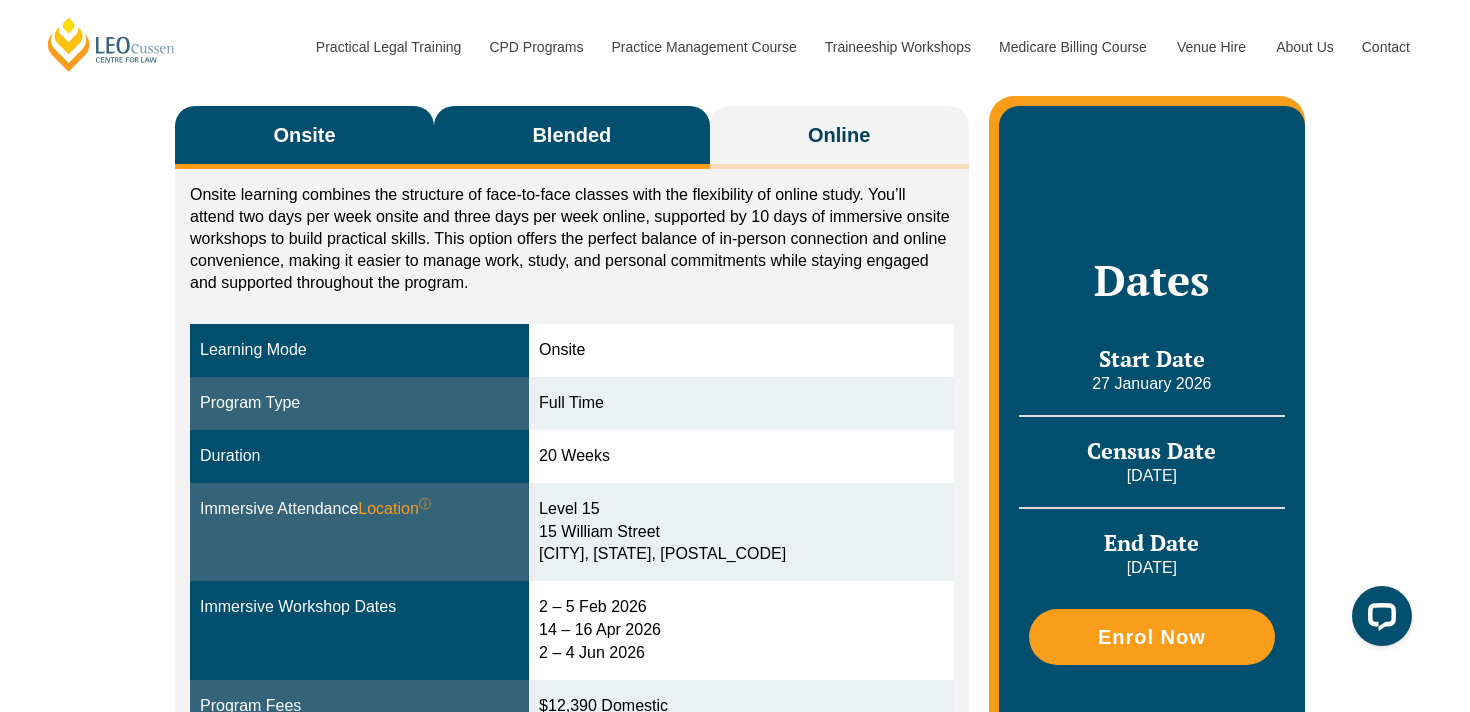 click on "Blended" at bounding box center [572, 137] 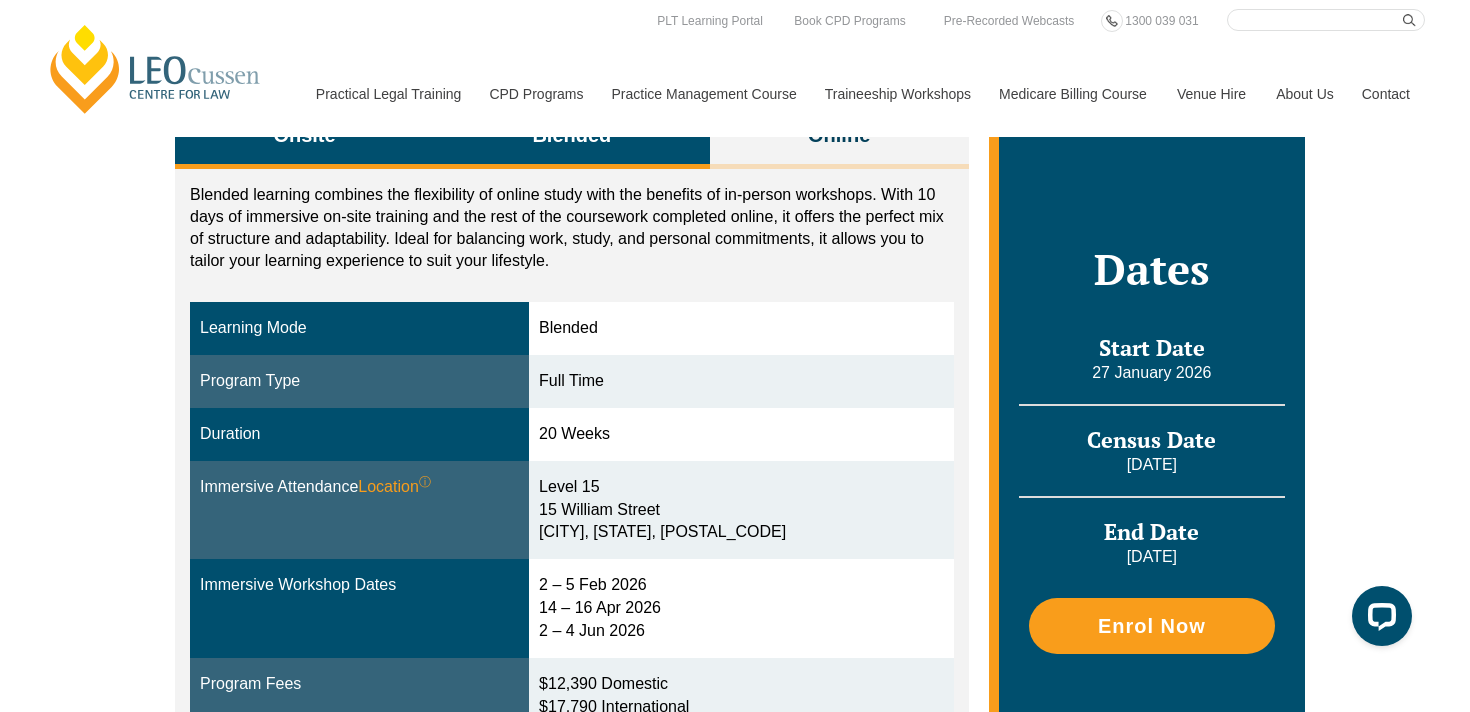 click on "Onsite" at bounding box center (304, 137) 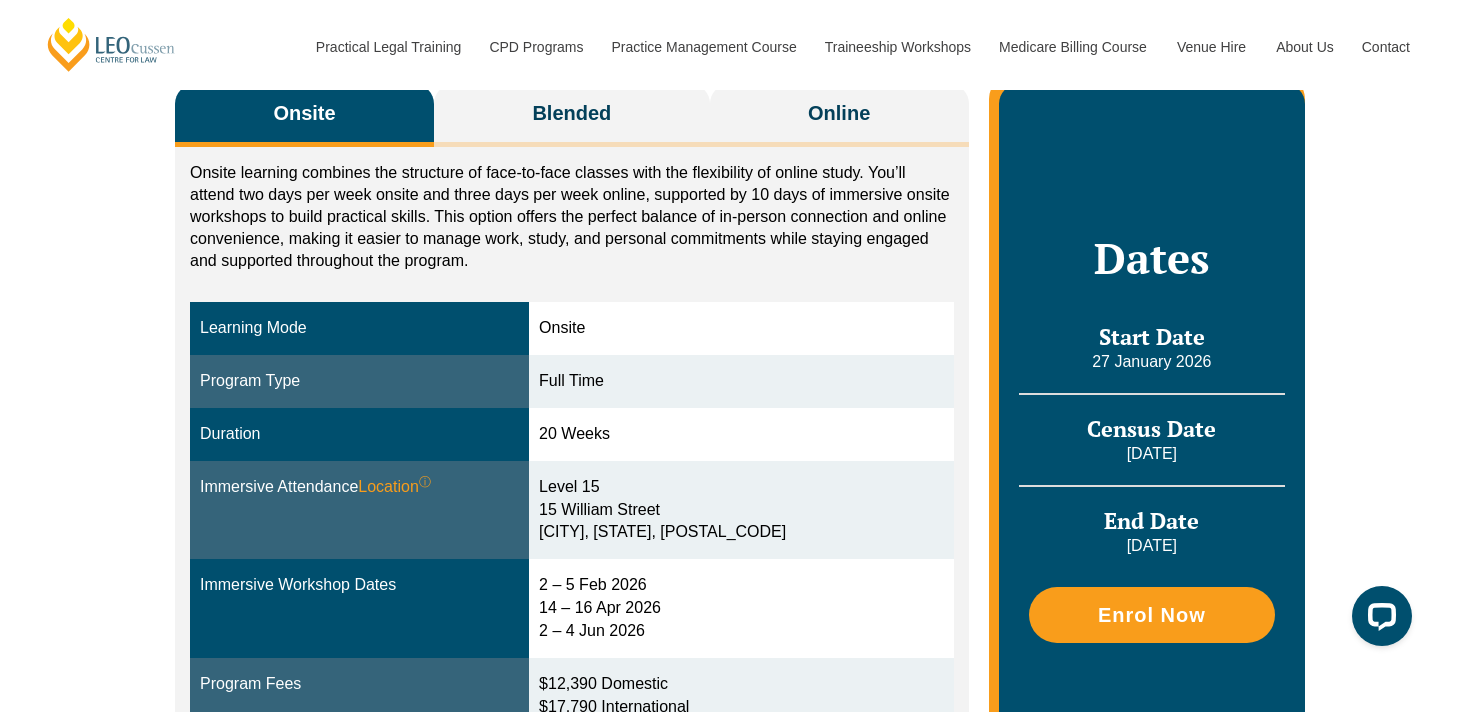 scroll, scrollTop: 0, scrollLeft: 0, axis: both 